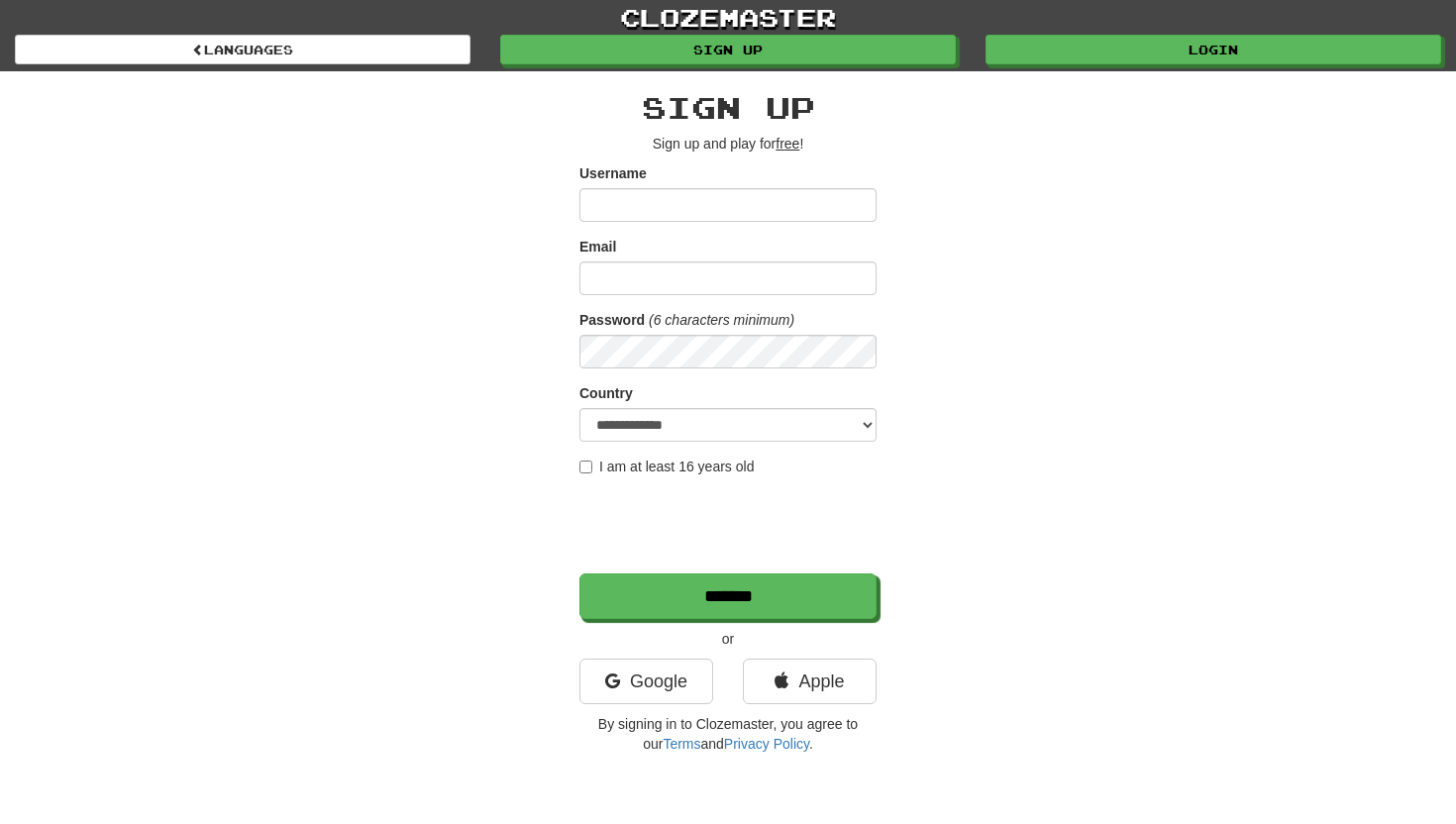 scroll, scrollTop: 0, scrollLeft: 0, axis: both 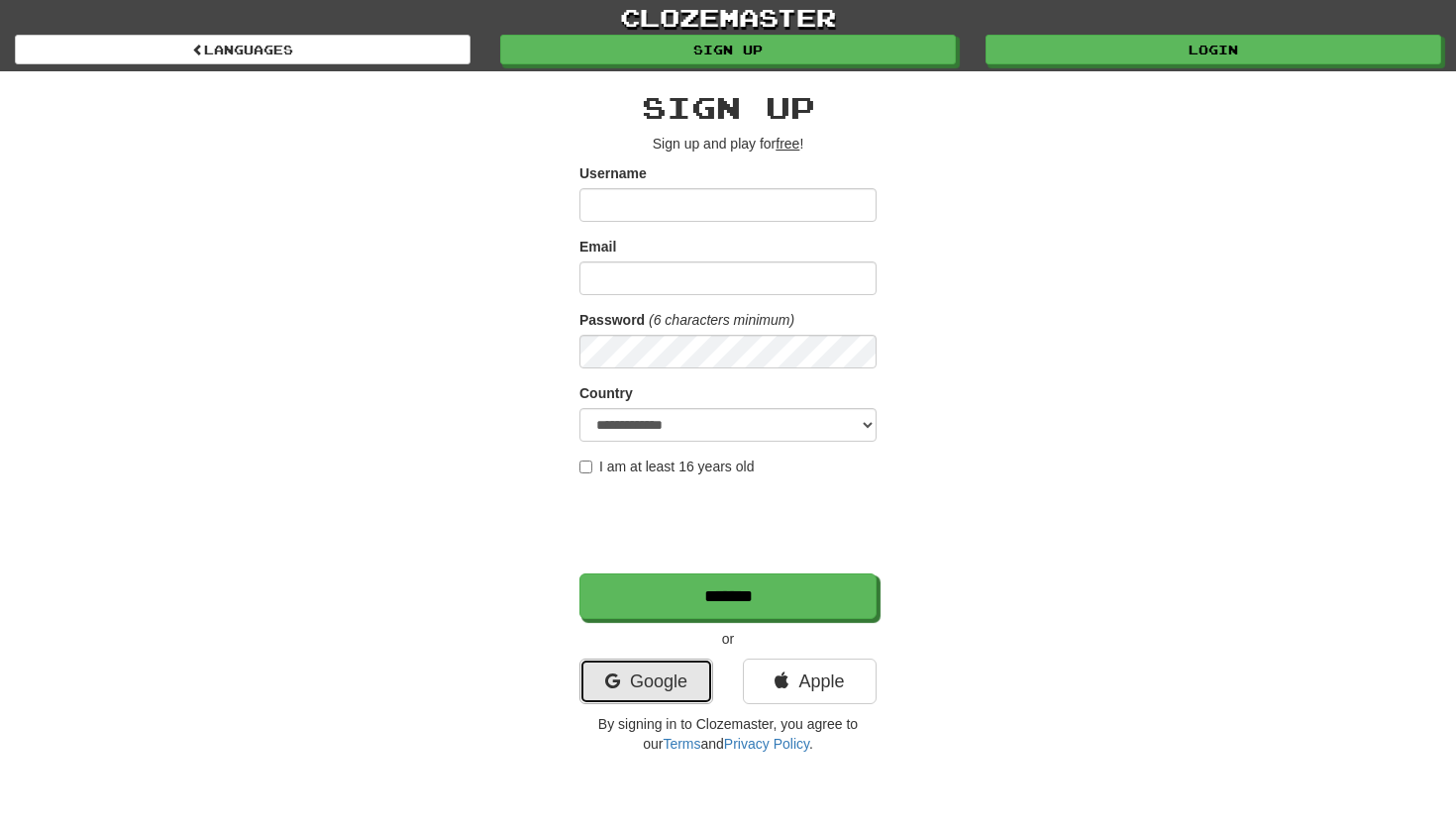 click on "Google" at bounding box center (646, 681) 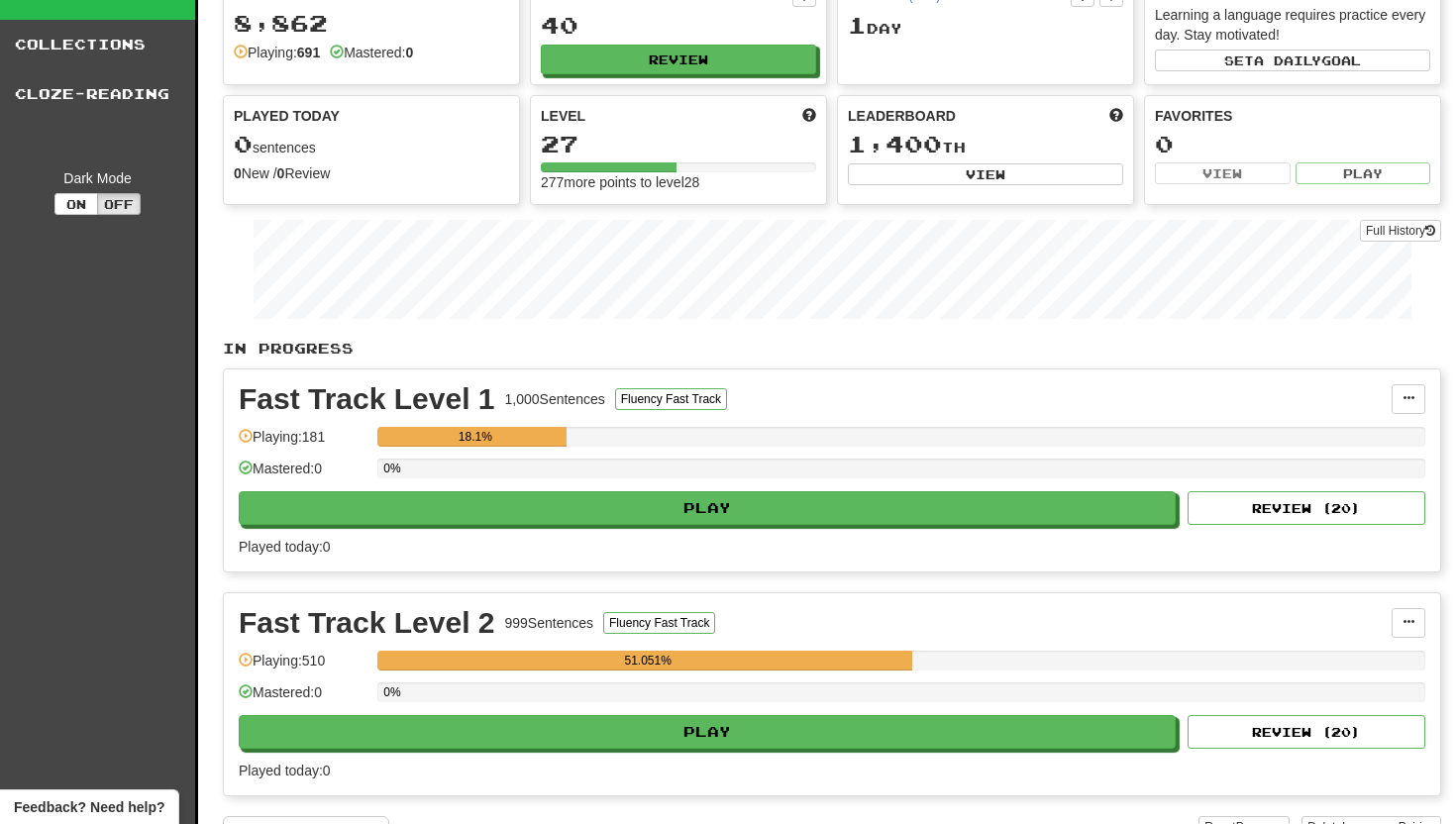 scroll, scrollTop: 149, scrollLeft: 0, axis: vertical 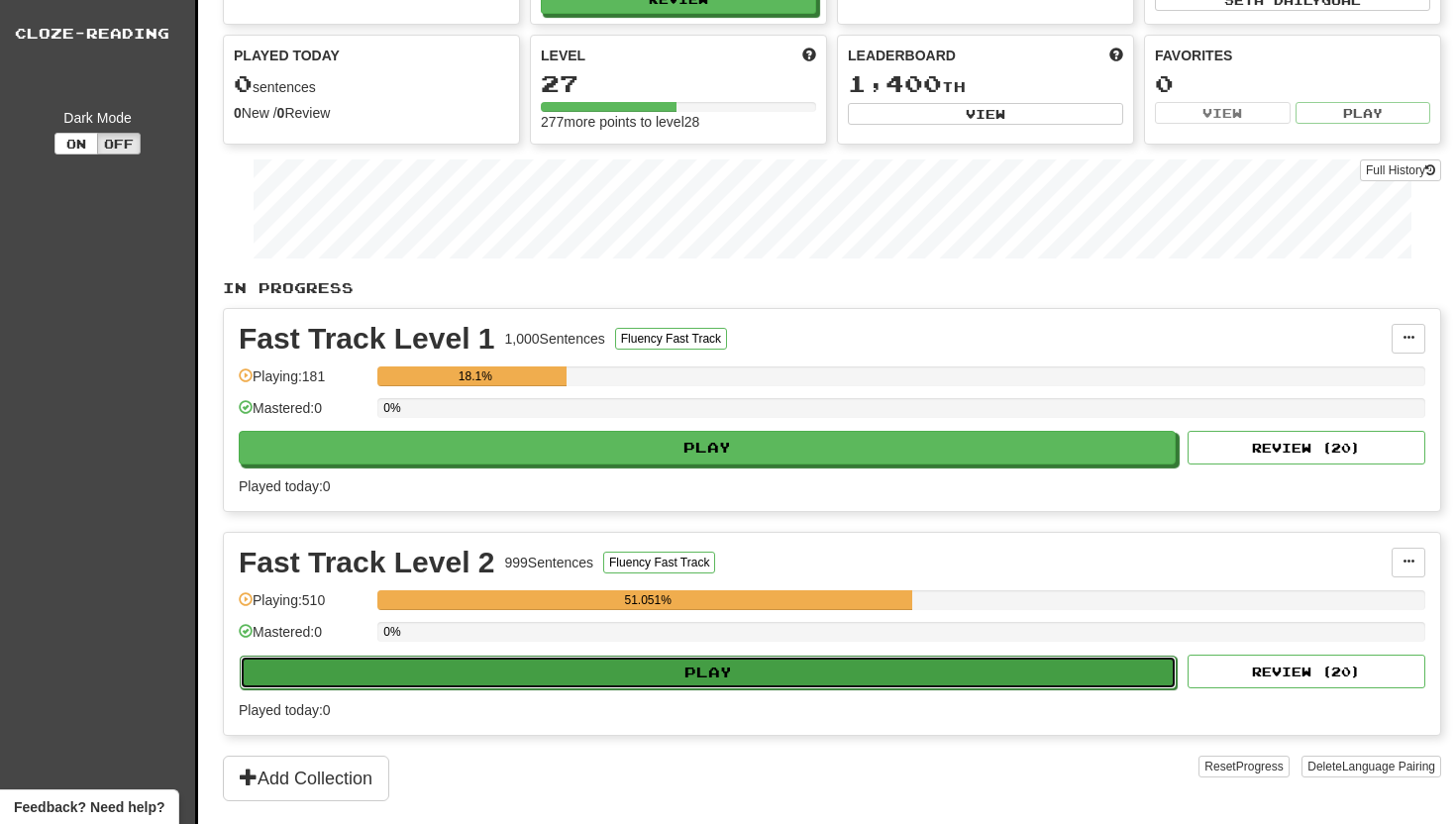 click on "Play" at bounding box center (708, 672) 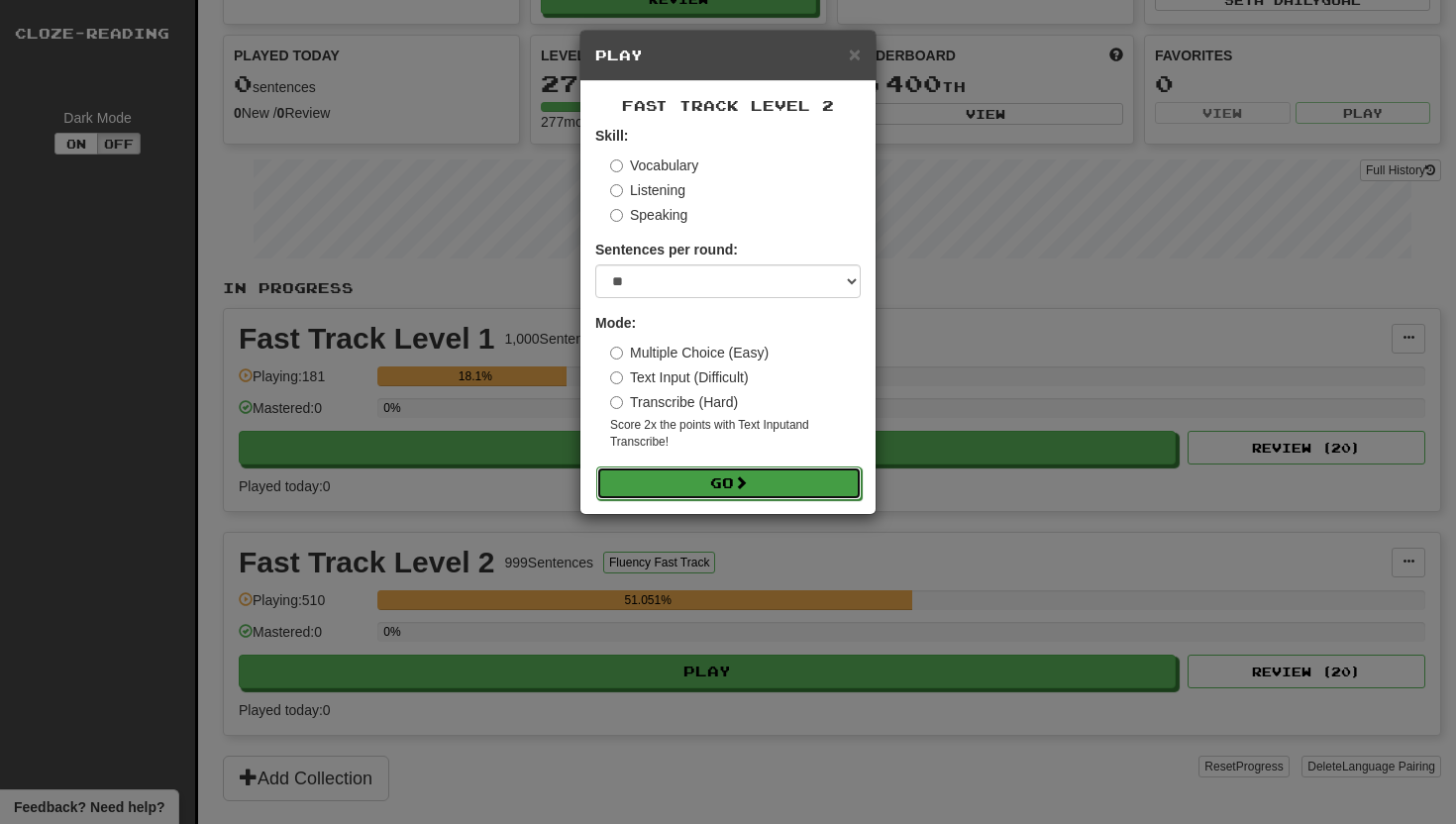 click at bounding box center [741, 482] 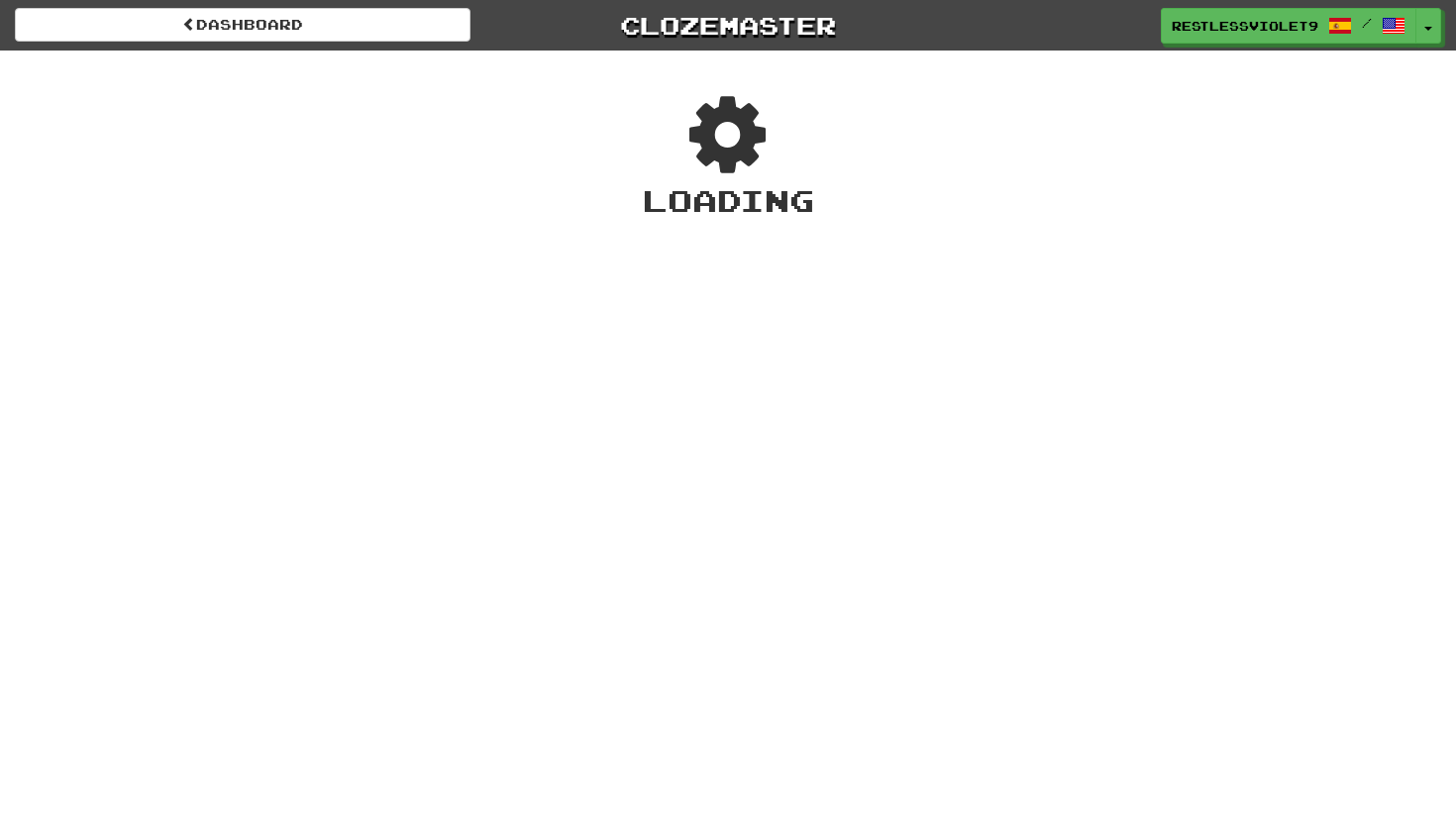 scroll, scrollTop: 0, scrollLeft: 0, axis: both 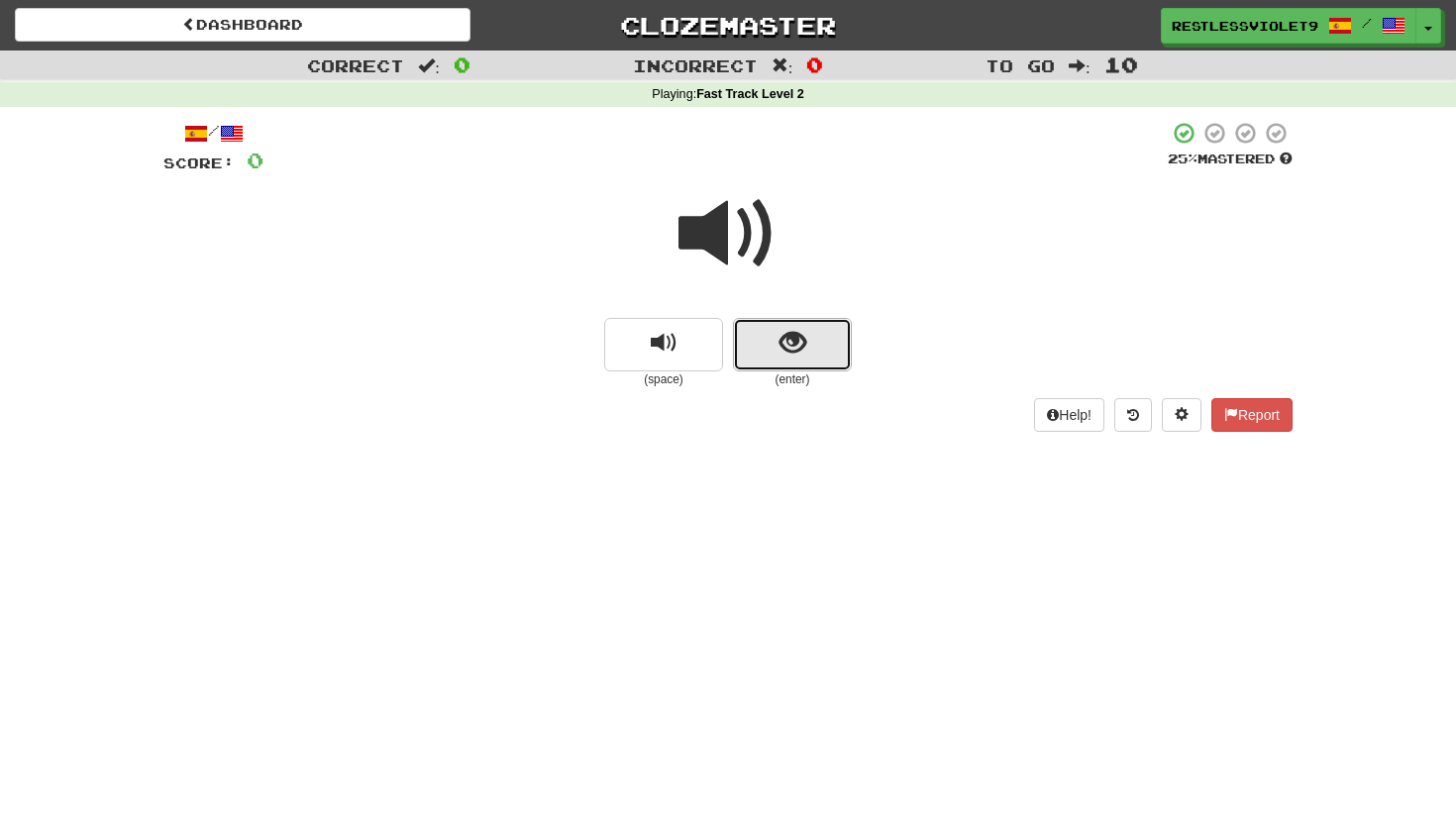 click at bounding box center [792, 343] 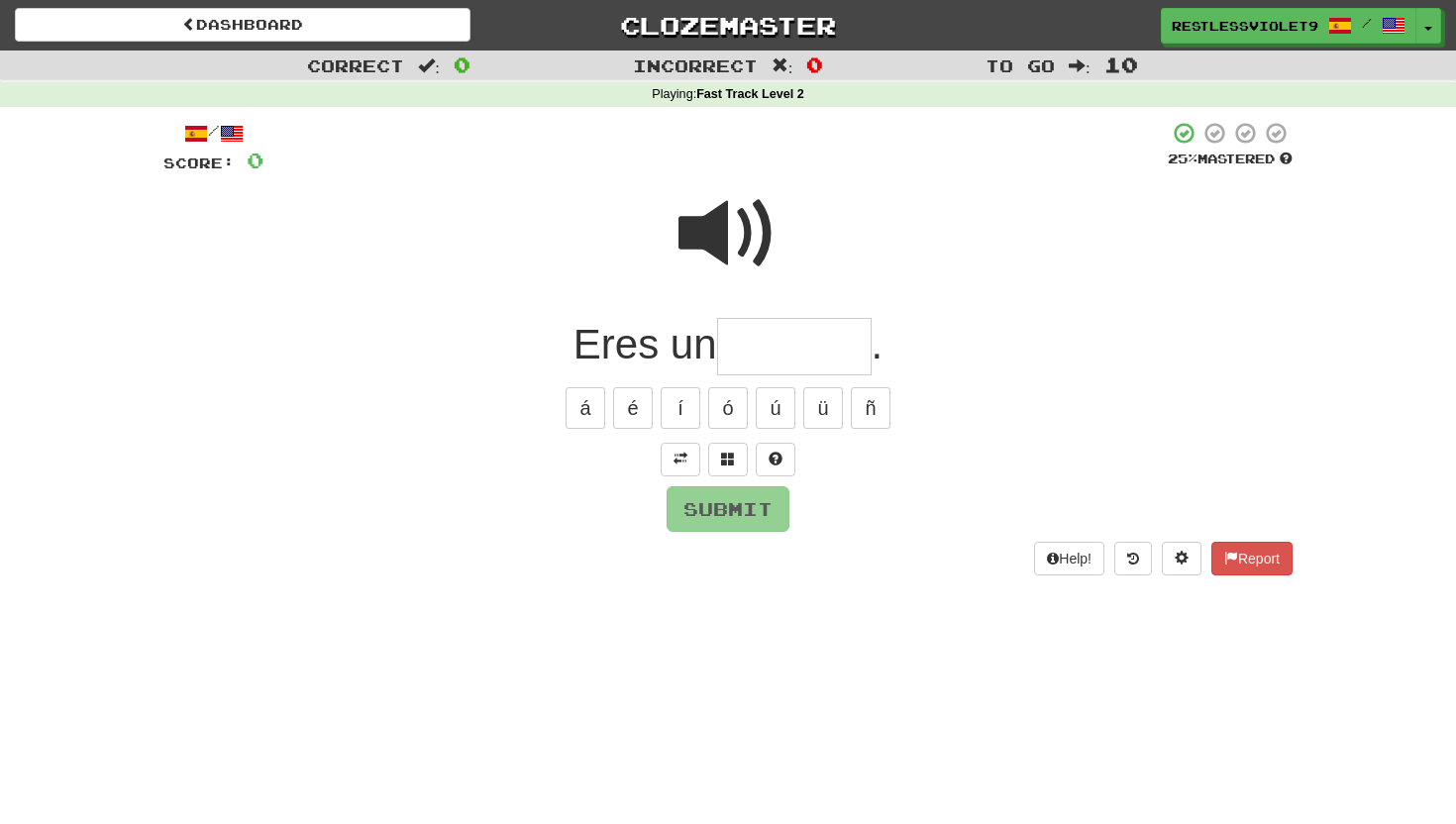 click at bounding box center (728, 234) 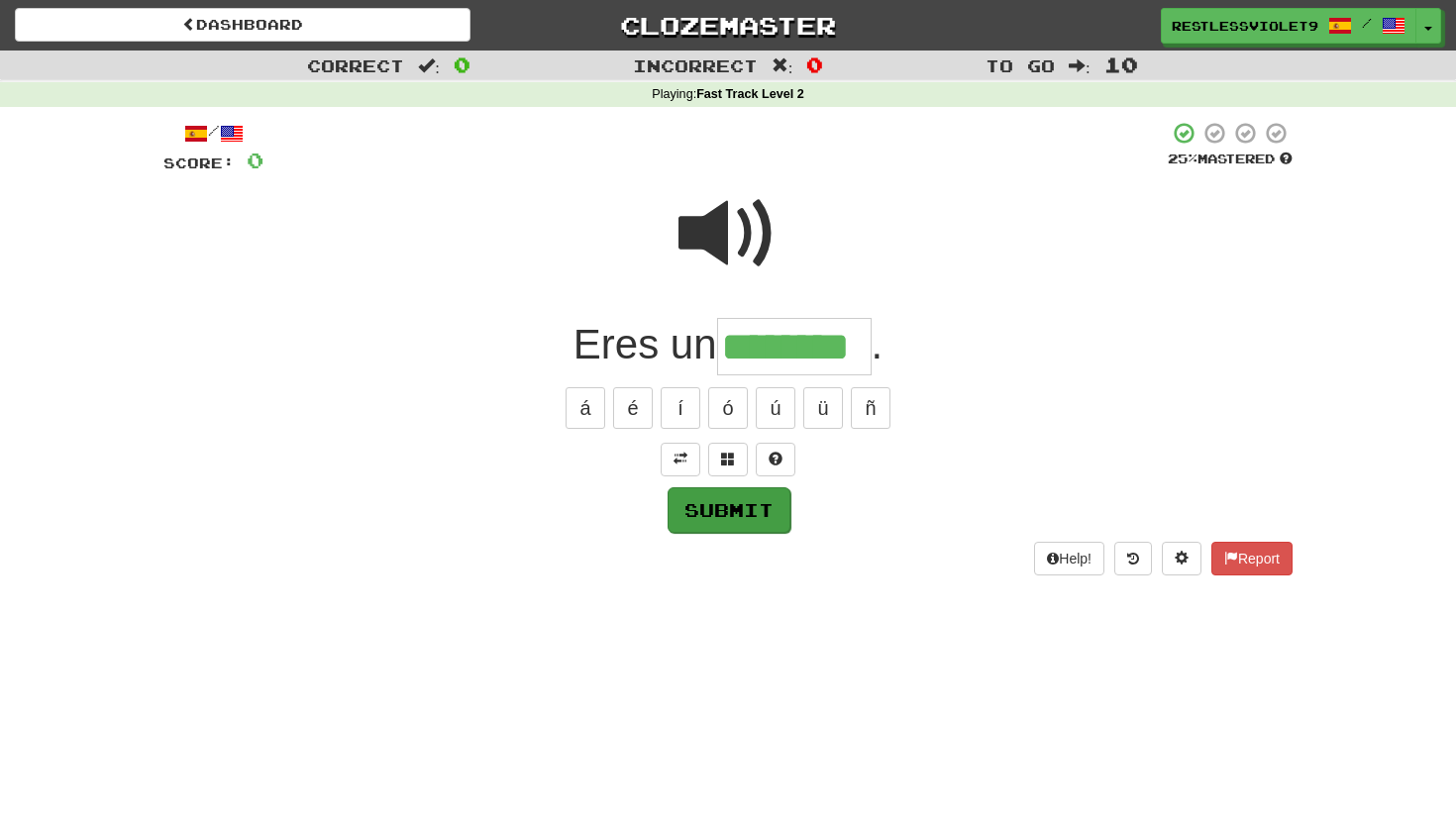 type on "********" 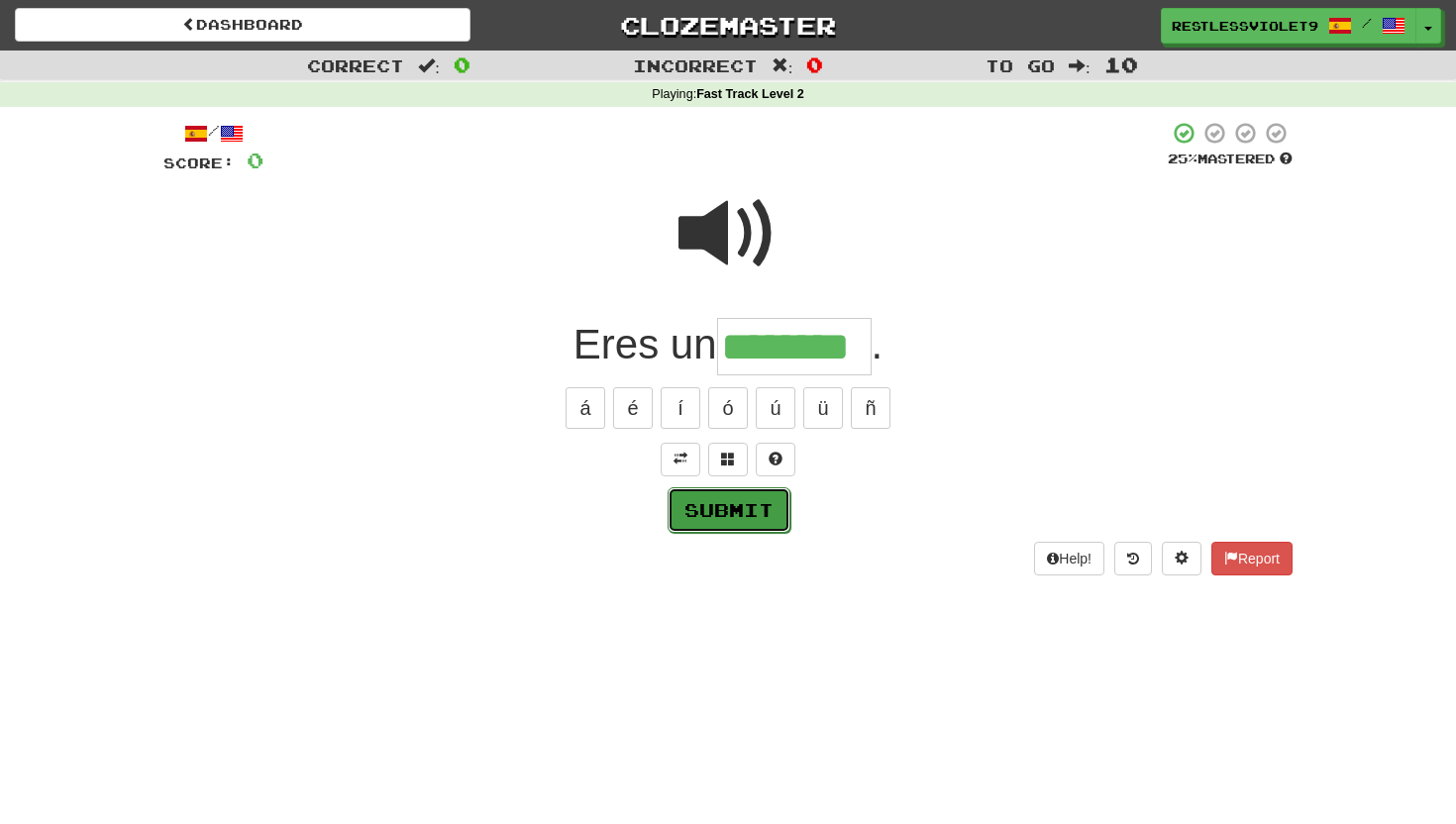 click on "Submit" at bounding box center [729, 510] 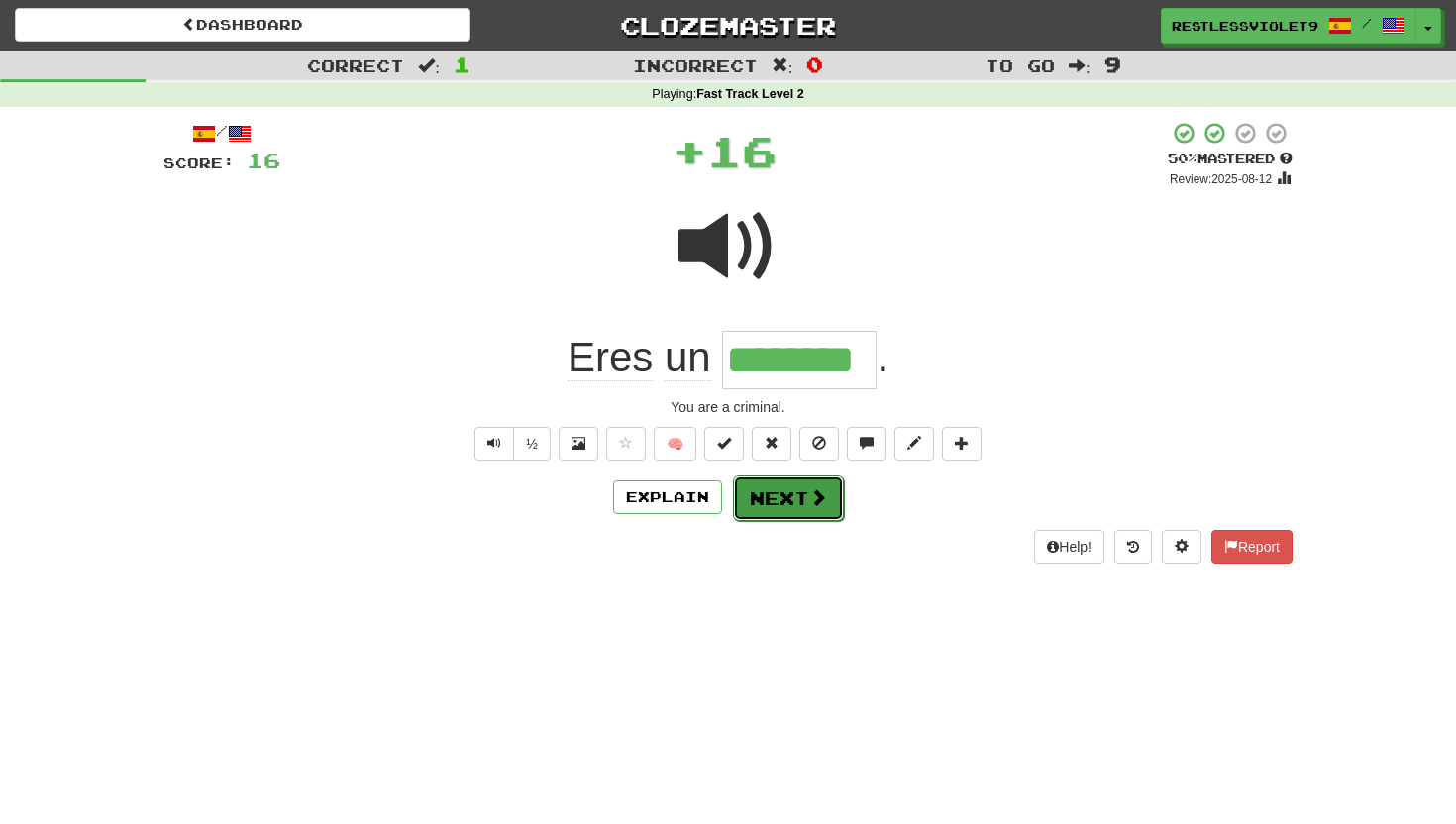 click on "Next" at bounding box center (788, 498) 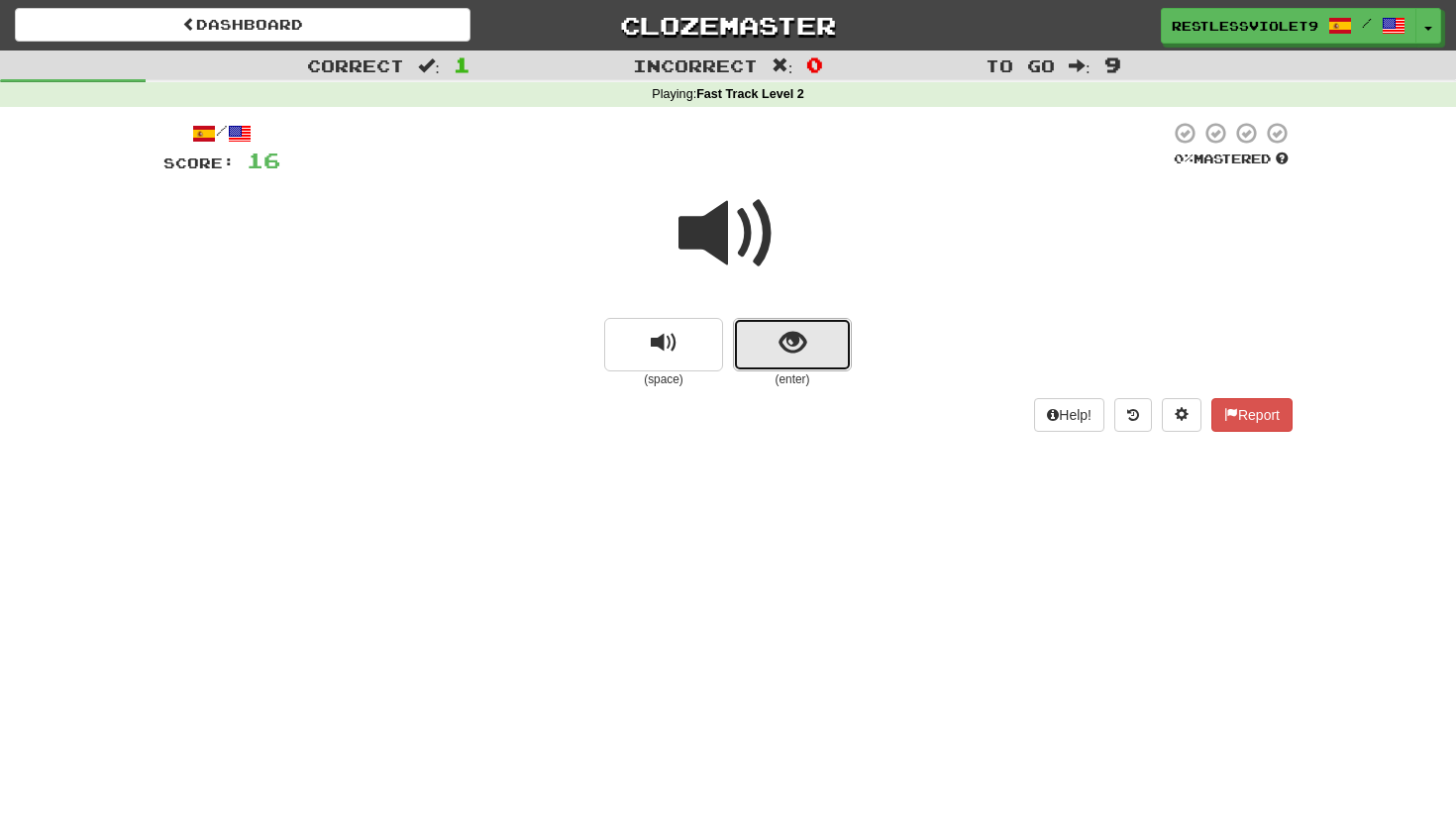 click at bounding box center [792, 343] 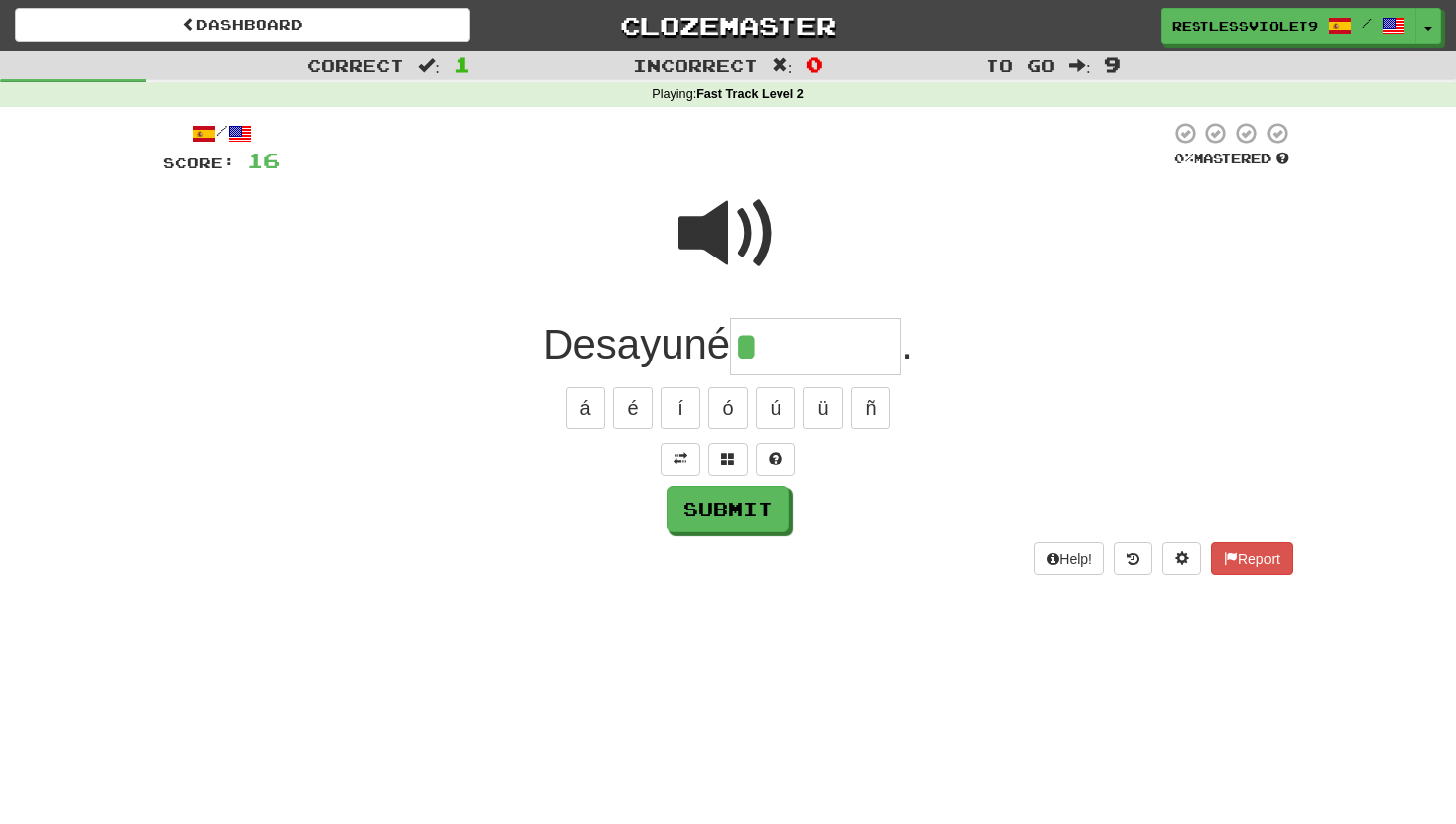 click at bounding box center (728, 234) 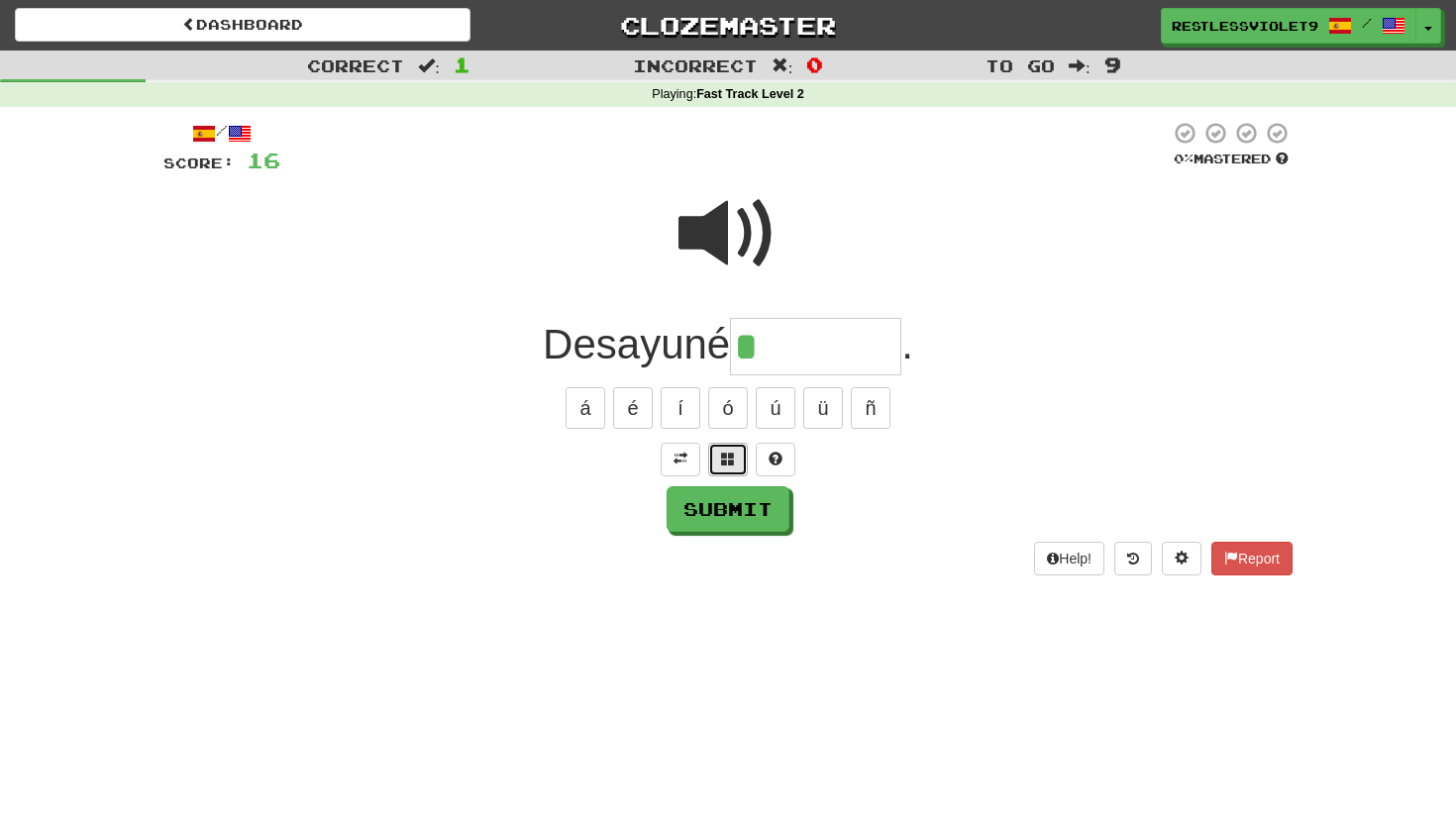 click at bounding box center (728, 459) 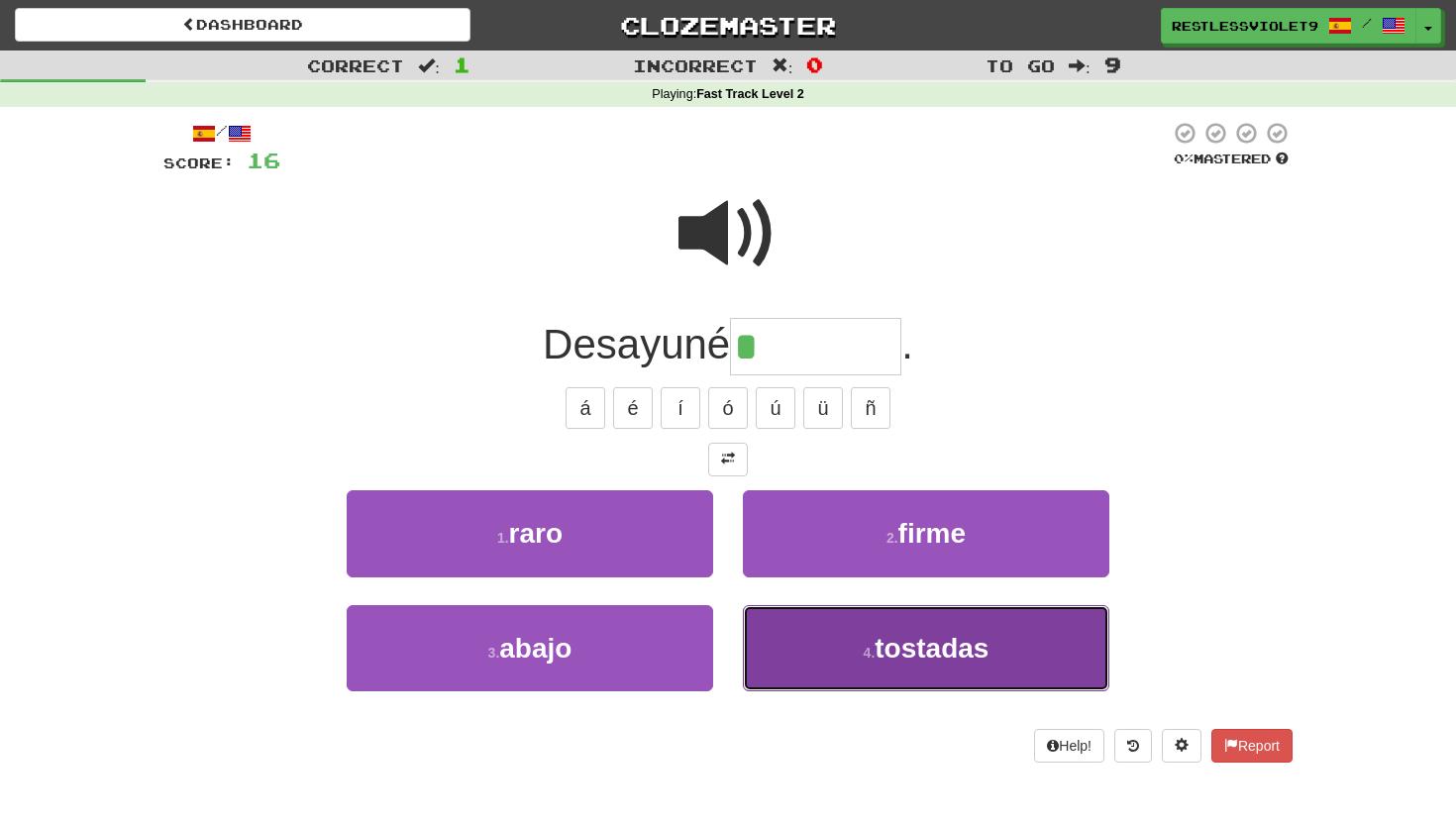 click on "tostadas" at bounding box center [931, 648] 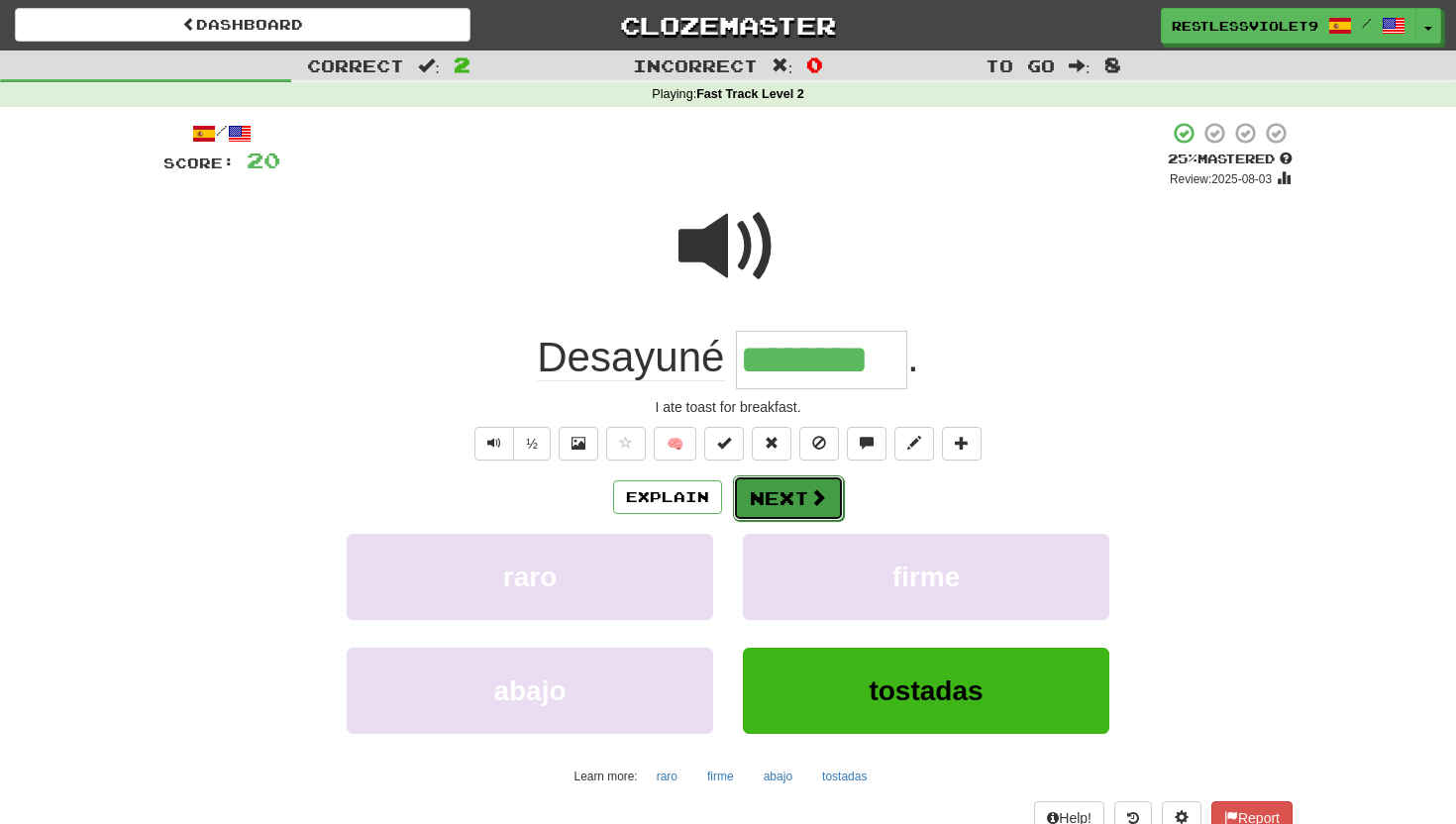 click on "Next" at bounding box center [788, 498] 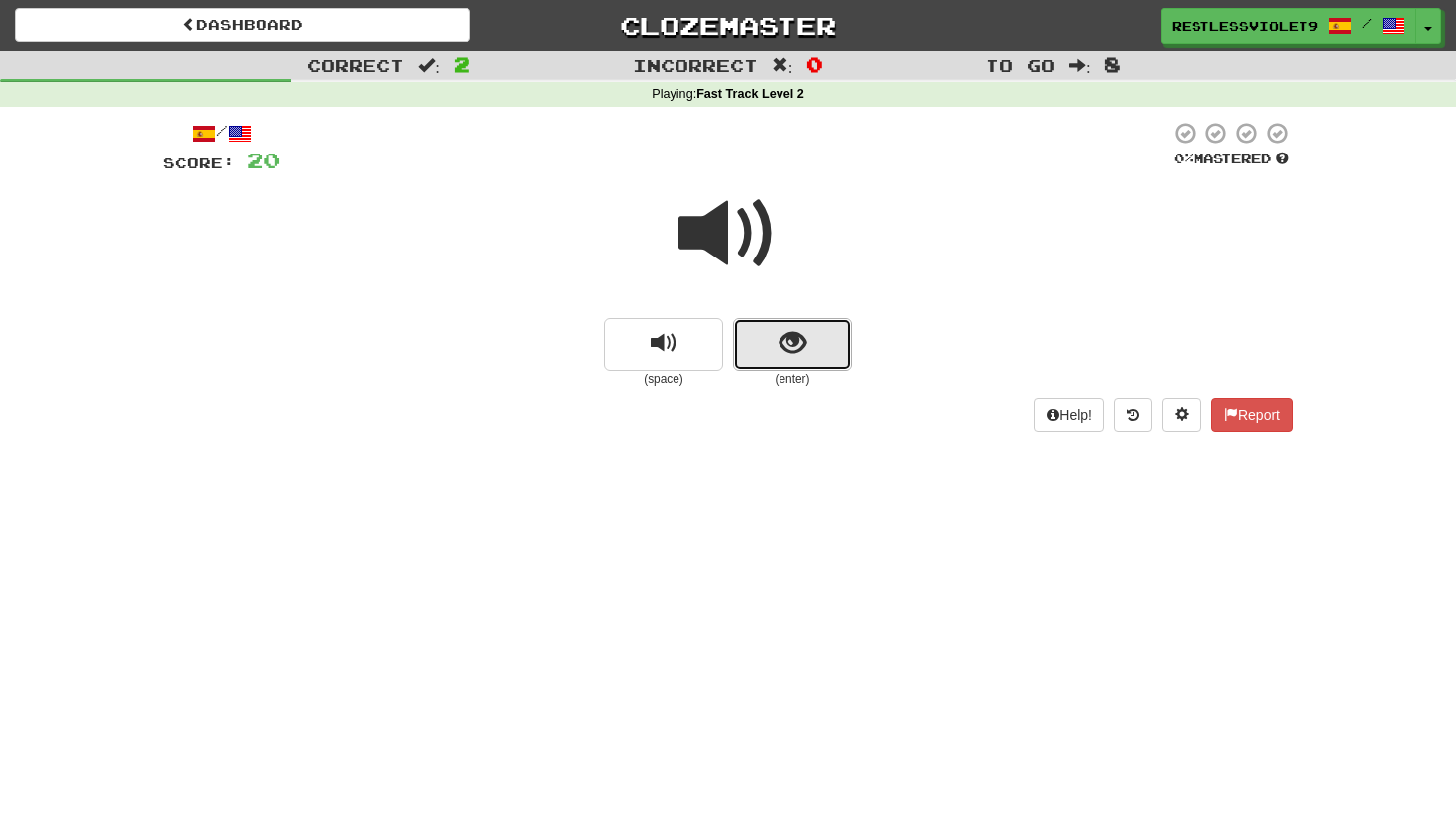 click at bounding box center [792, 343] 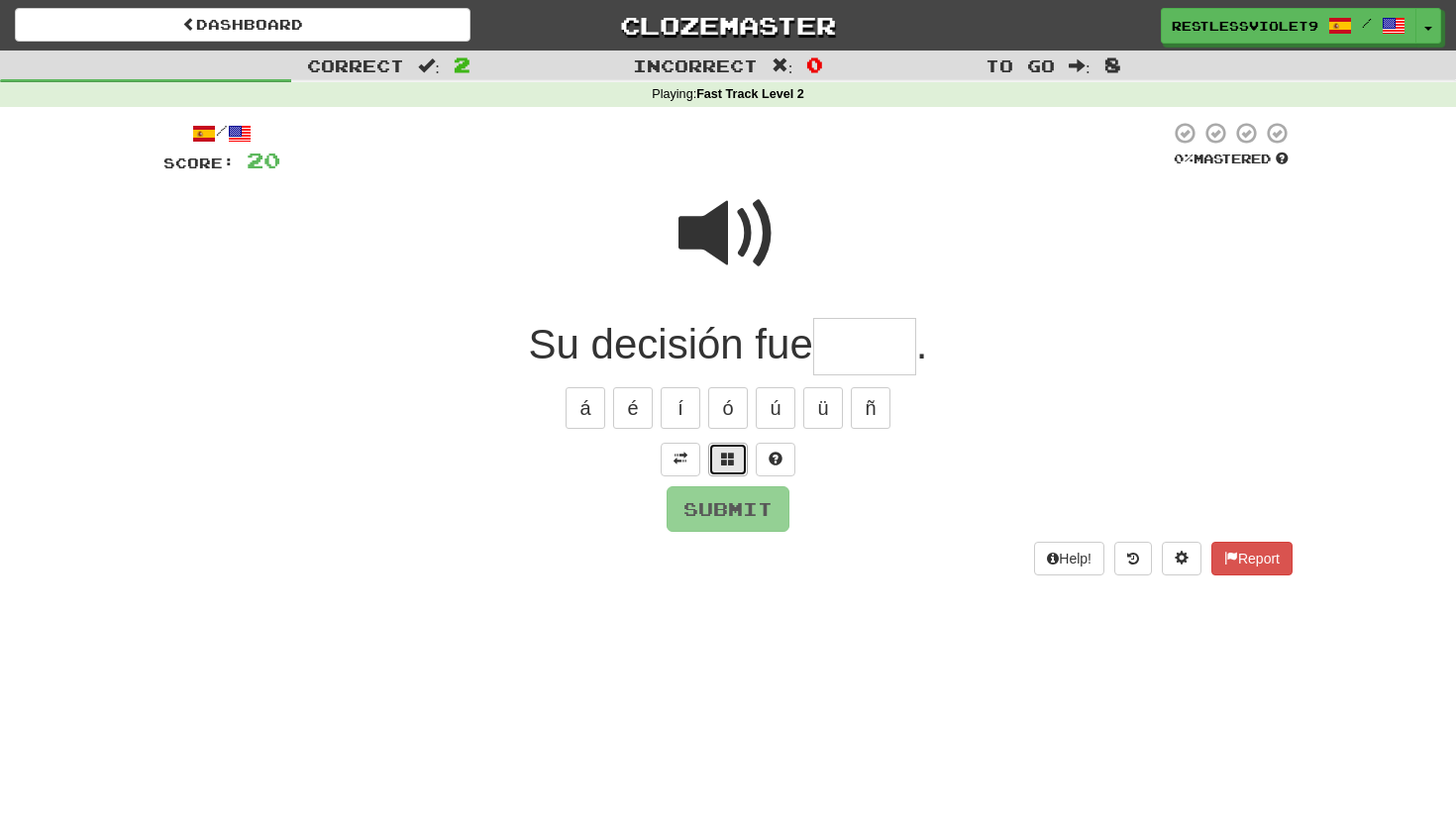 click at bounding box center (728, 459) 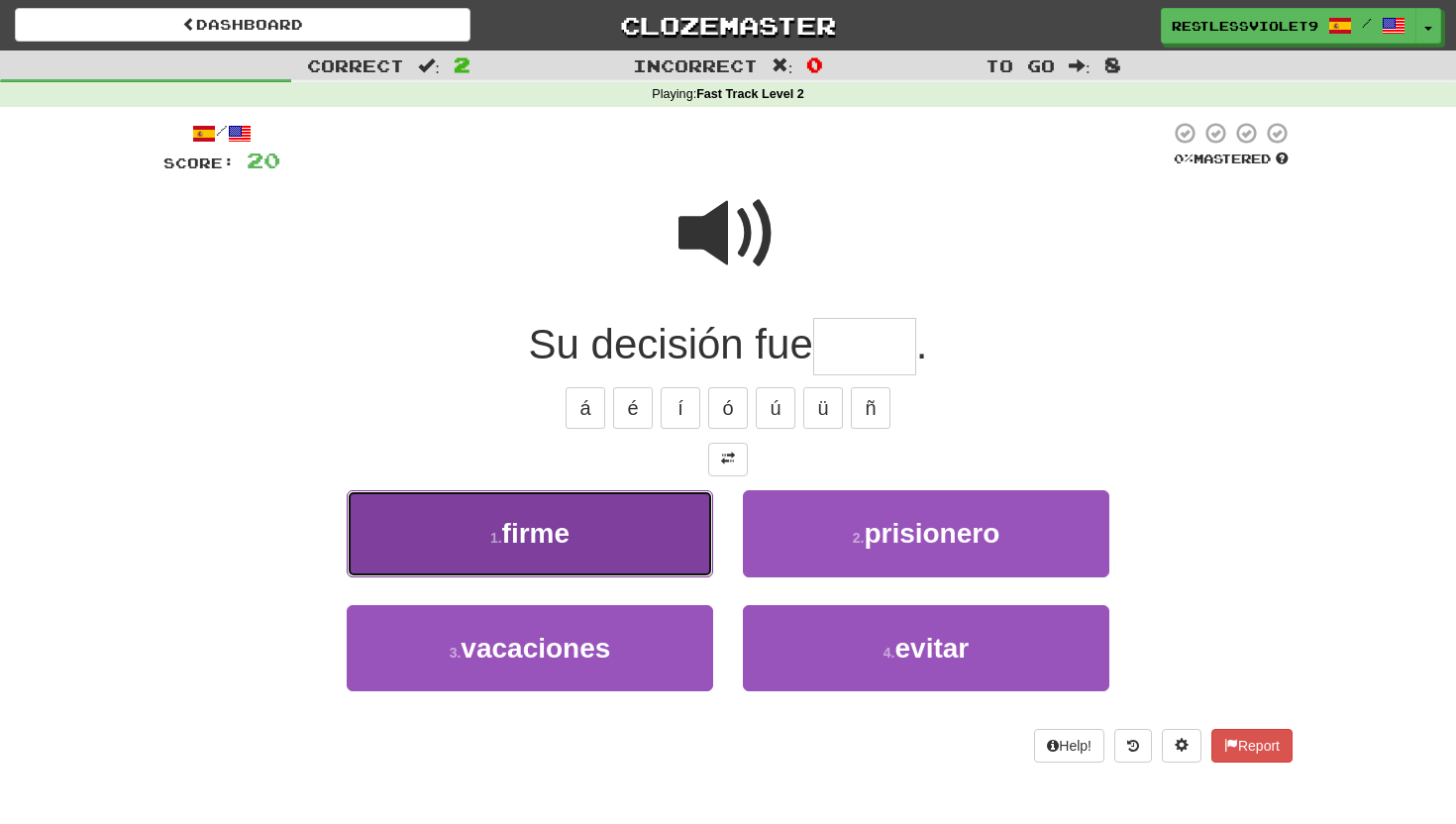 click on "1 .  firme" at bounding box center (530, 533) 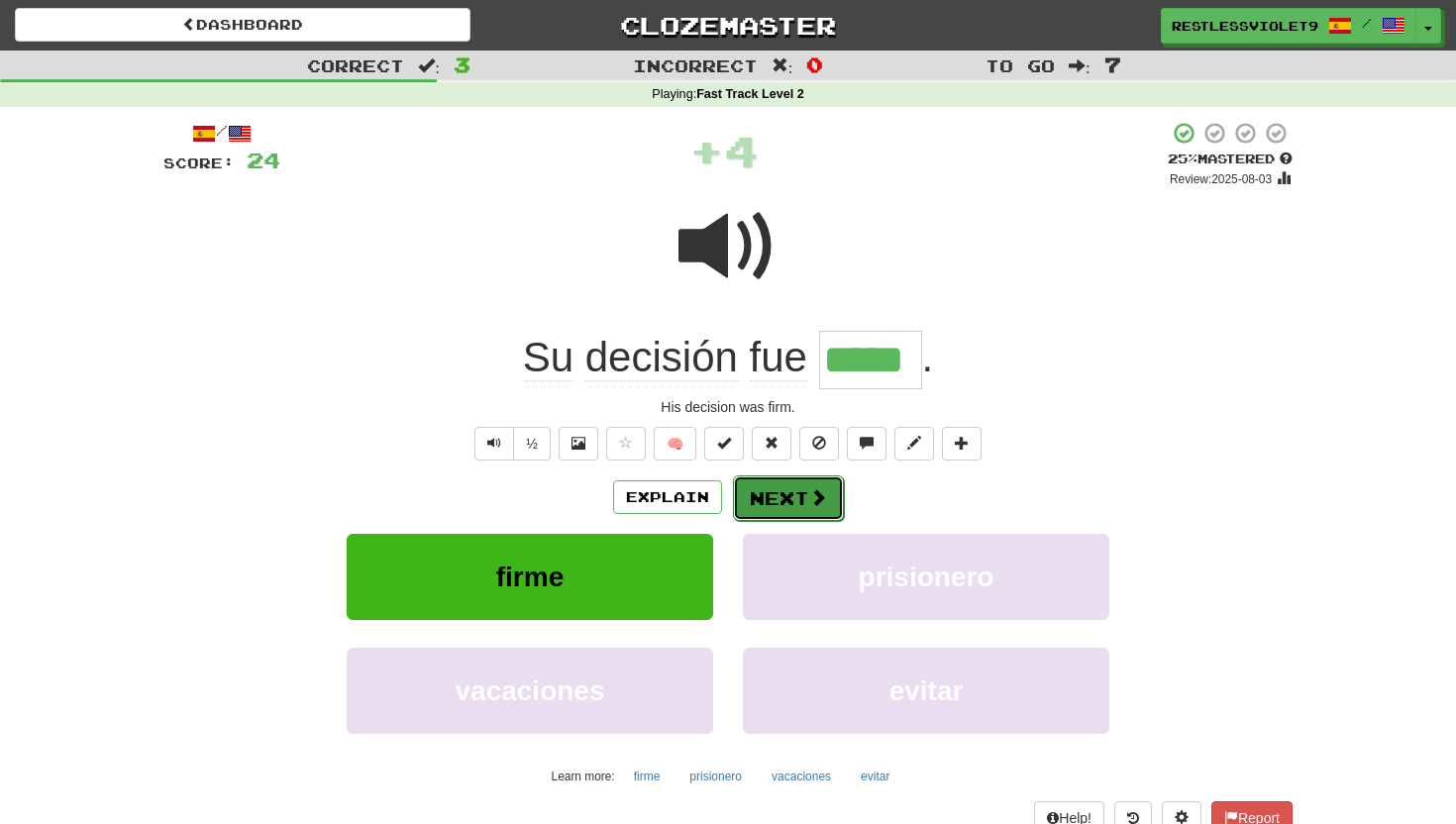 click on "Next" at bounding box center (788, 498) 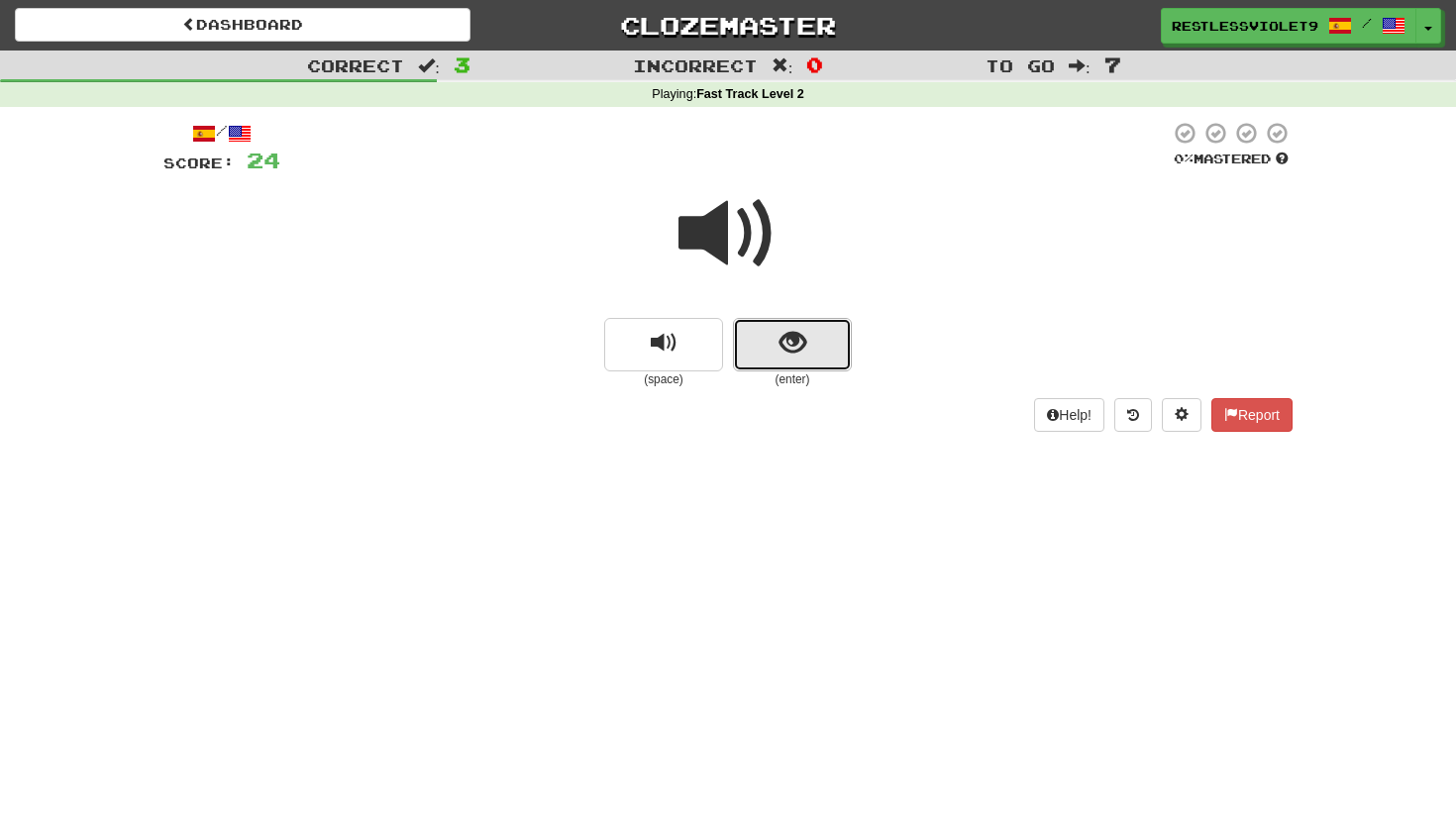 click at bounding box center (792, 345) 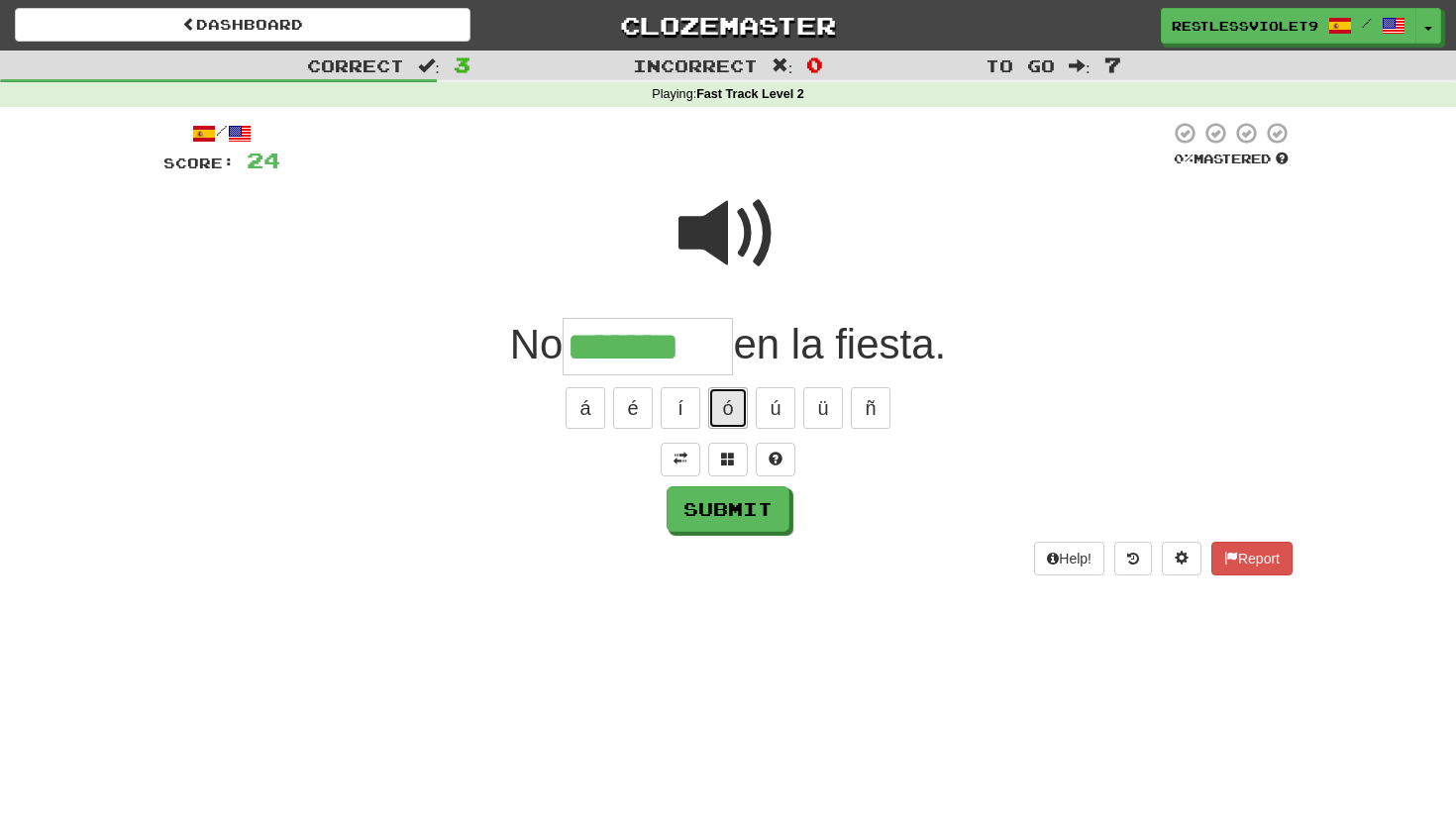 click on "ó" at bounding box center [728, 408] 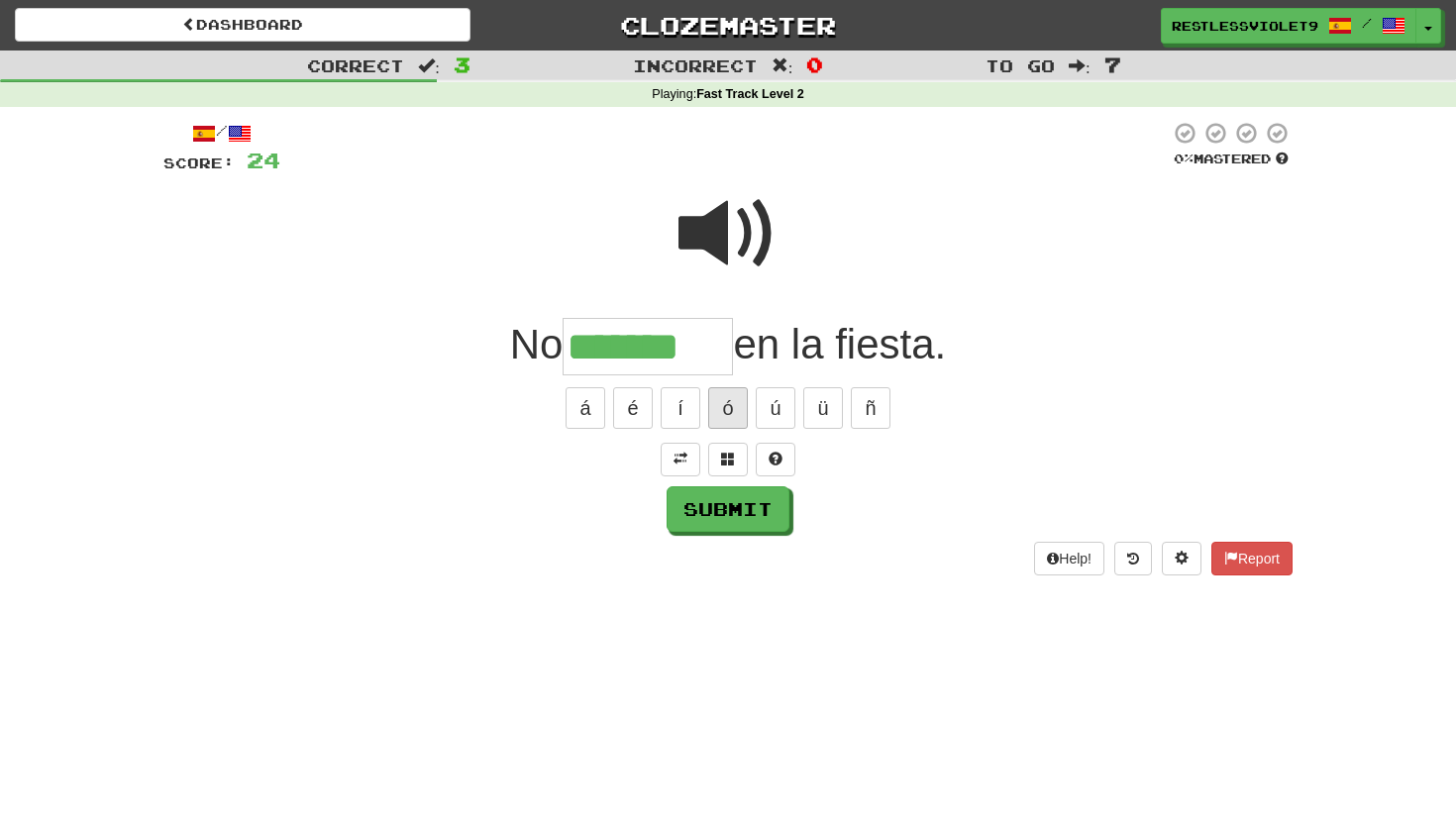 type on "********" 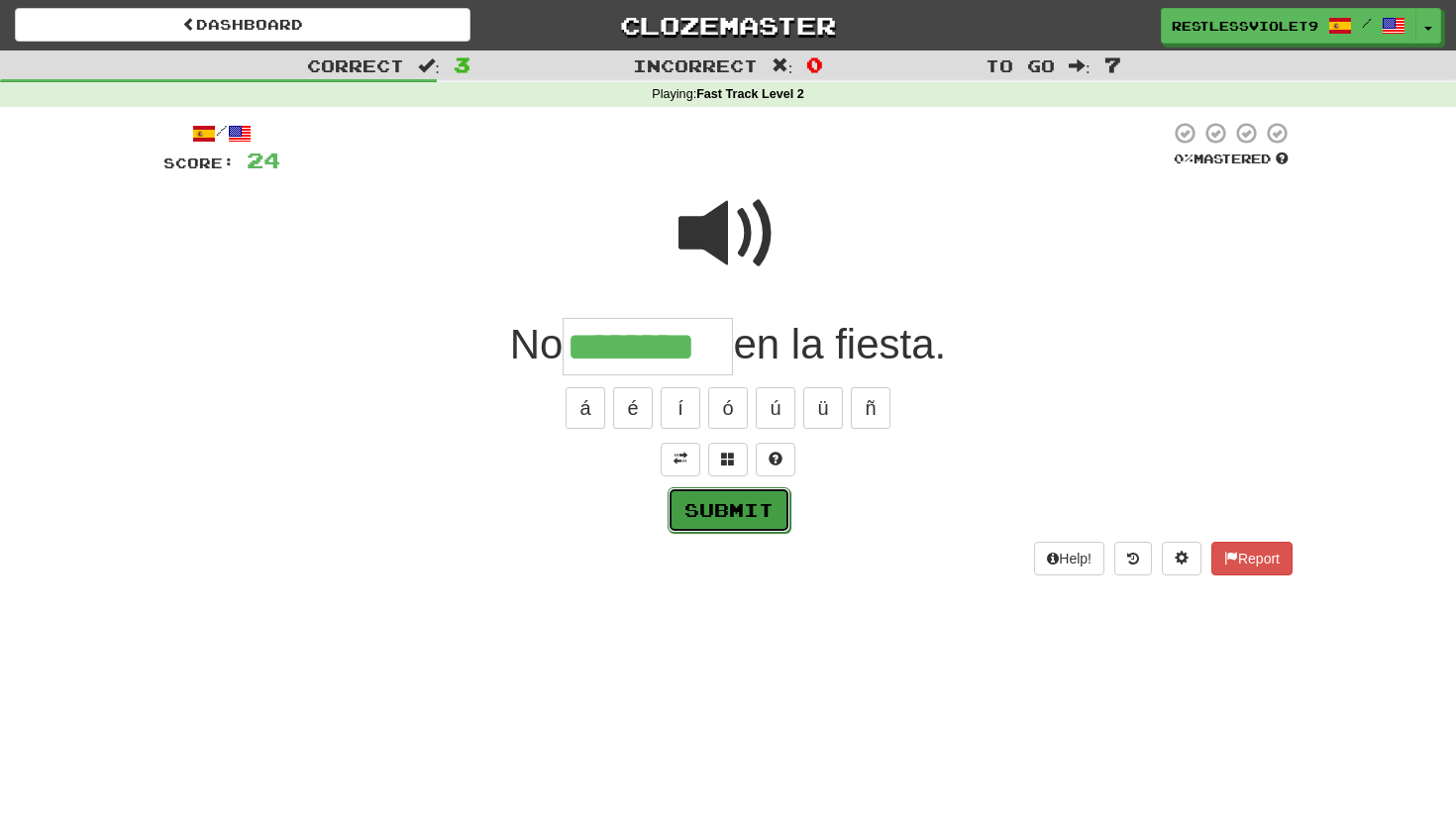 click on "Submit" at bounding box center (729, 510) 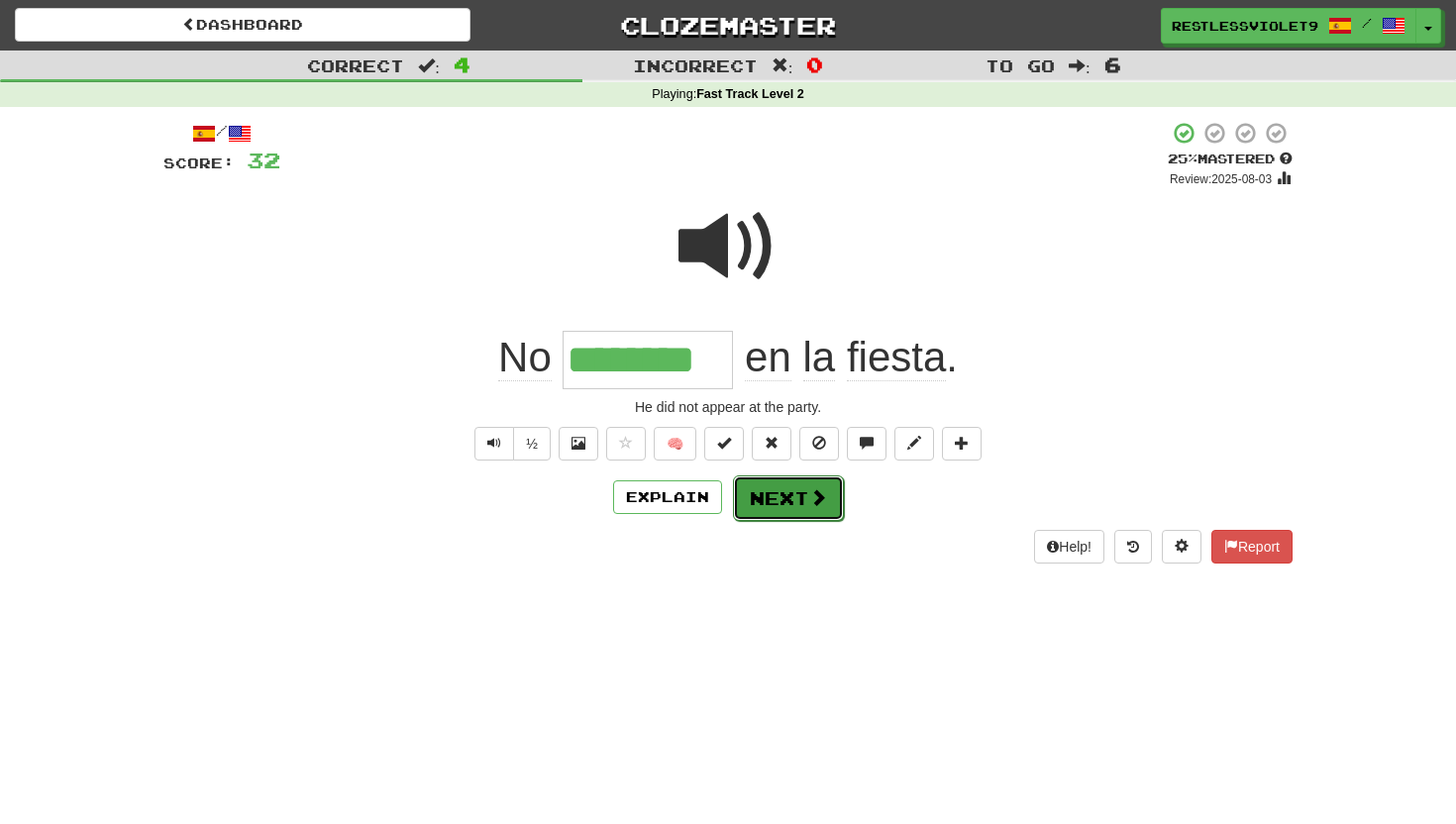 click on "Next" at bounding box center (788, 498) 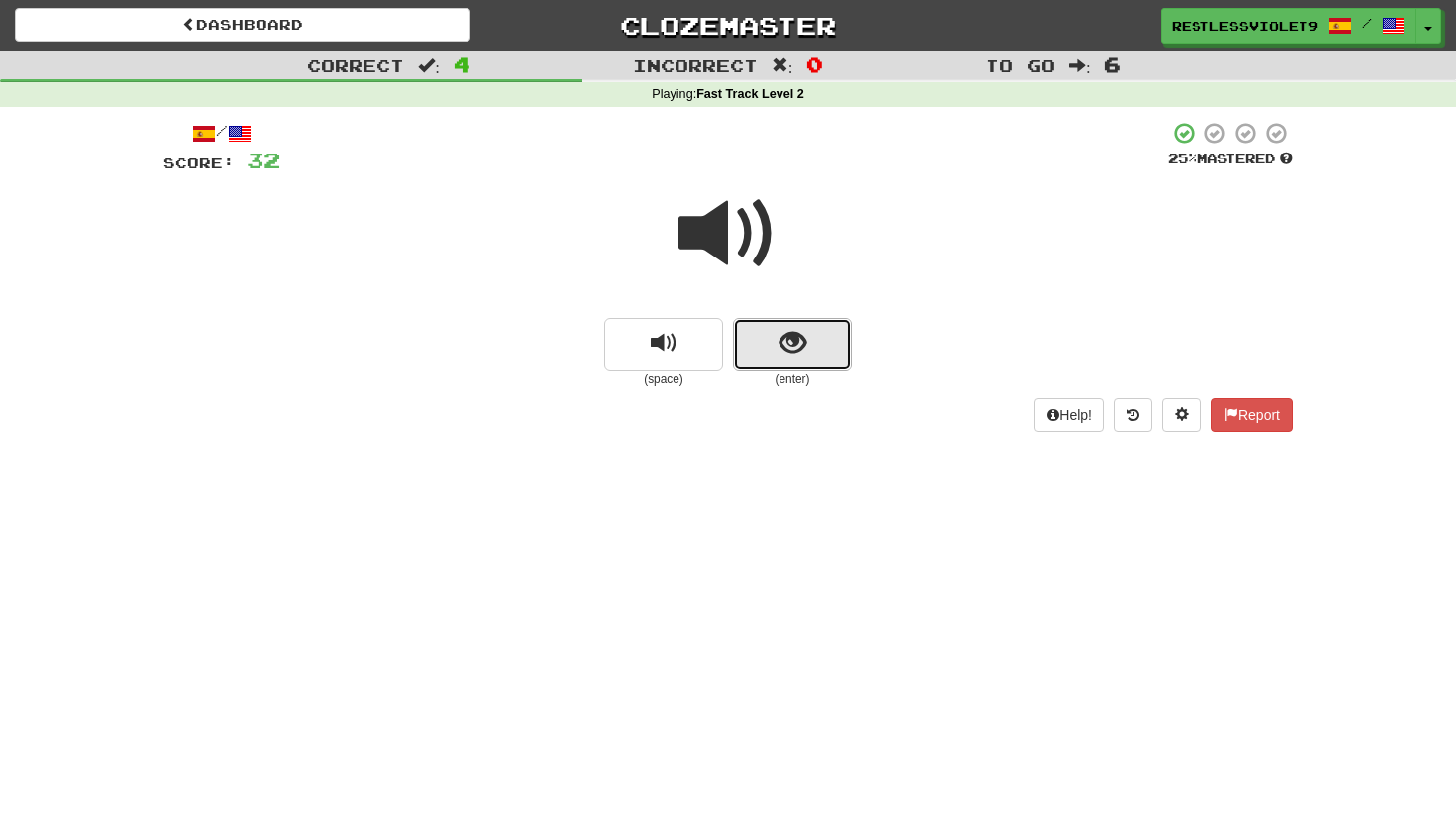 click at bounding box center [792, 343] 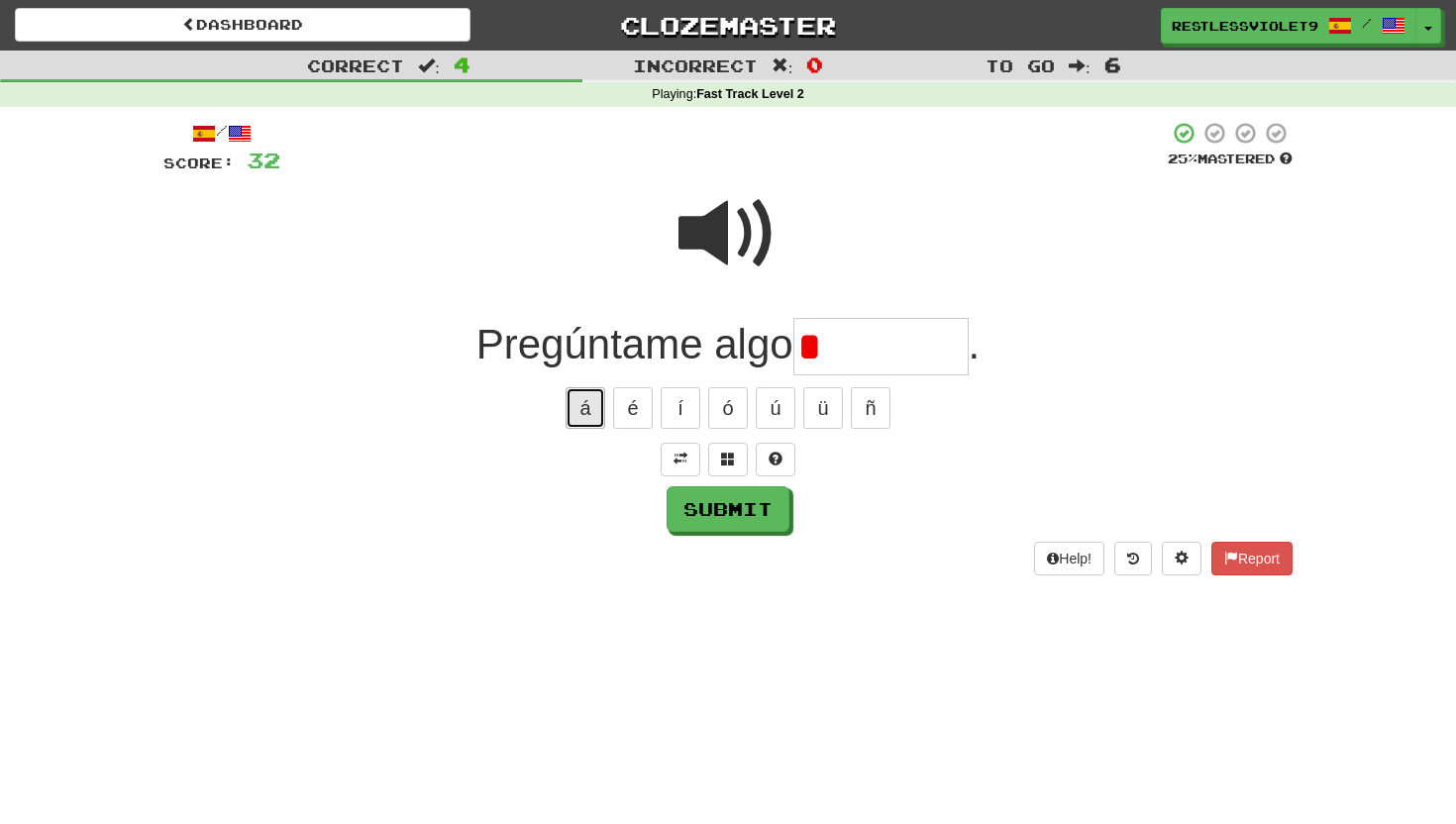 click on "á" at bounding box center (585, 408) 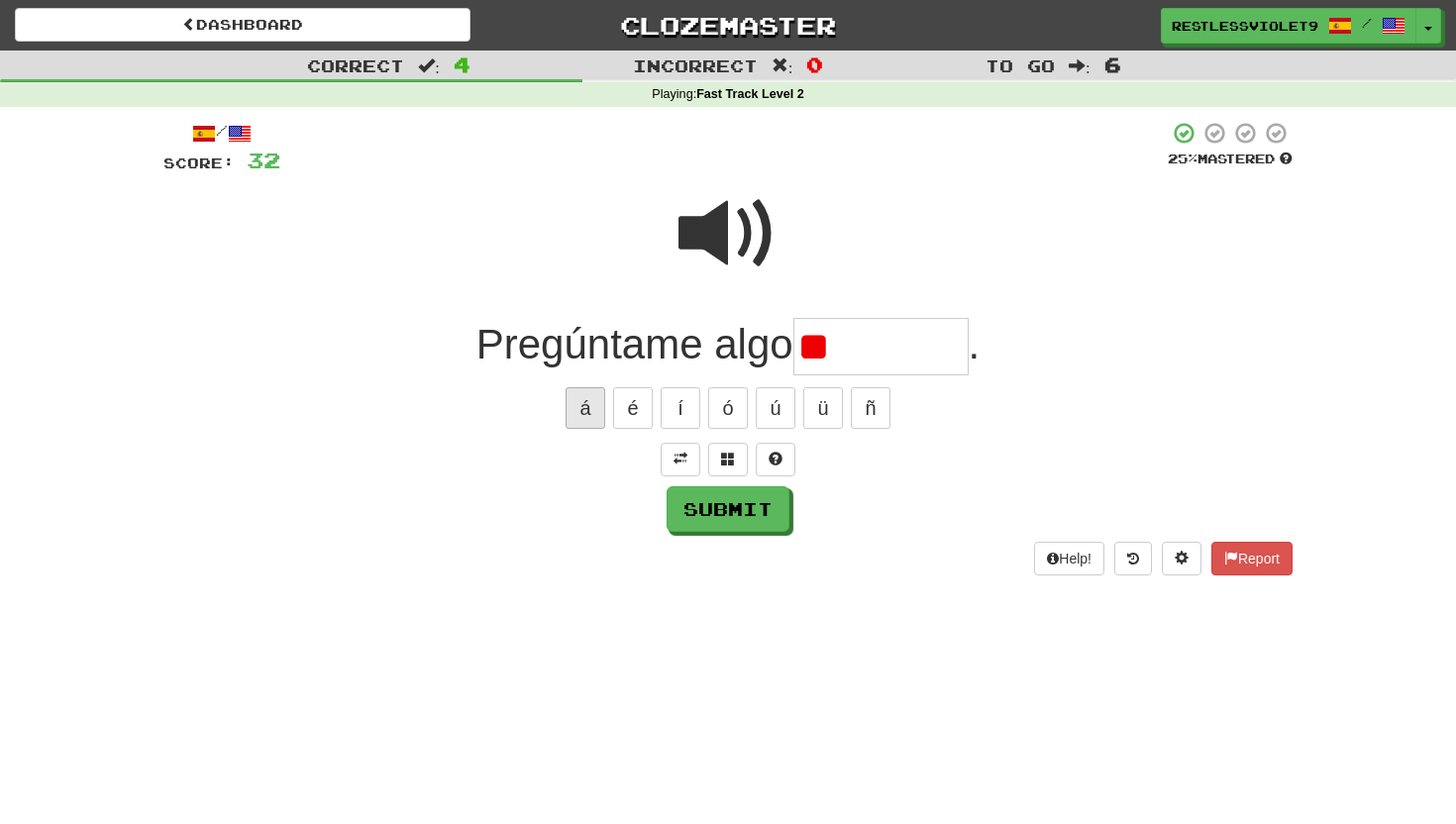 type on "*" 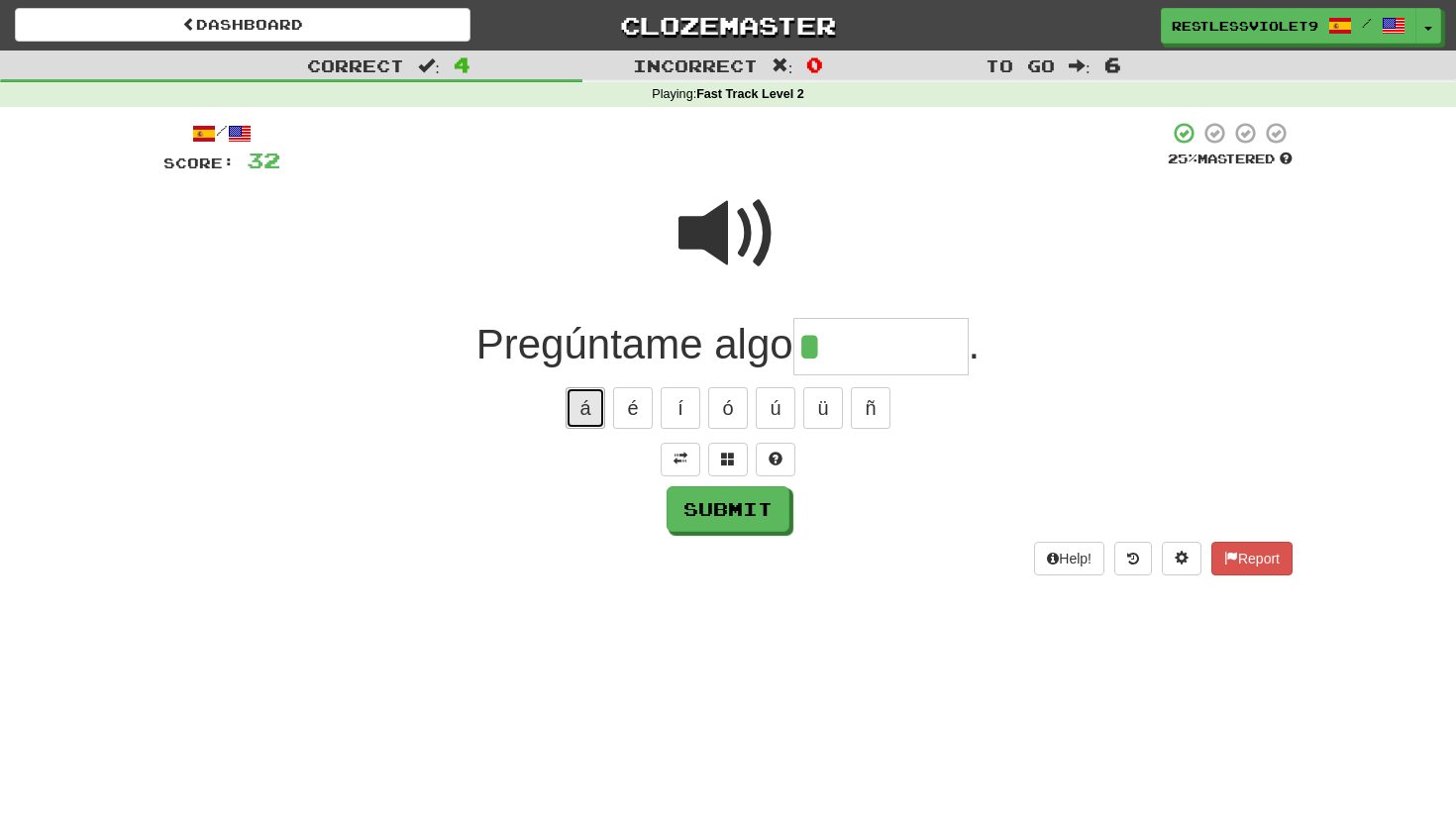 click on "á" at bounding box center [585, 408] 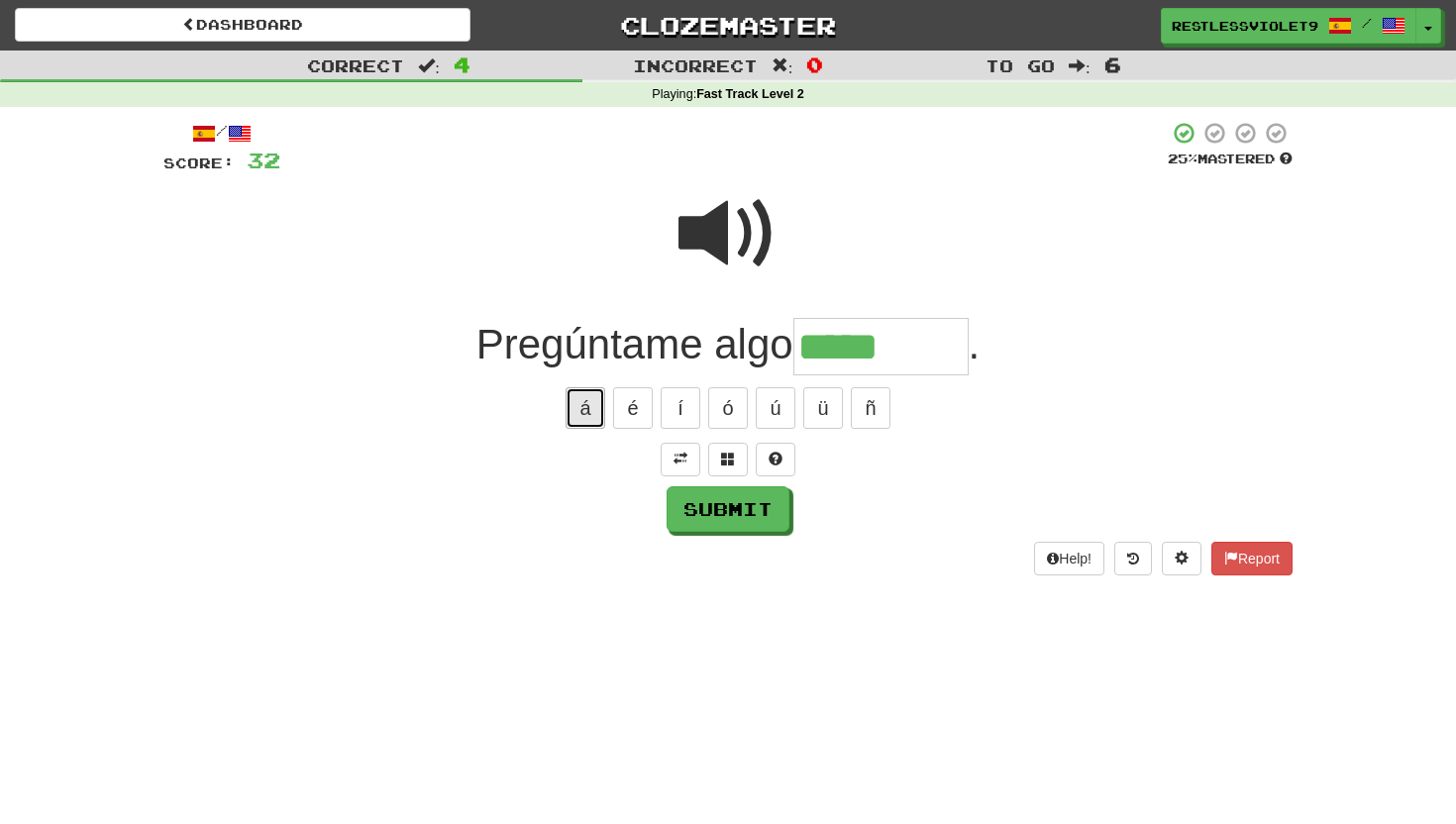 click on "á" at bounding box center (585, 408) 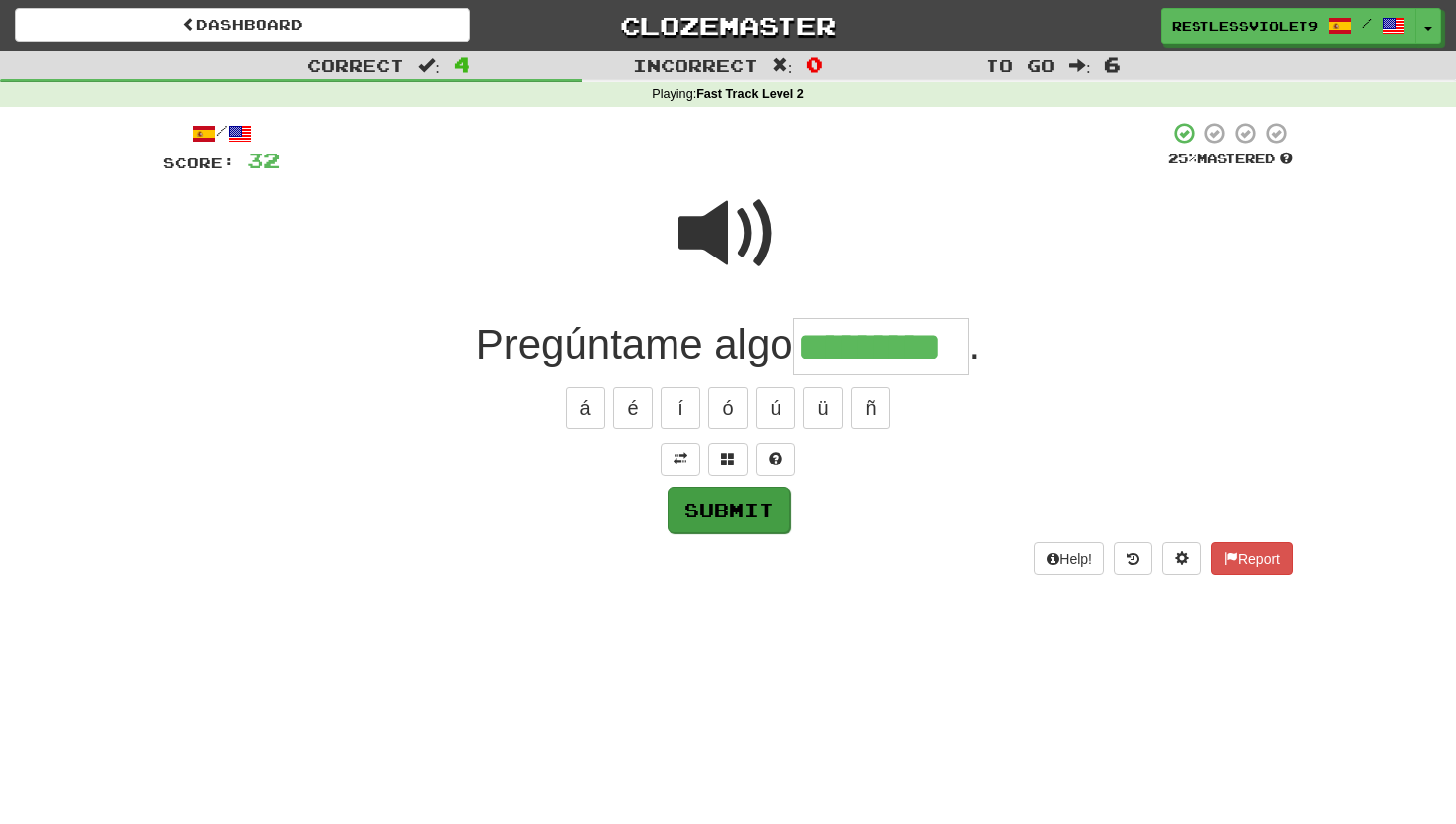 type on "*********" 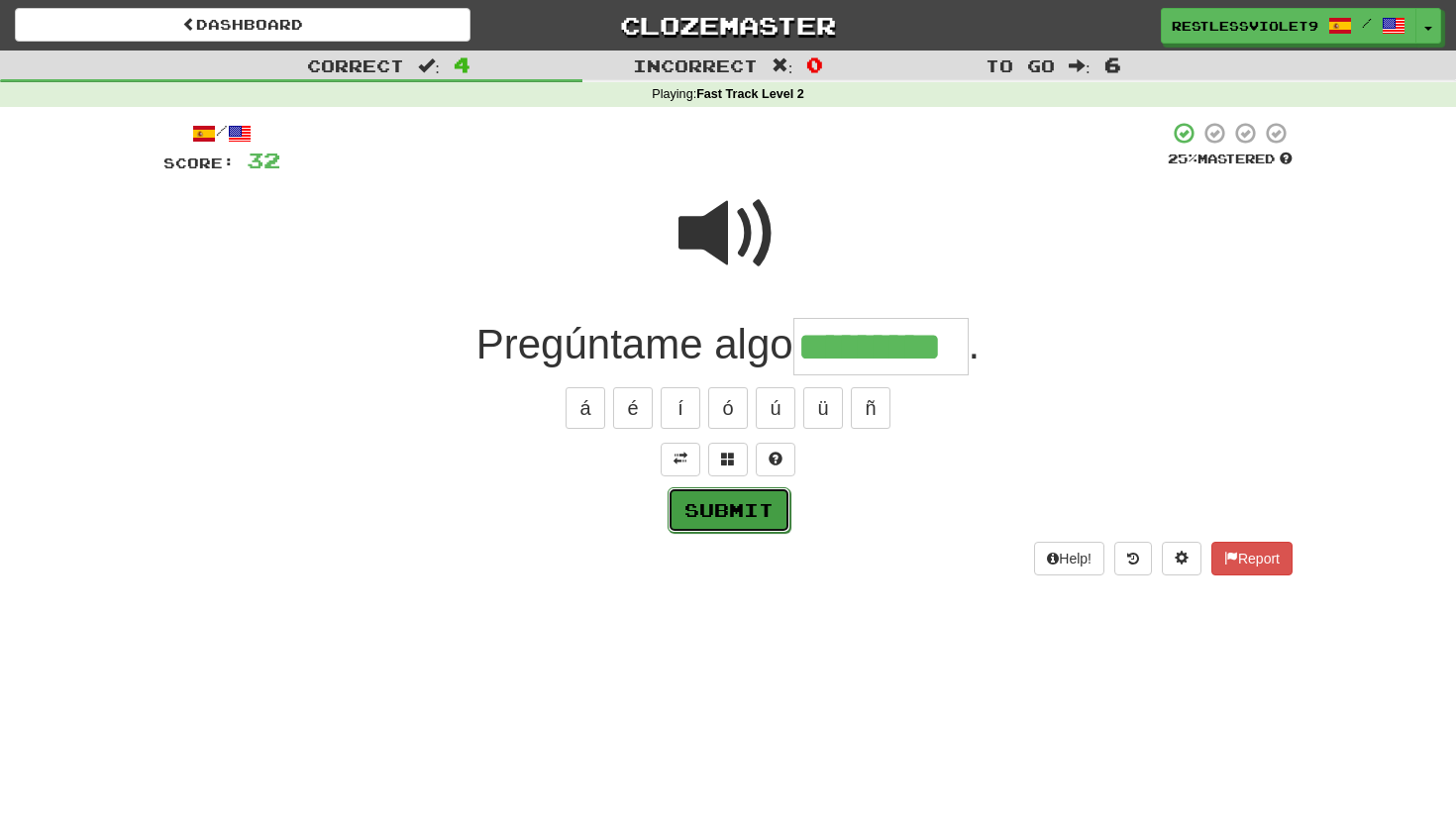 click on "Submit" at bounding box center (729, 510) 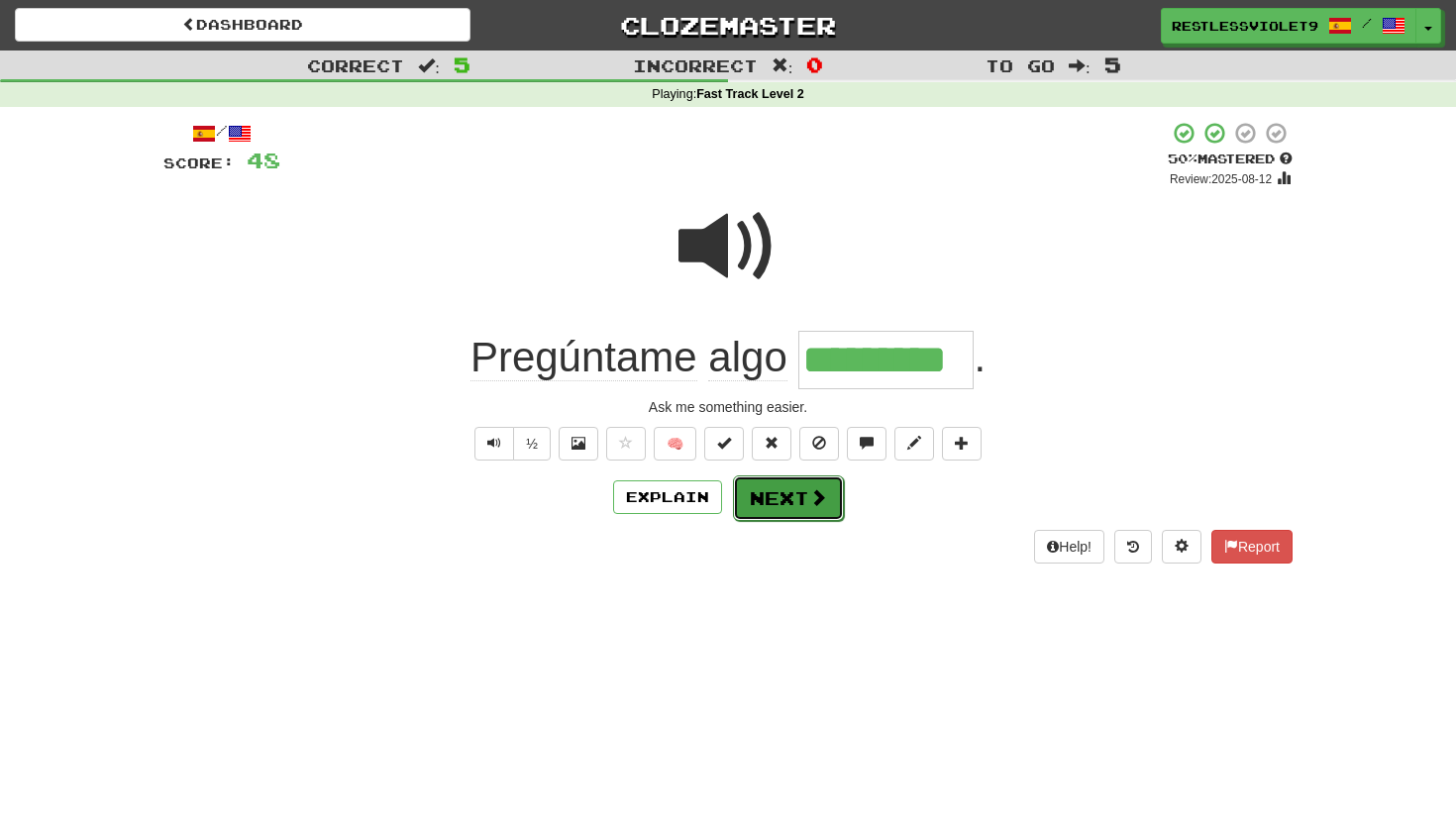 click on "Next" at bounding box center [788, 498] 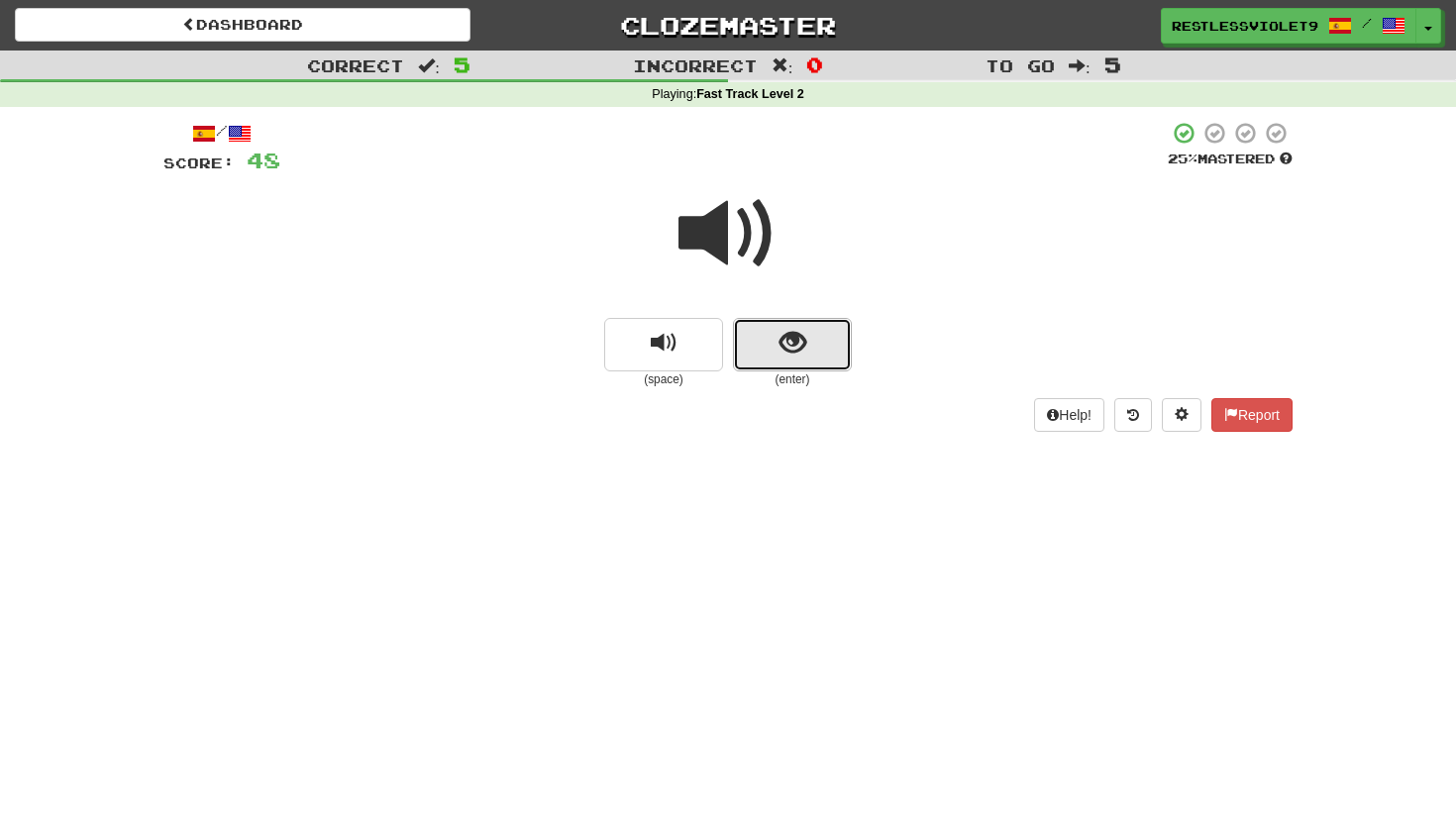 click at bounding box center [792, 343] 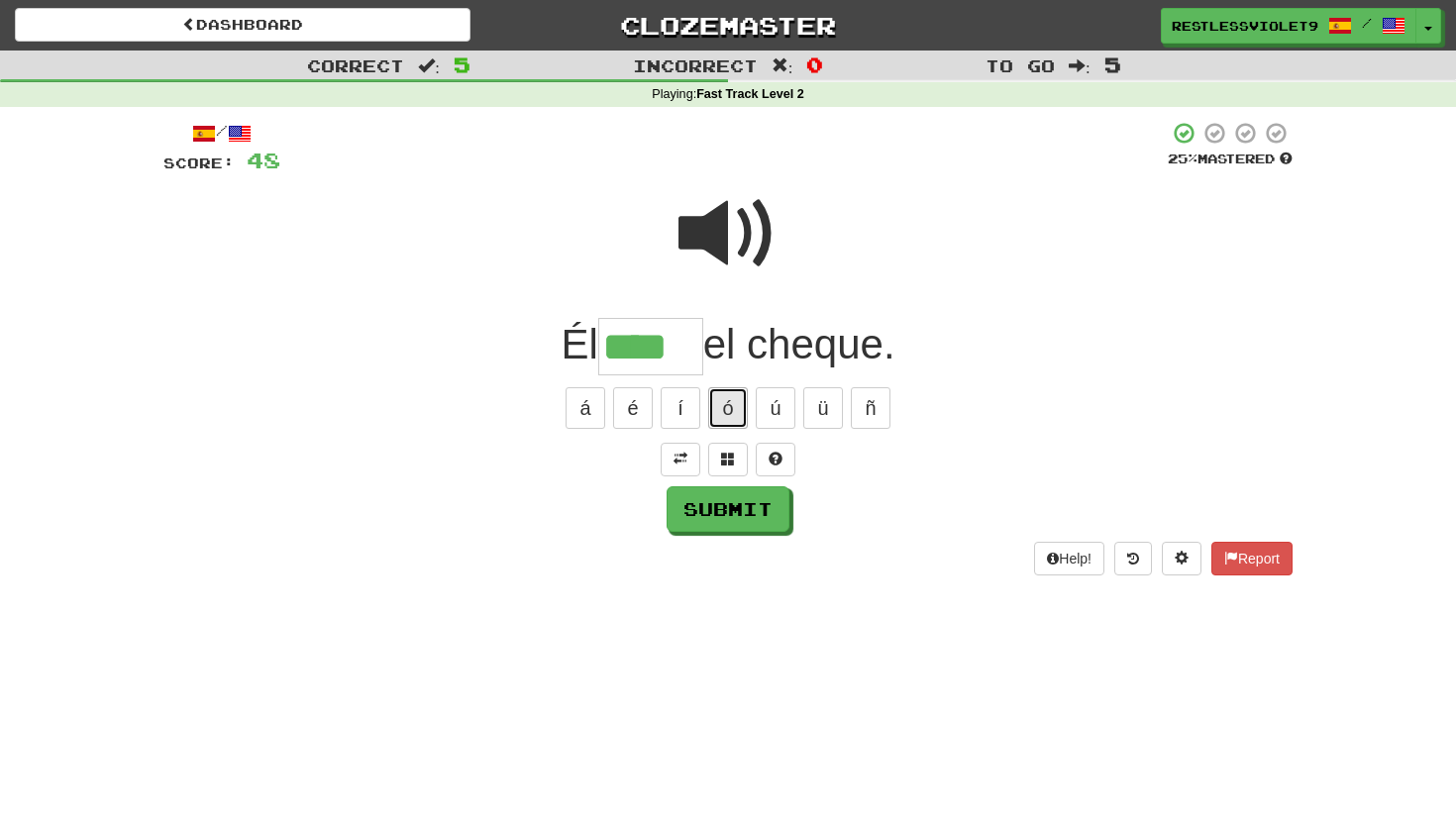 click on "ó" at bounding box center [728, 408] 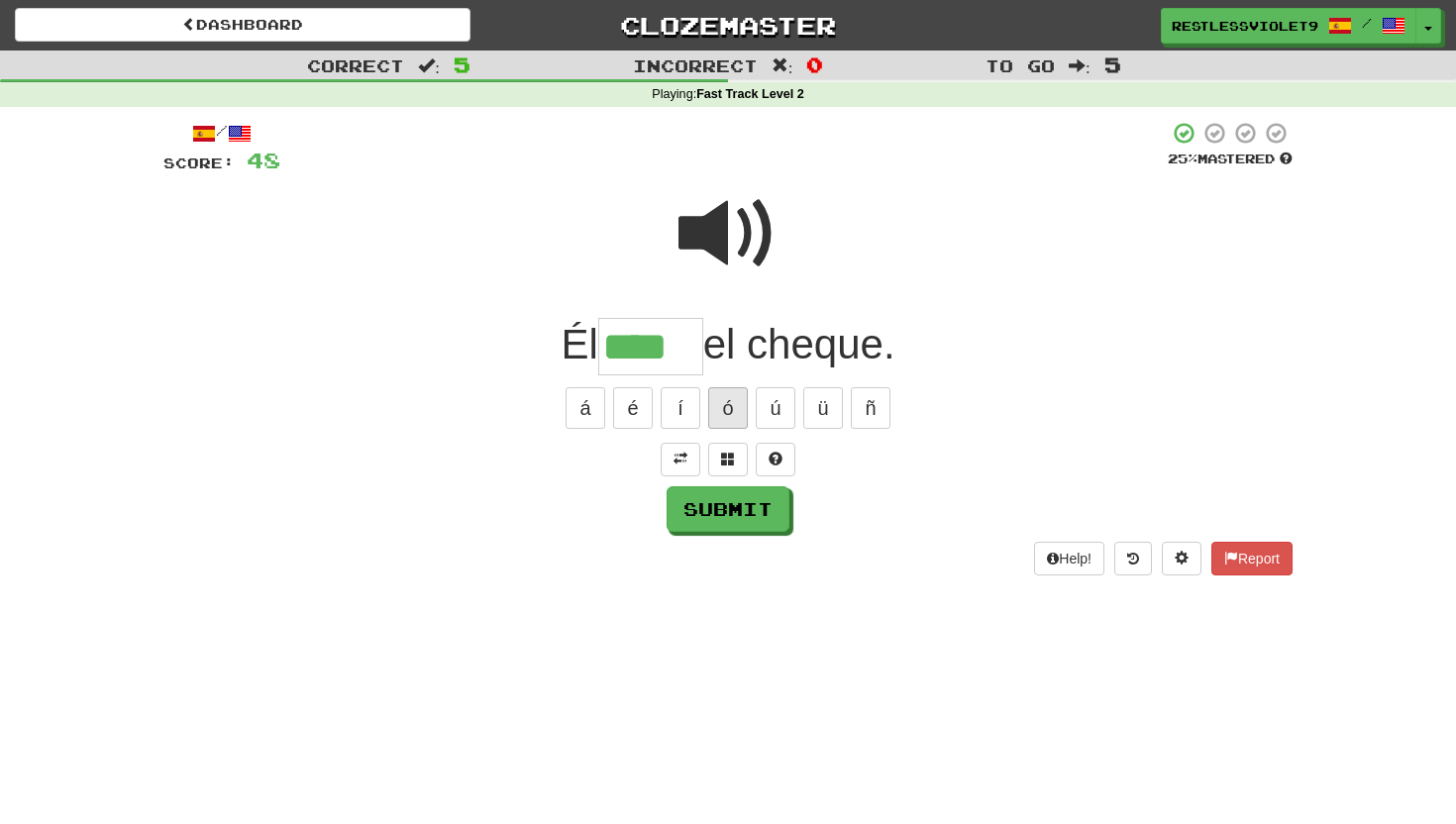 type on "*****" 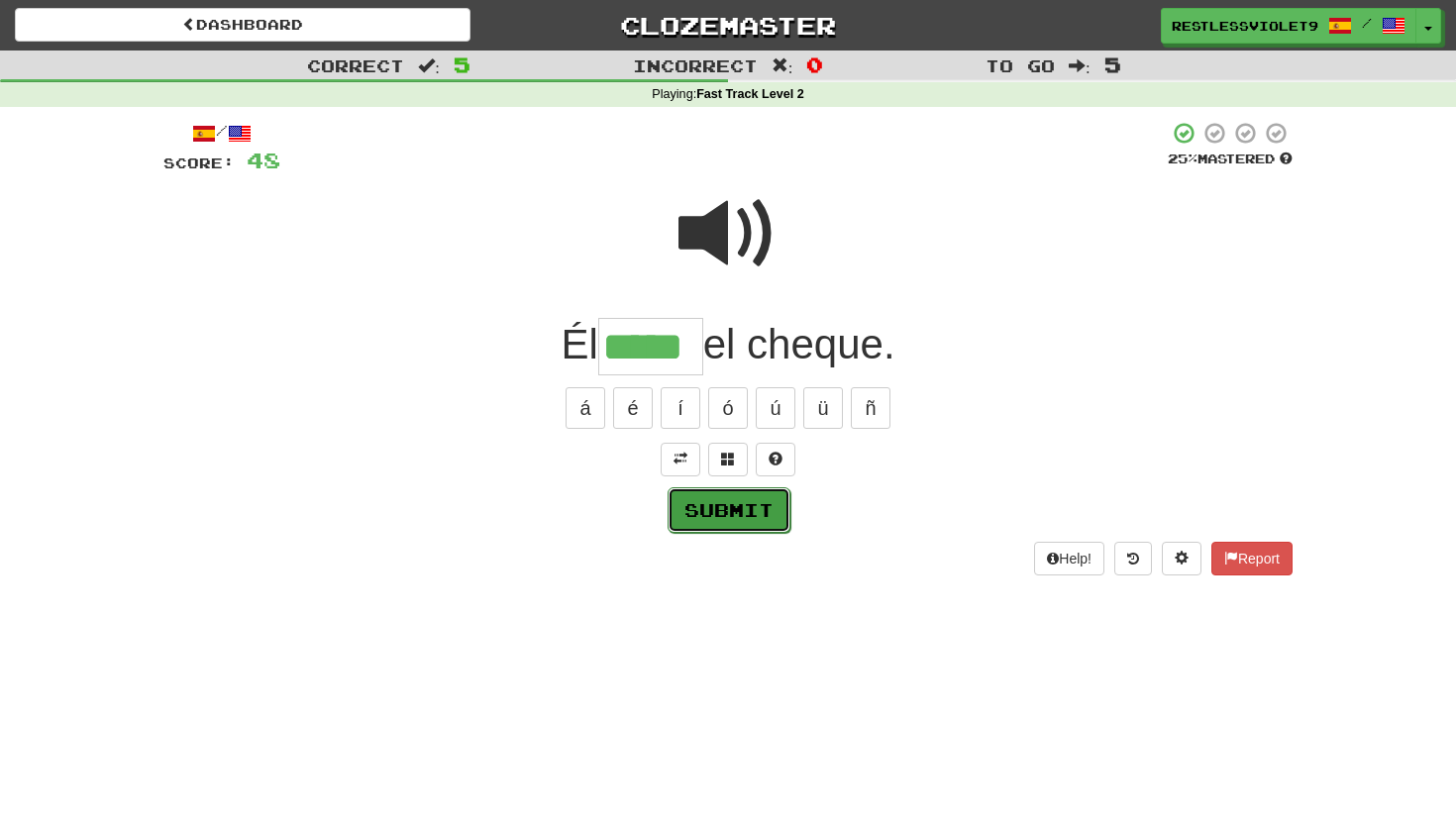 click on "Submit" at bounding box center (729, 510) 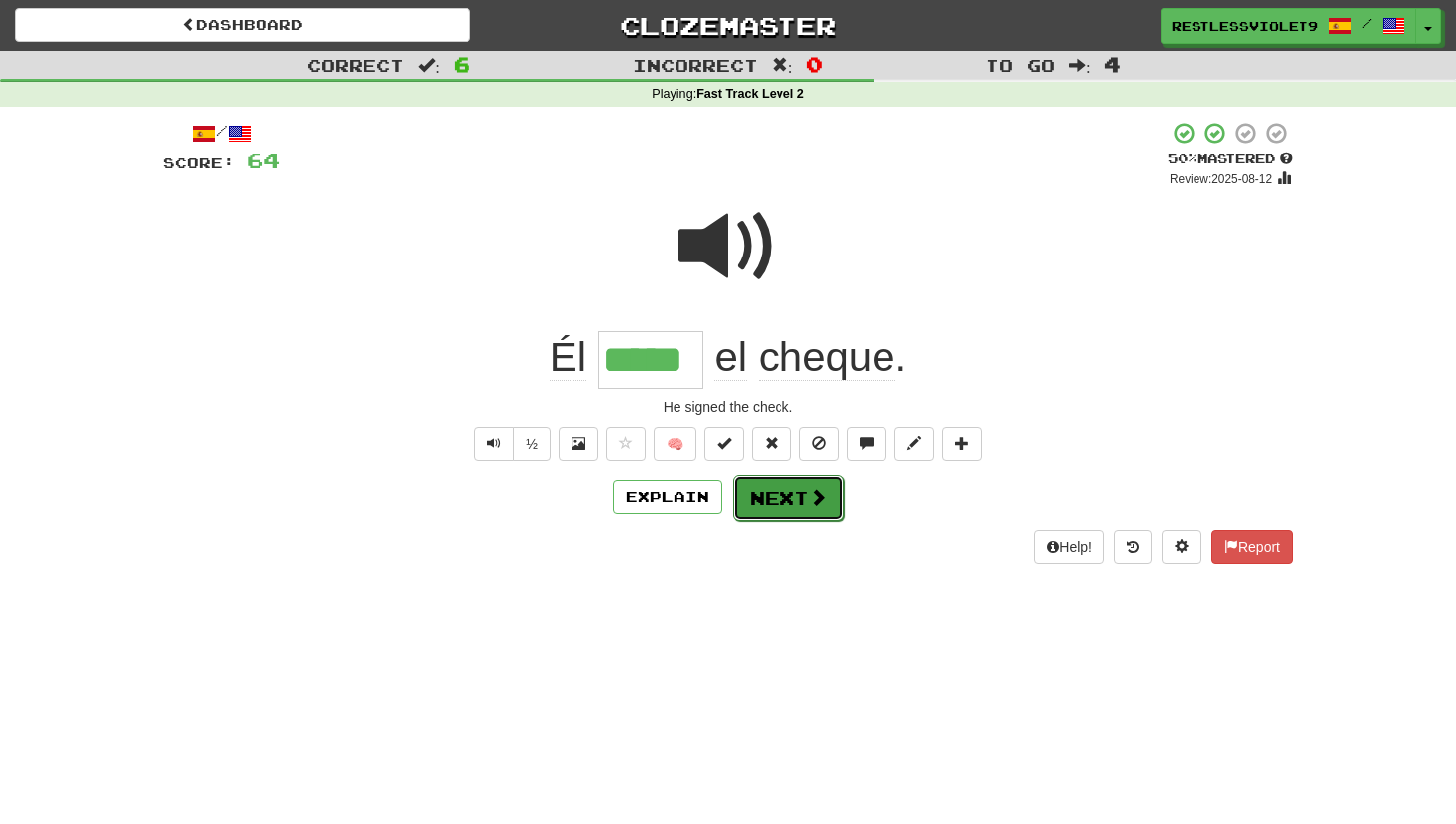 click on "Next" at bounding box center (788, 498) 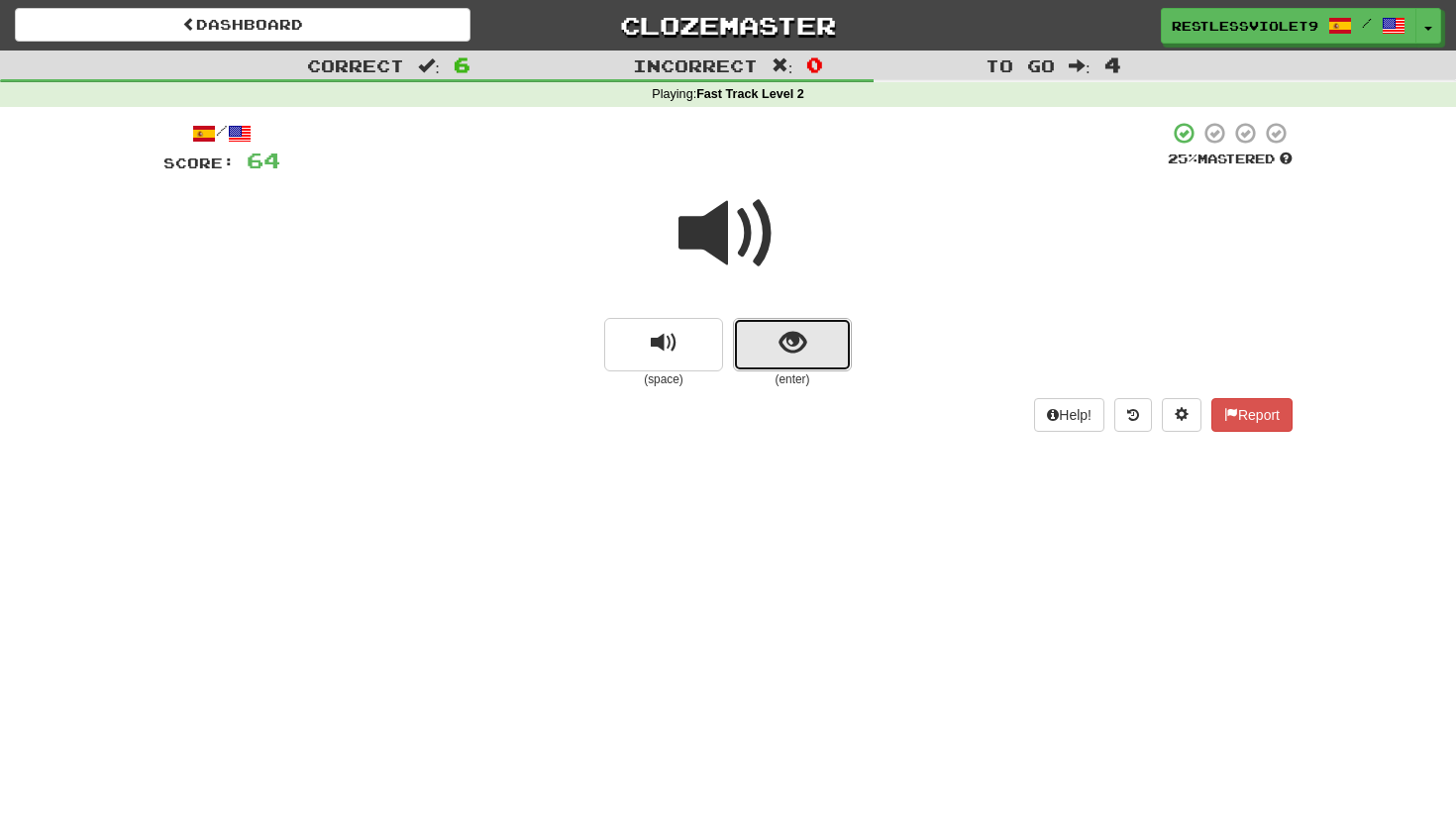 click at bounding box center [792, 343] 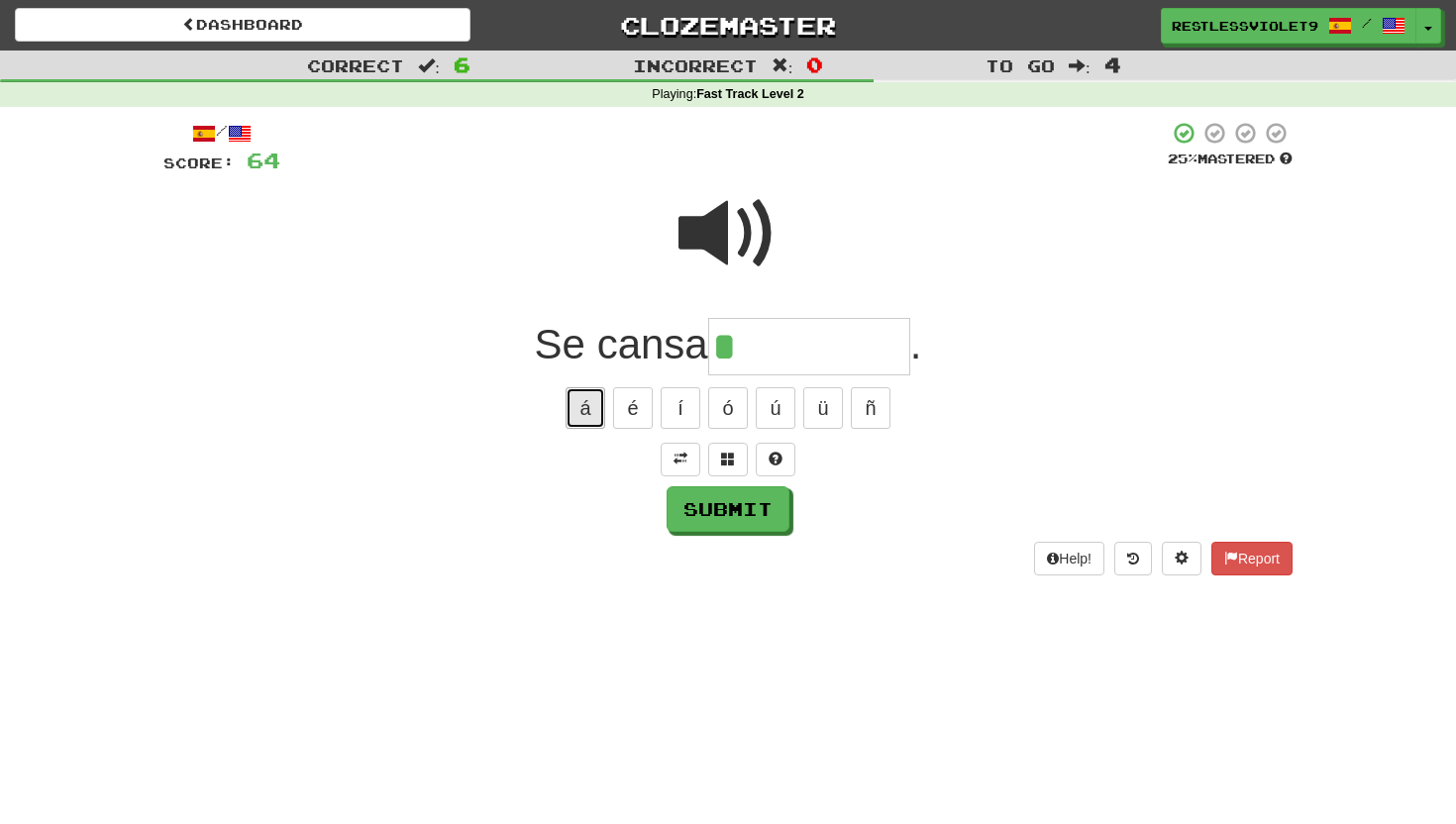 click on "á" at bounding box center [585, 408] 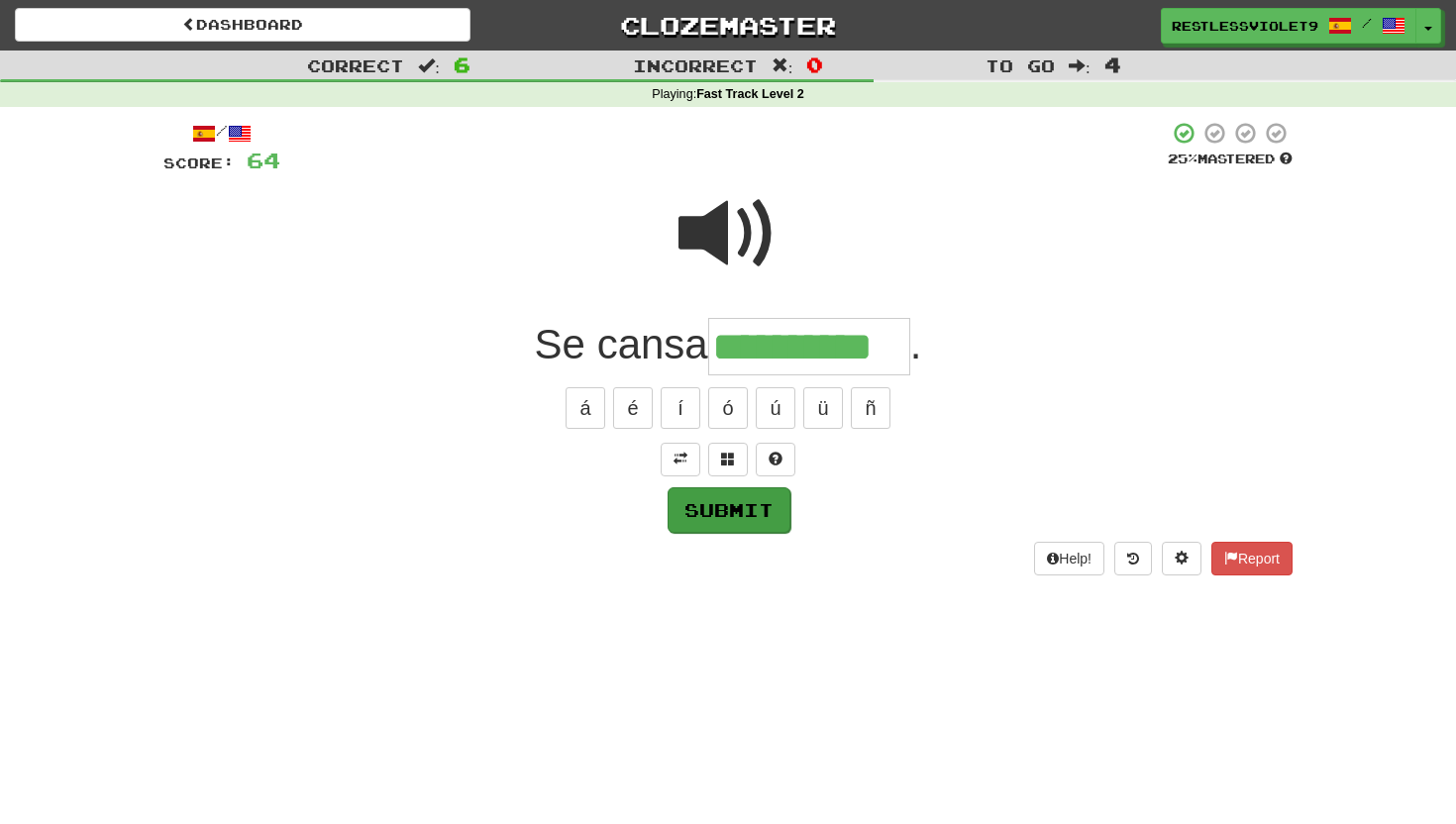 type on "**********" 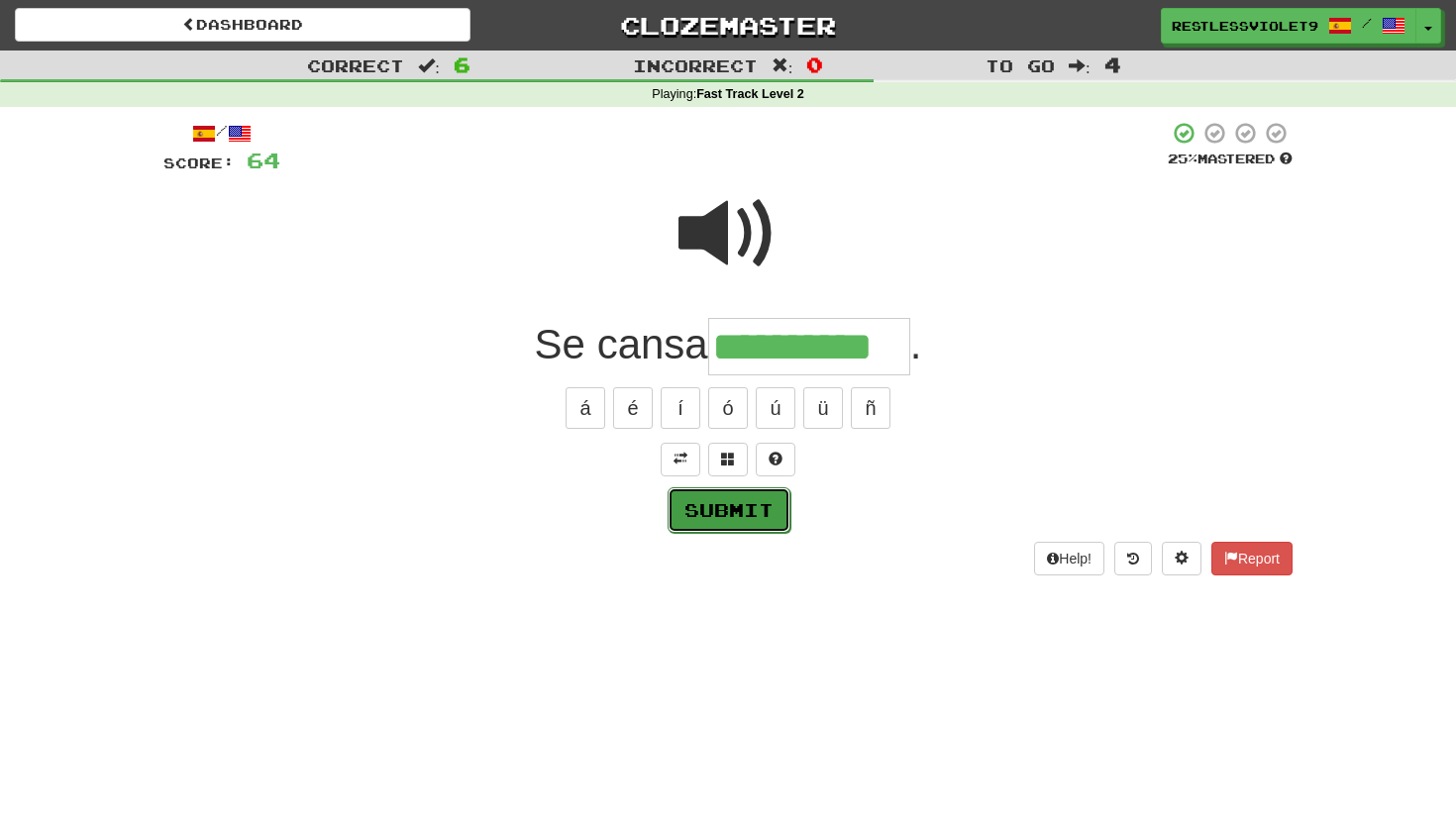 click on "Submit" at bounding box center (729, 510) 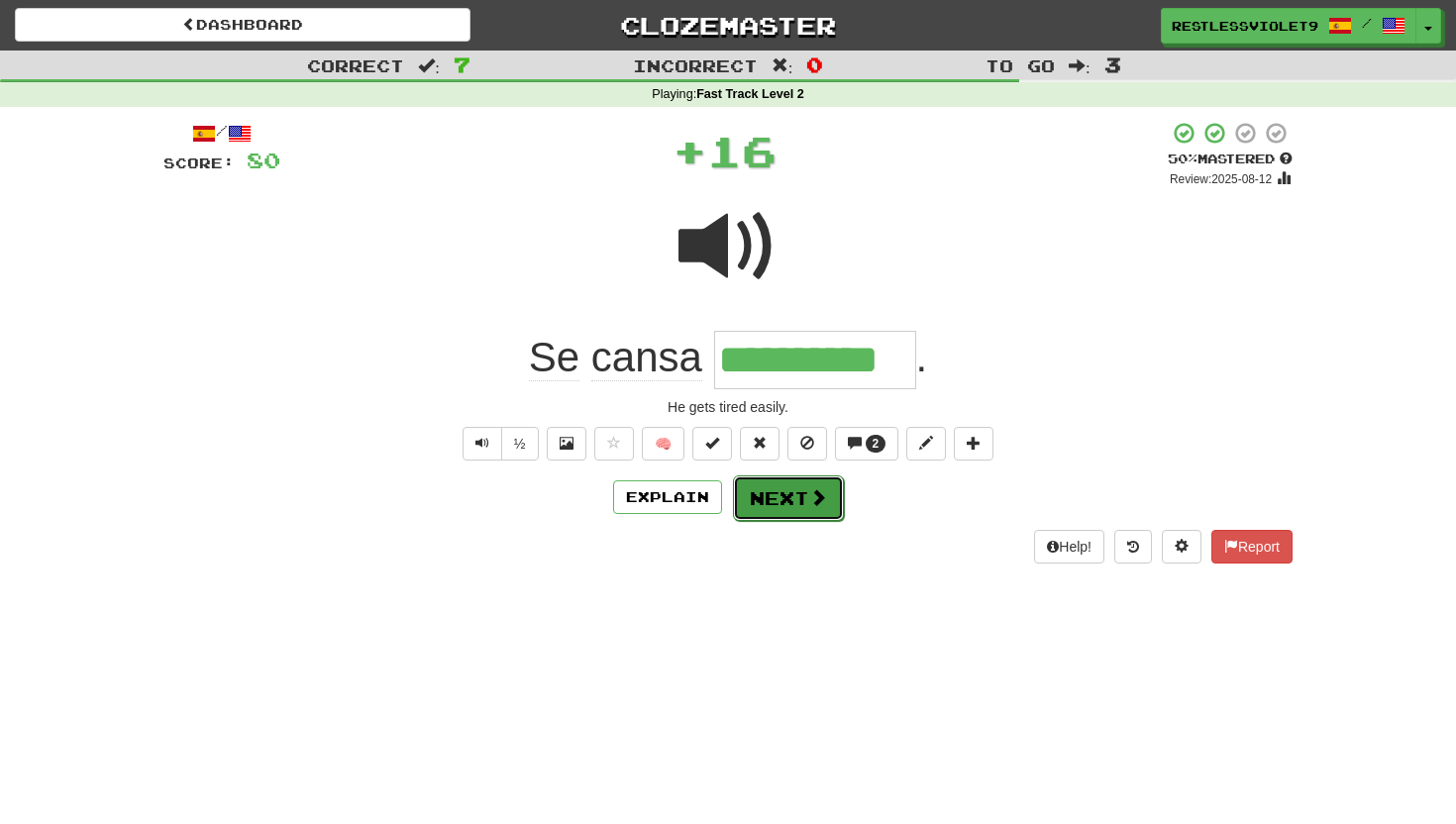 click on "Next" at bounding box center (788, 498) 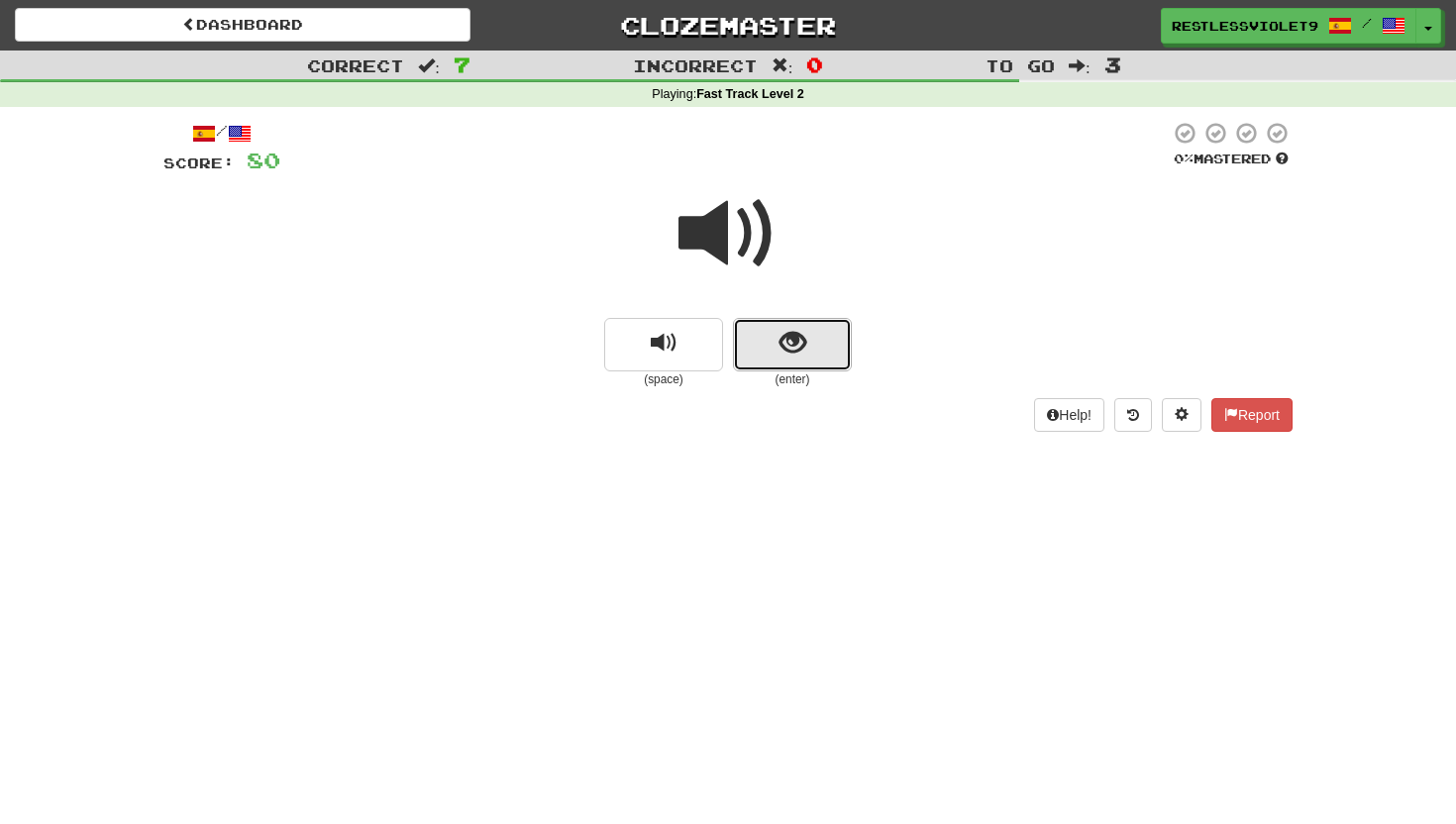 click at bounding box center [792, 343] 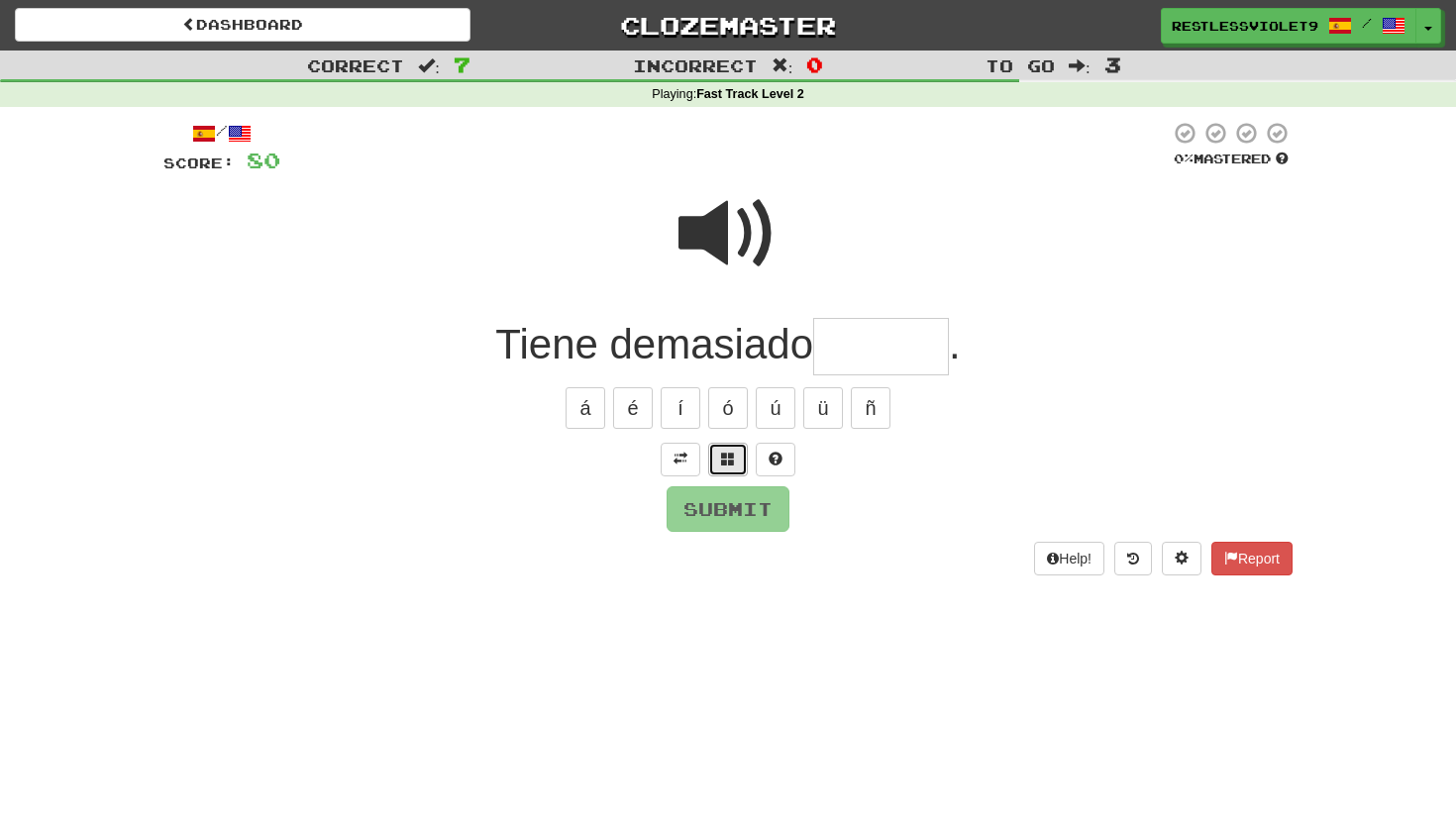 click at bounding box center (728, 459) 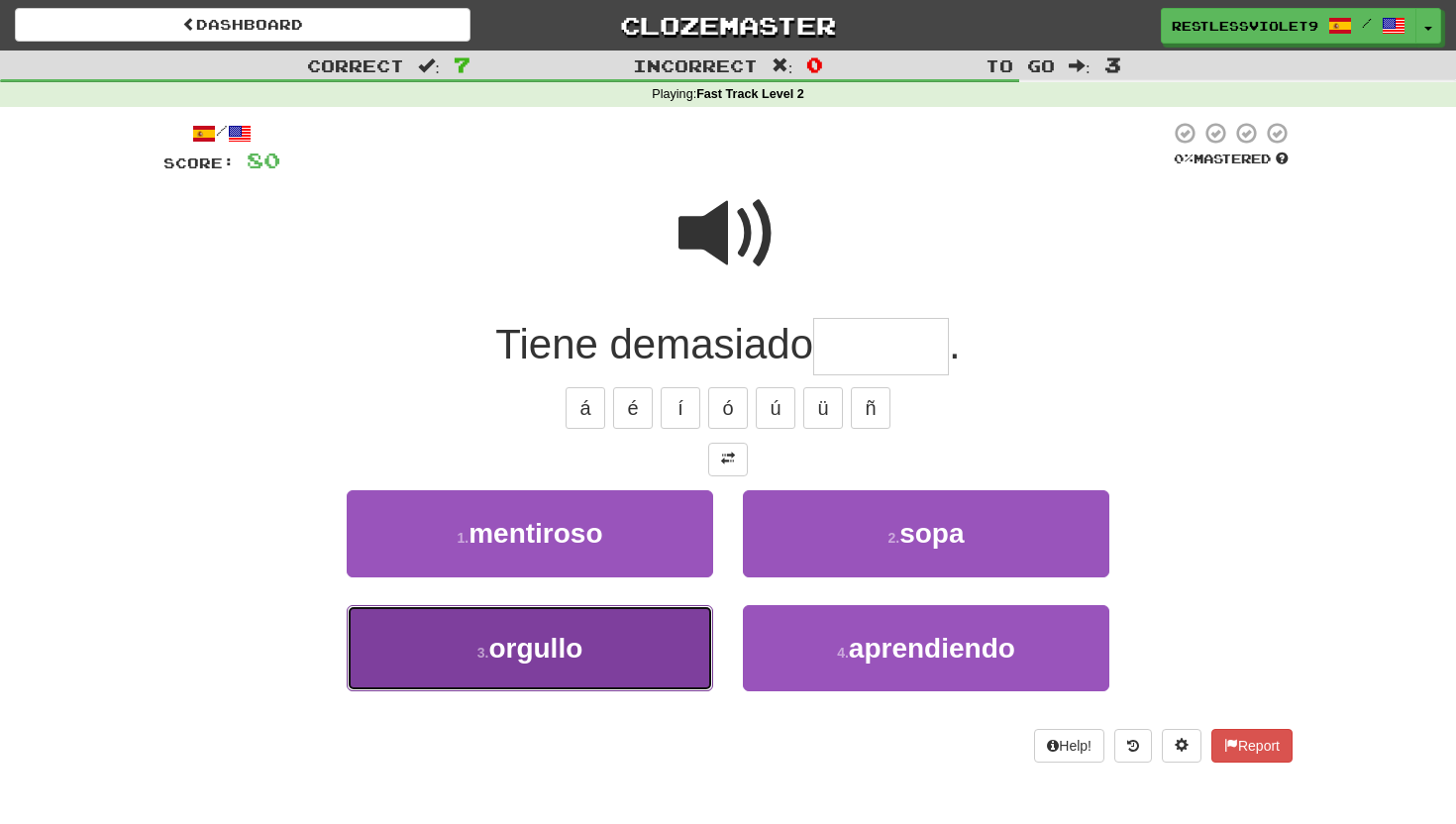 click on "orgullo" at bounding box center [535, 648] 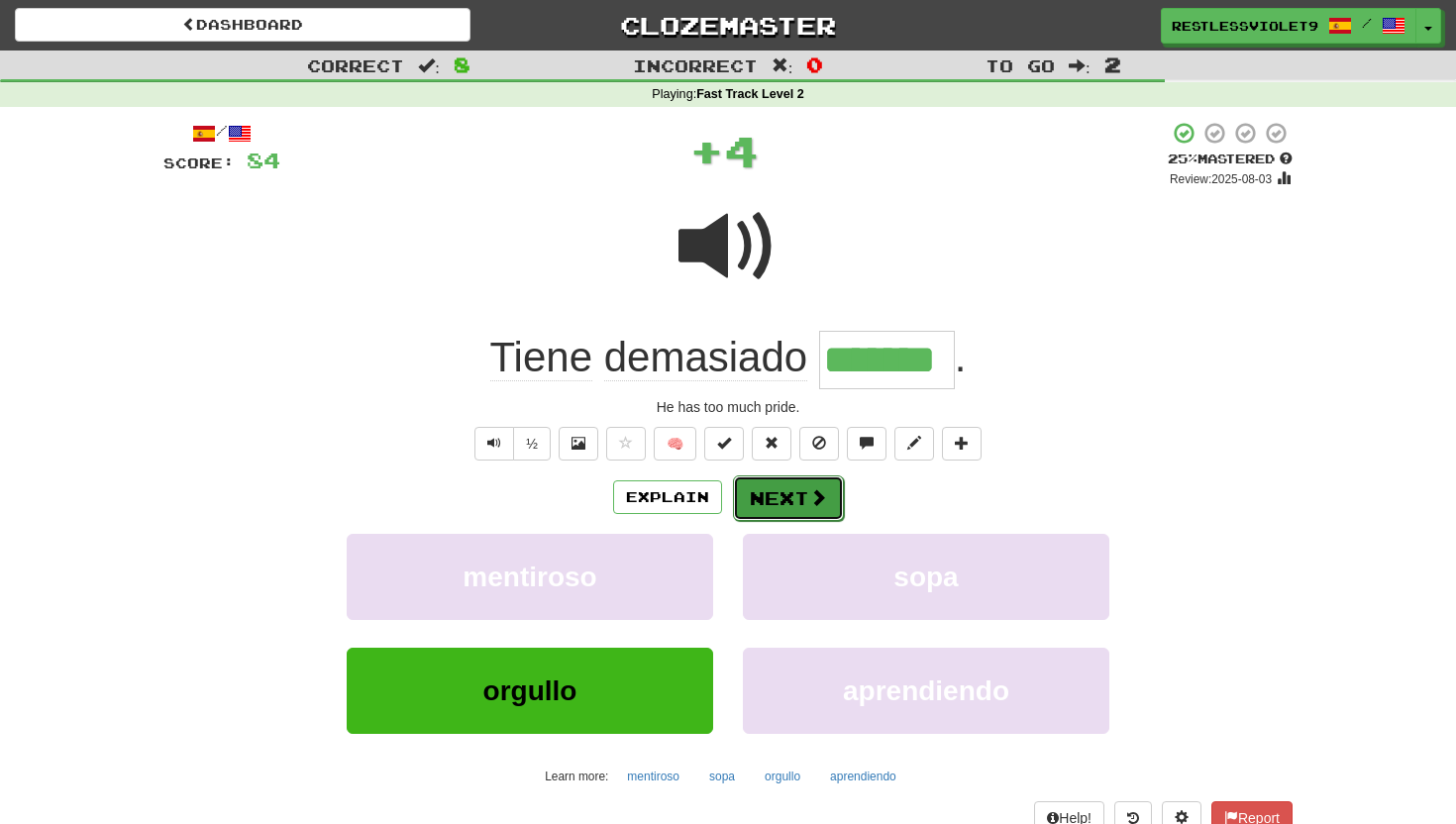 click on "Next" at bounding box center [788, 498] 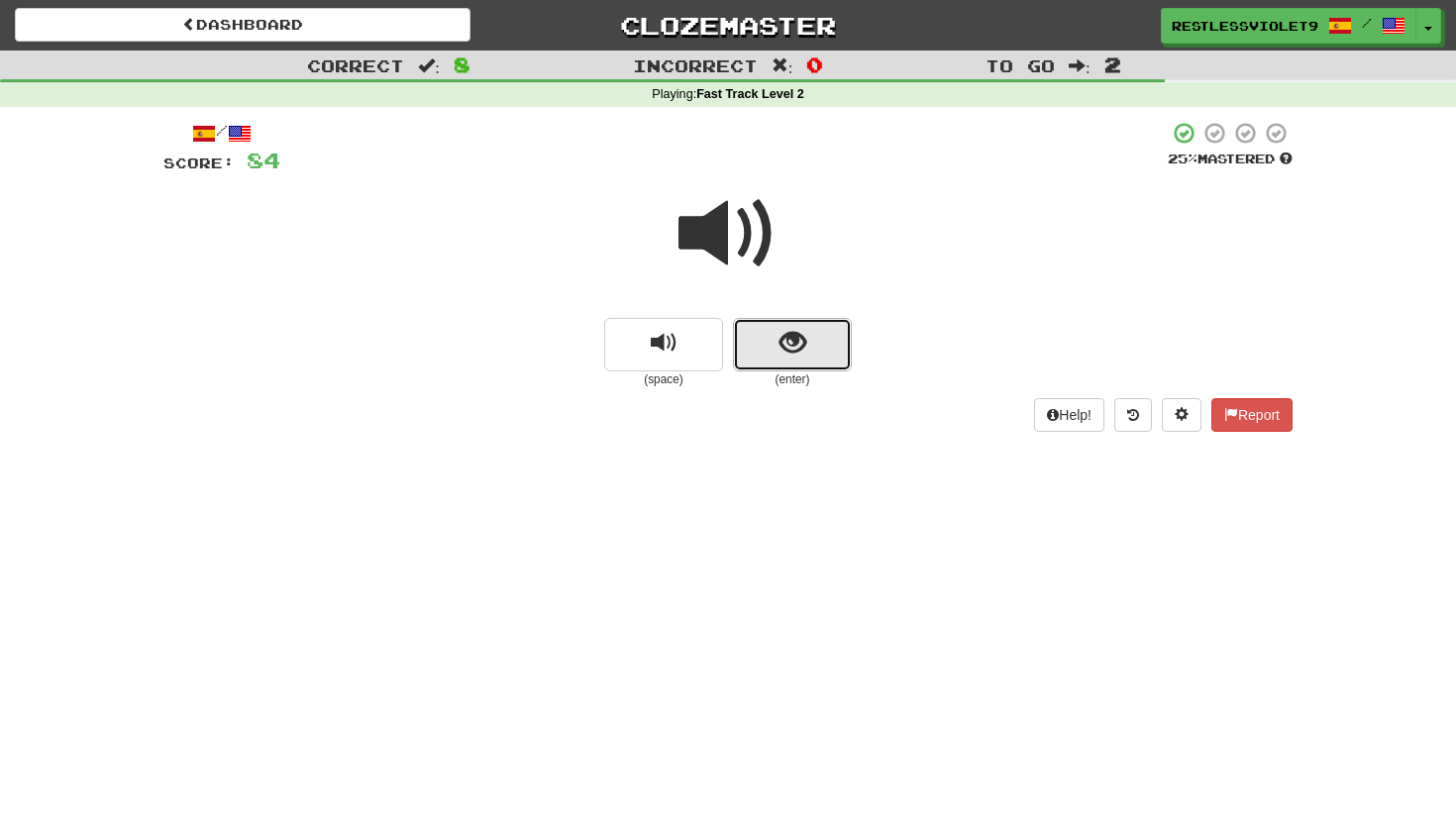 click at bounding box center [792, 343] 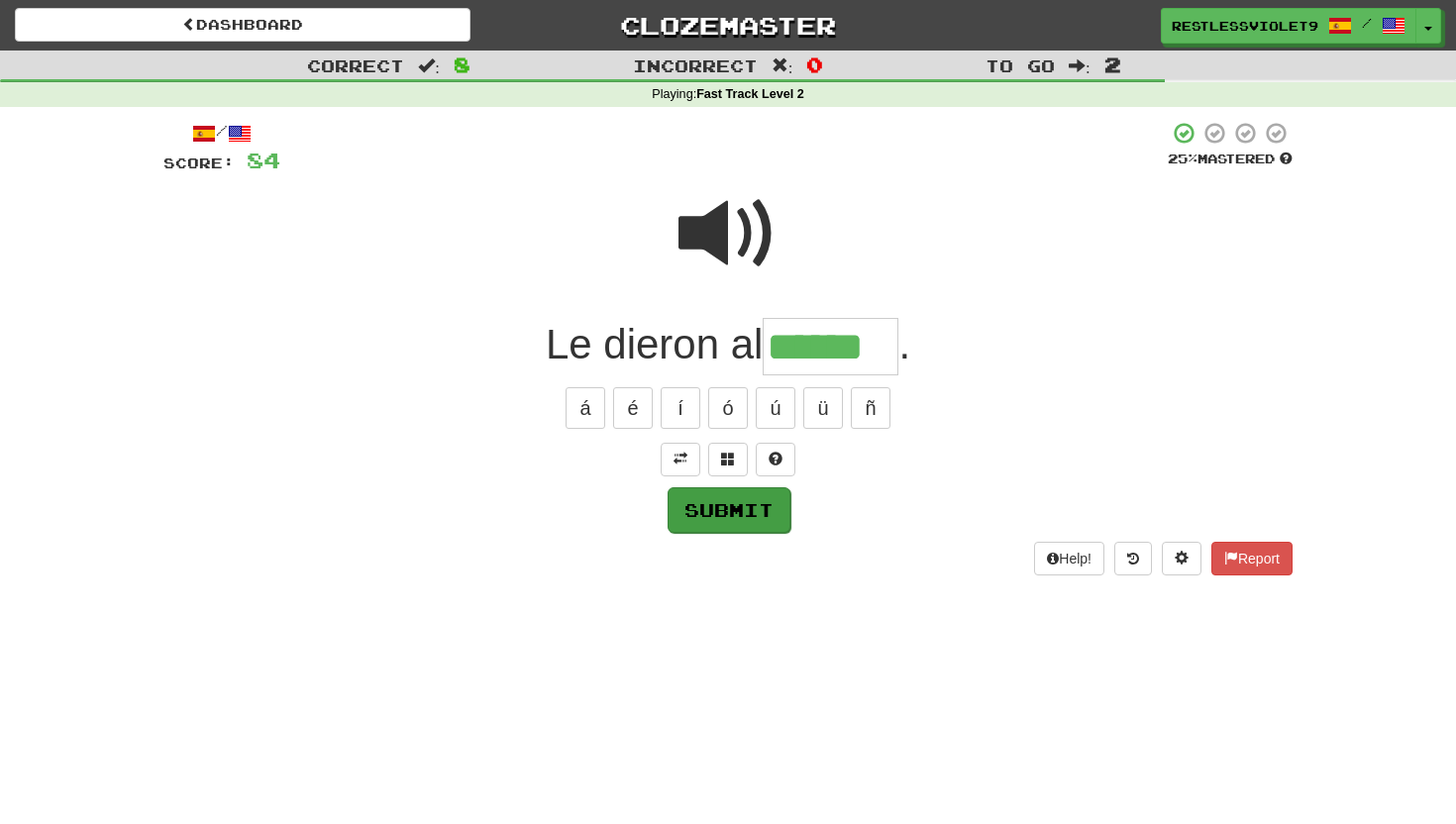 type on "******" 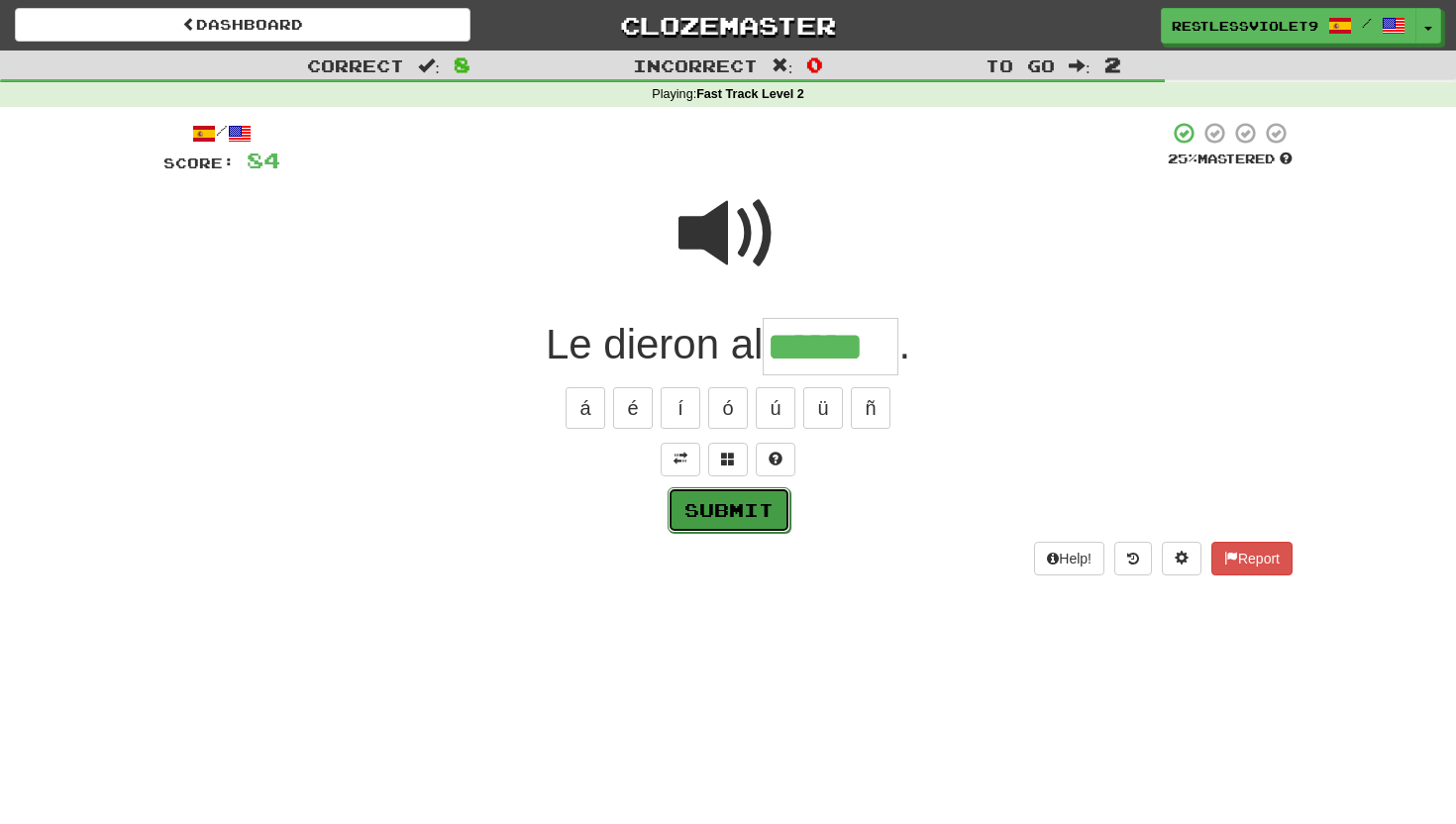 click on "Submit" at bounding box center (729, 510) 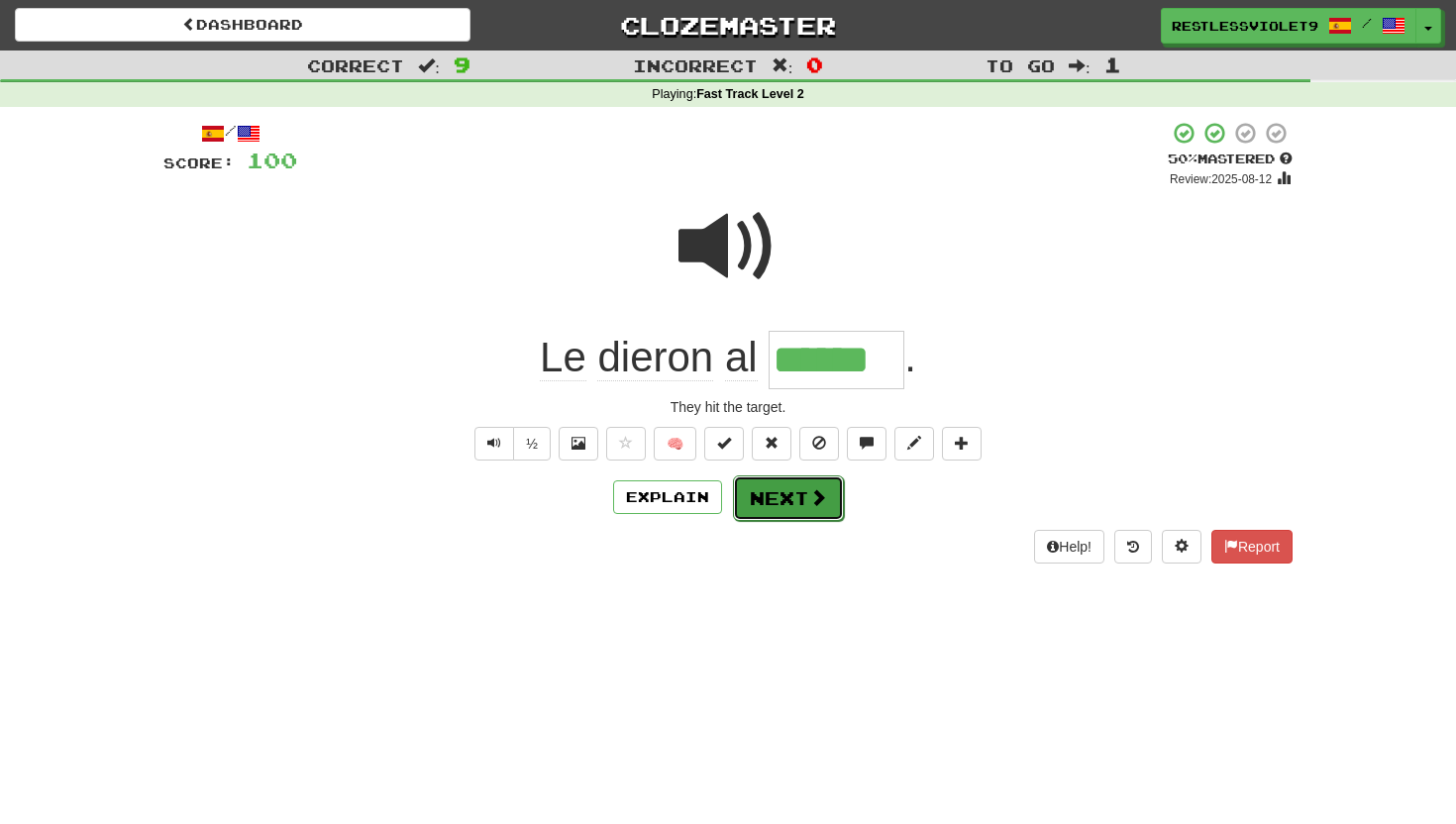 click on "Next" at bounding box center [788, 498] 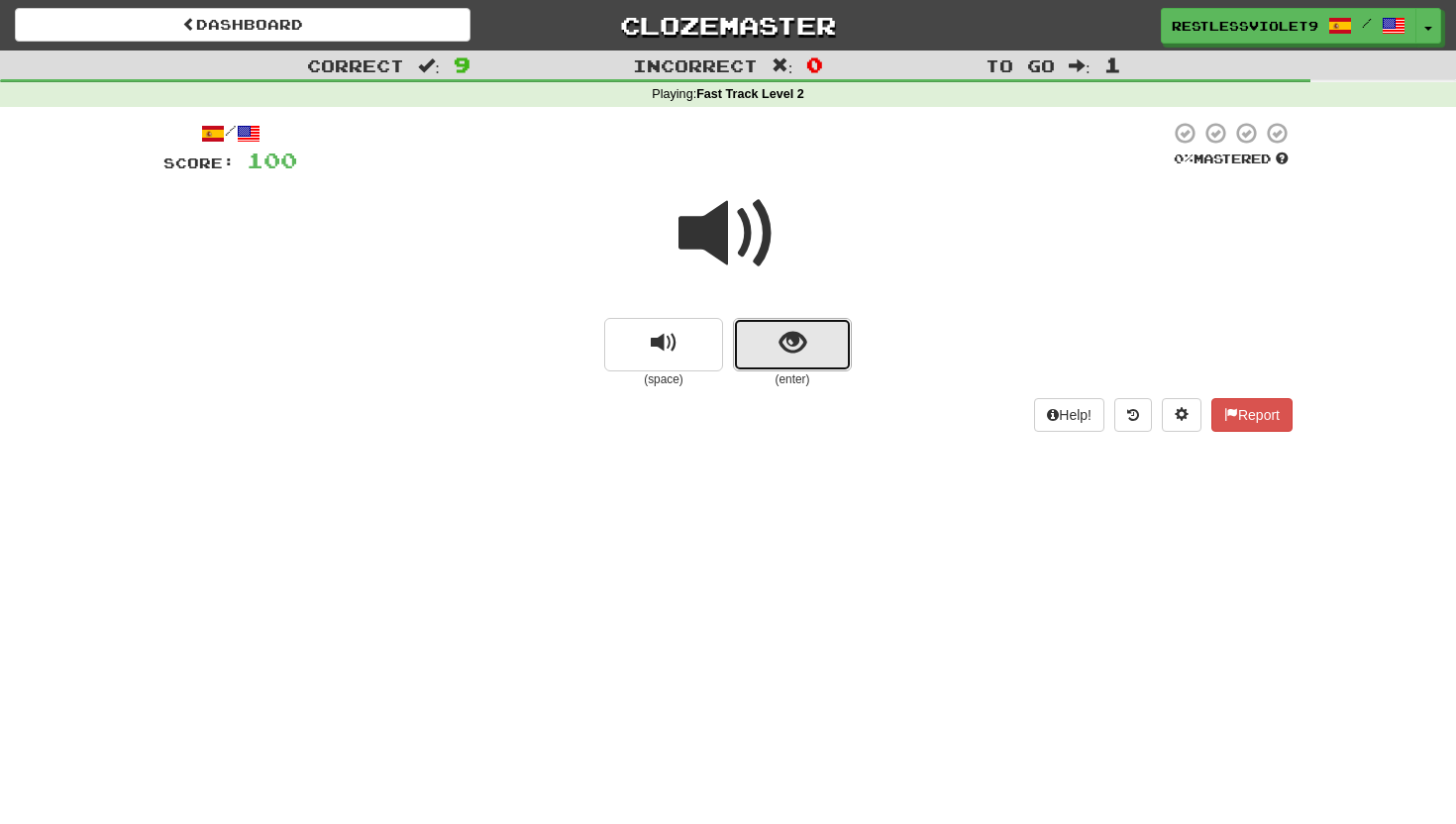 click at bounding box center (792, 343) 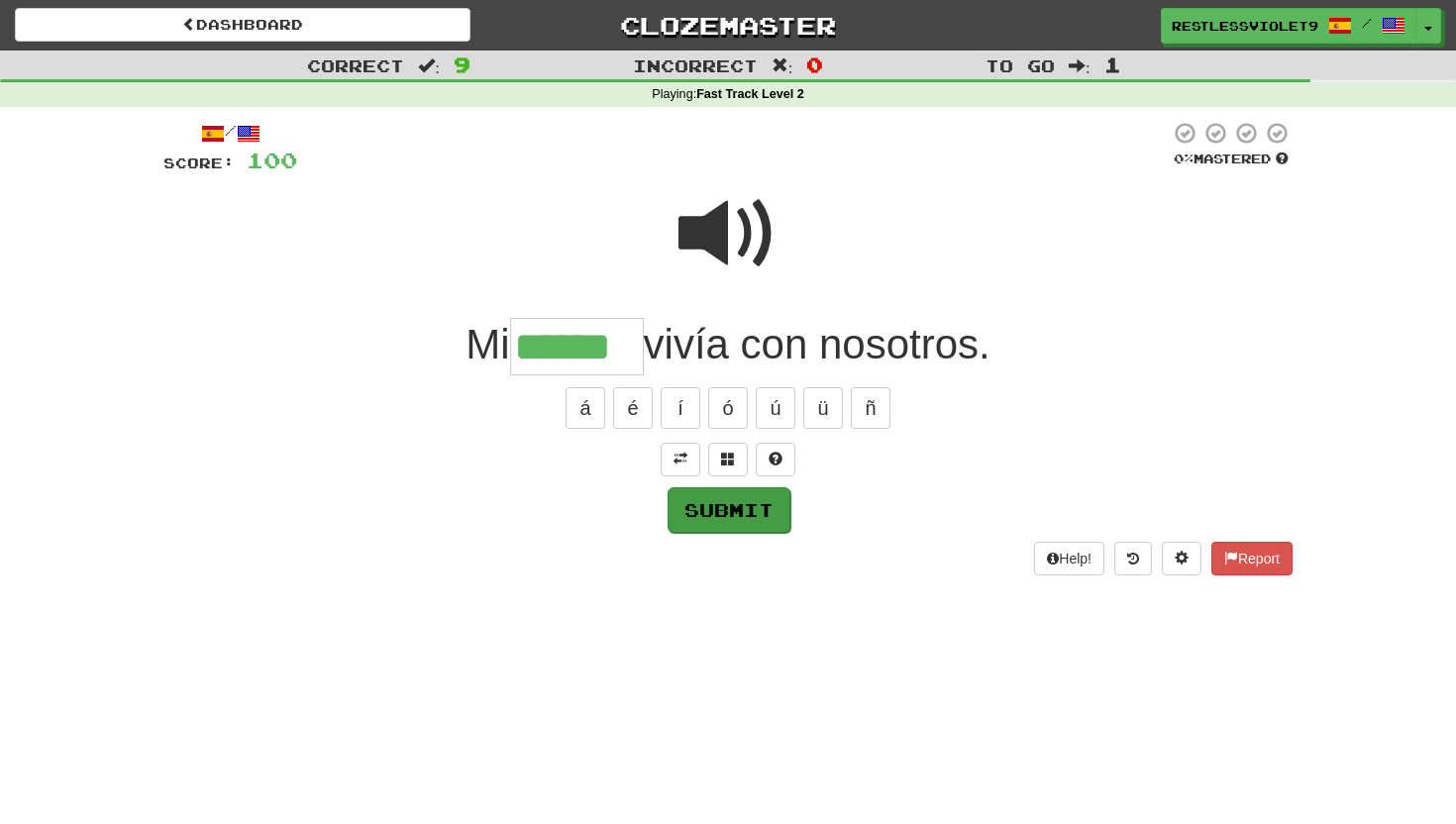 type on "******" 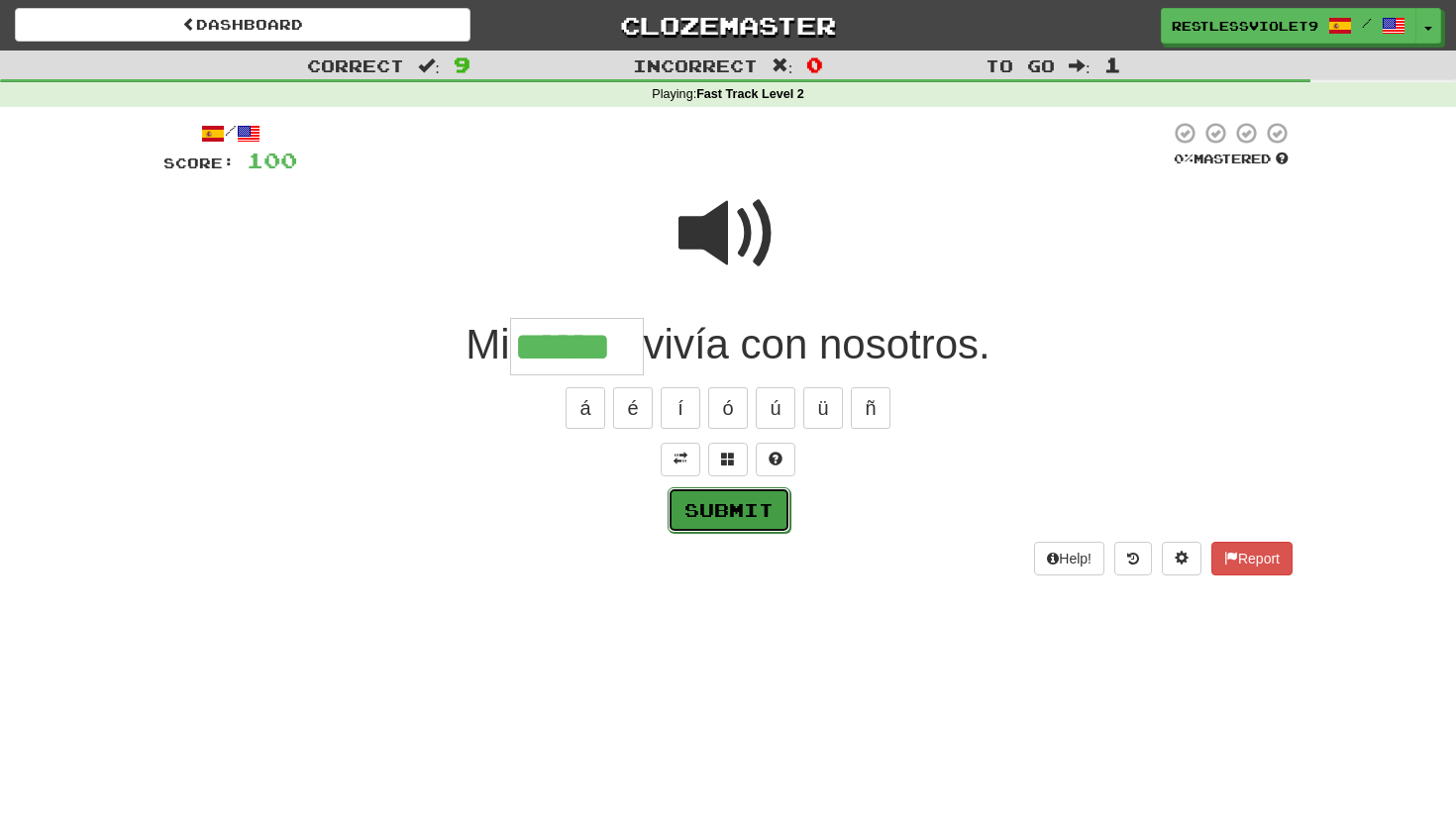 click on "Submit" at bounding box center (729, 510) 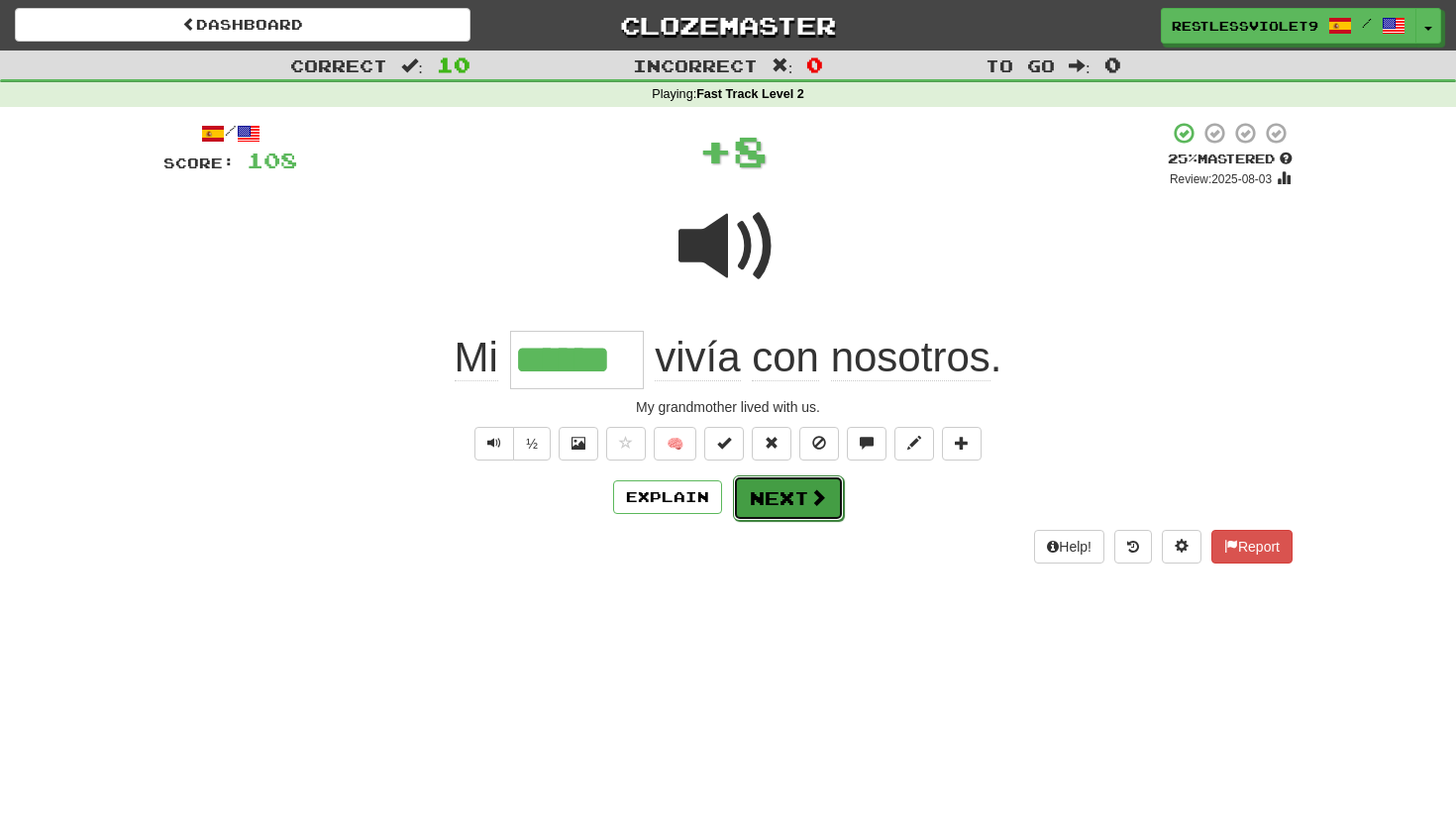 click on "Next" at bounding box center [788, 498] 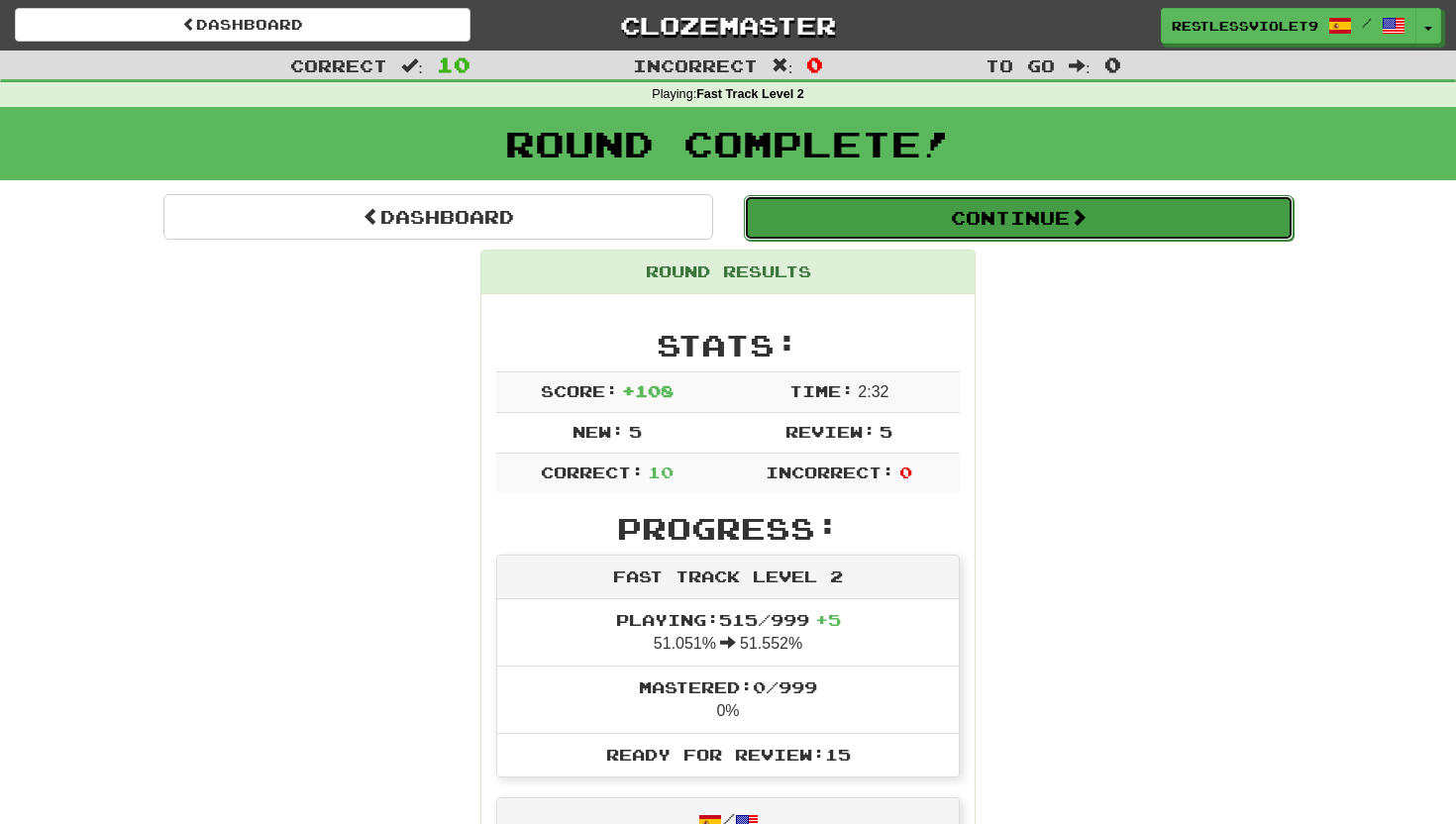 click on "Continue" at bounding box center [1018, 218] 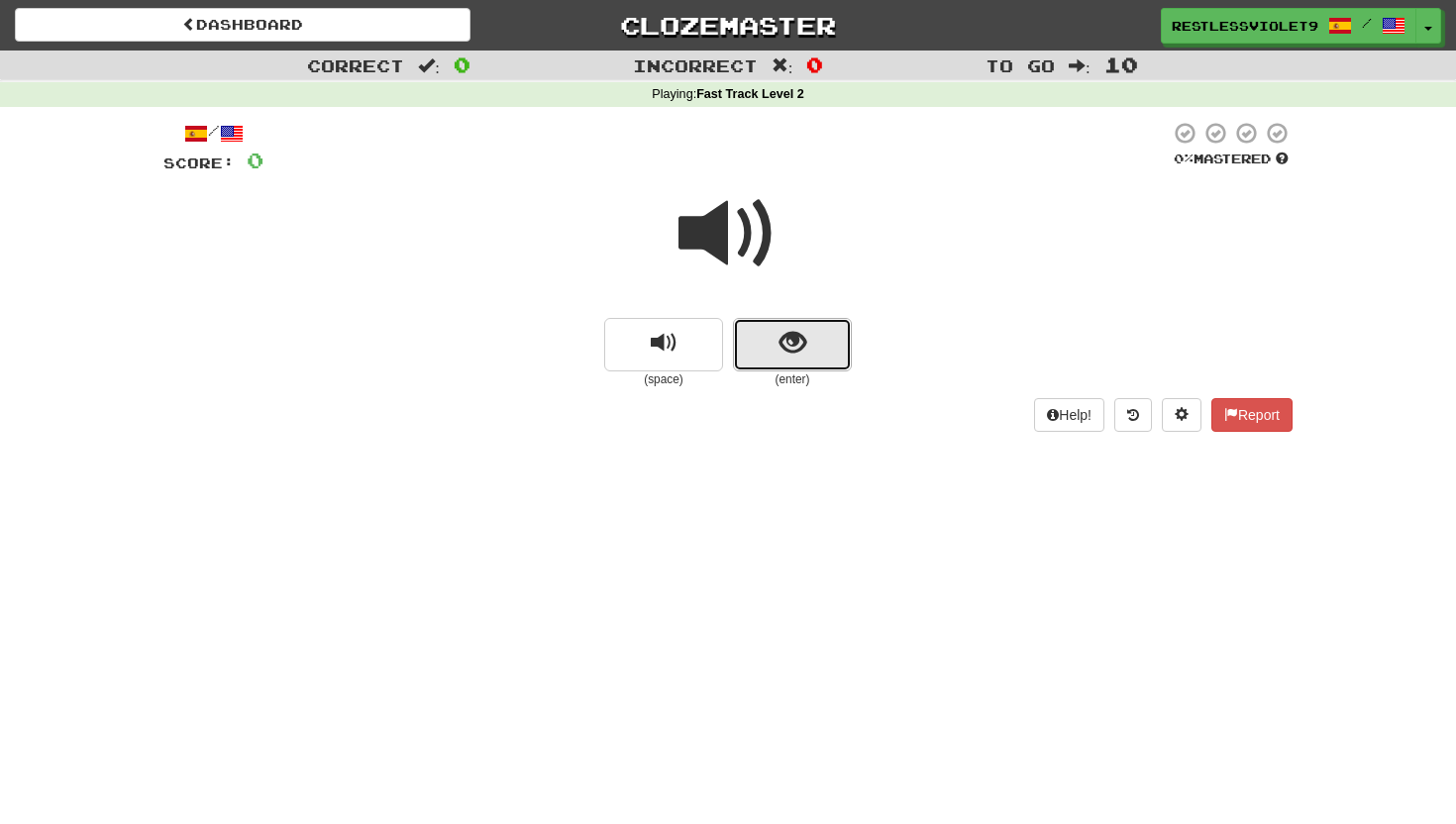 click at bounding box center [792, 343] 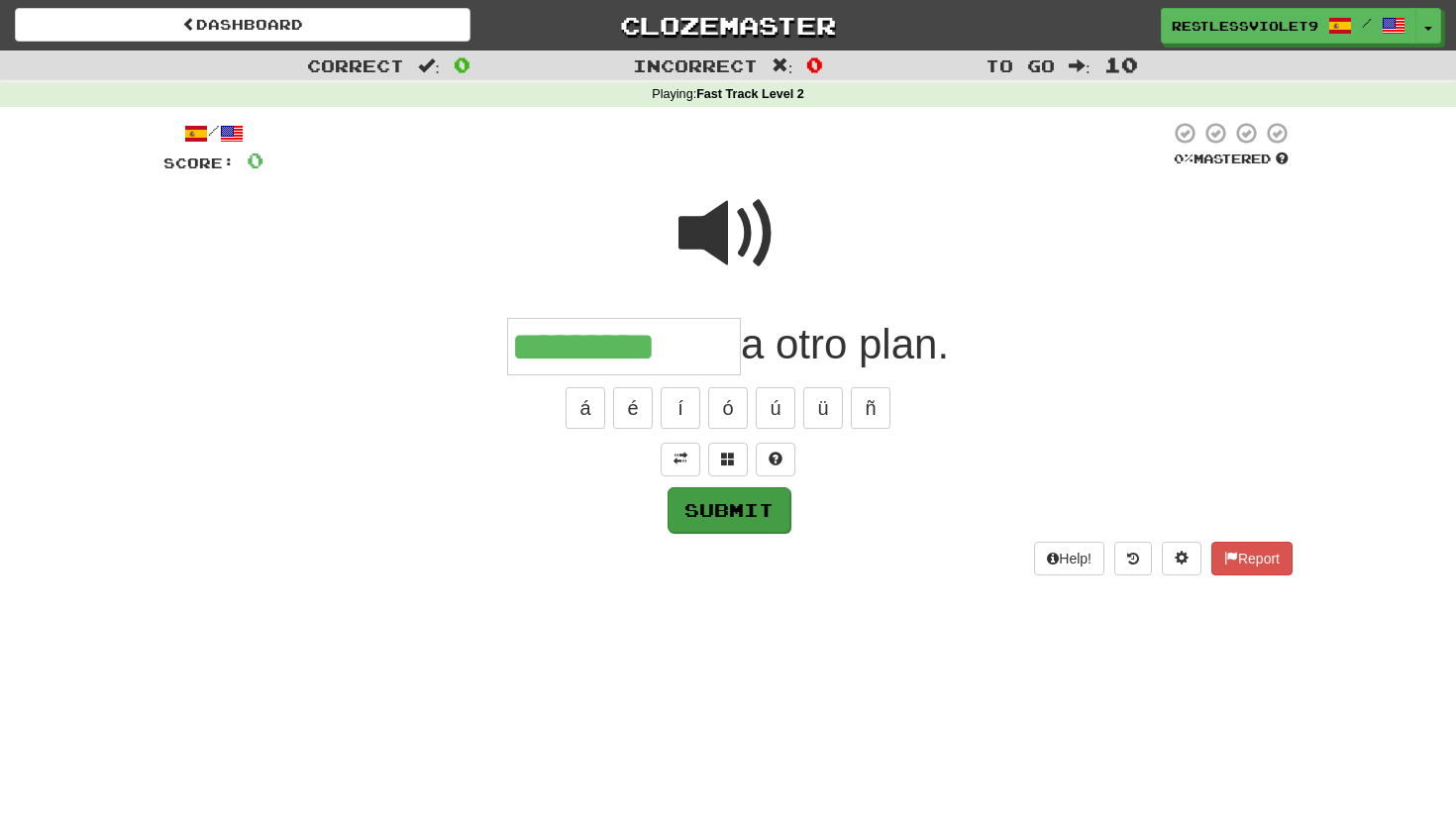 type on "*********" 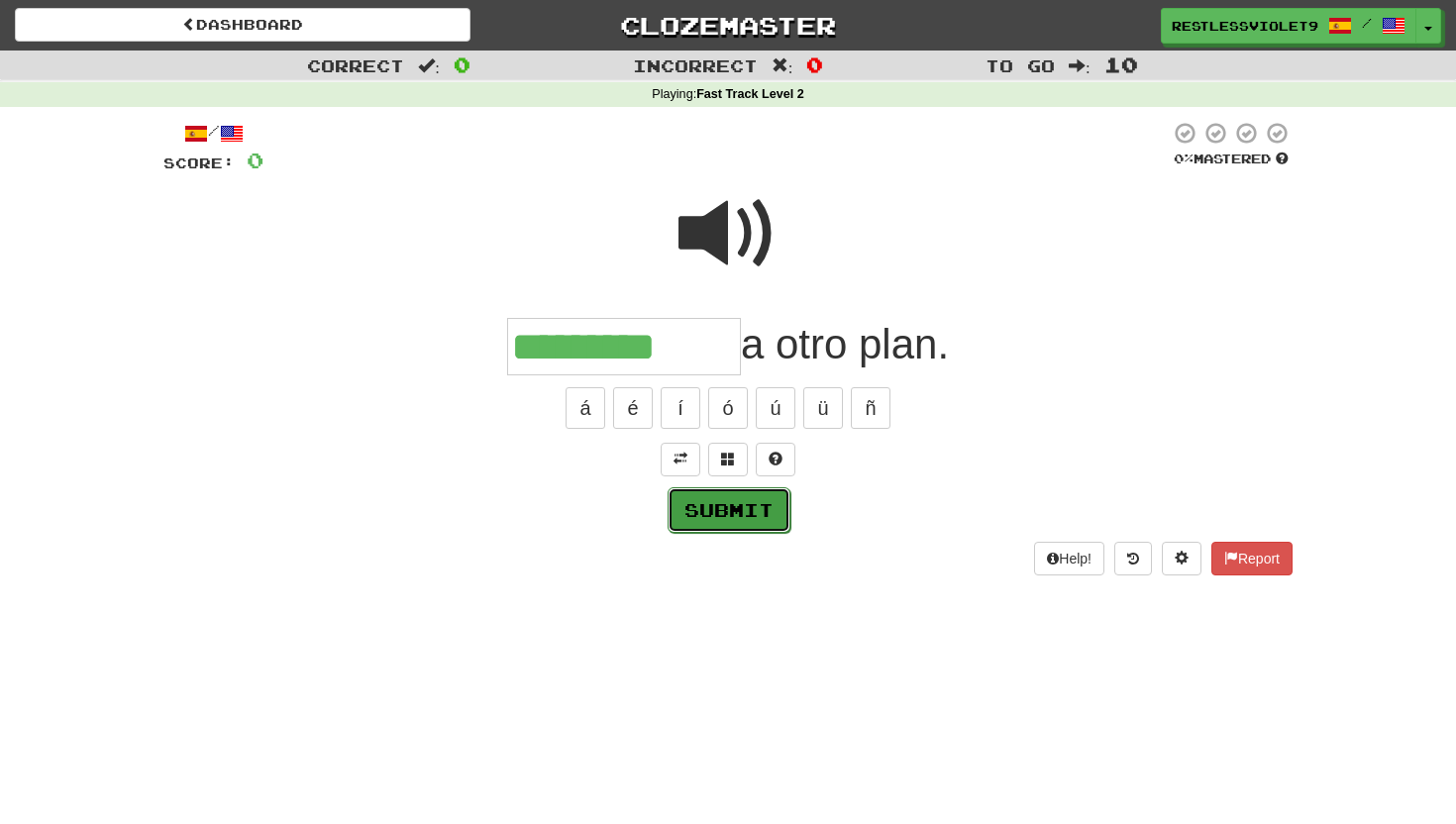 click on "Submit" at bounding box center (729, 510) 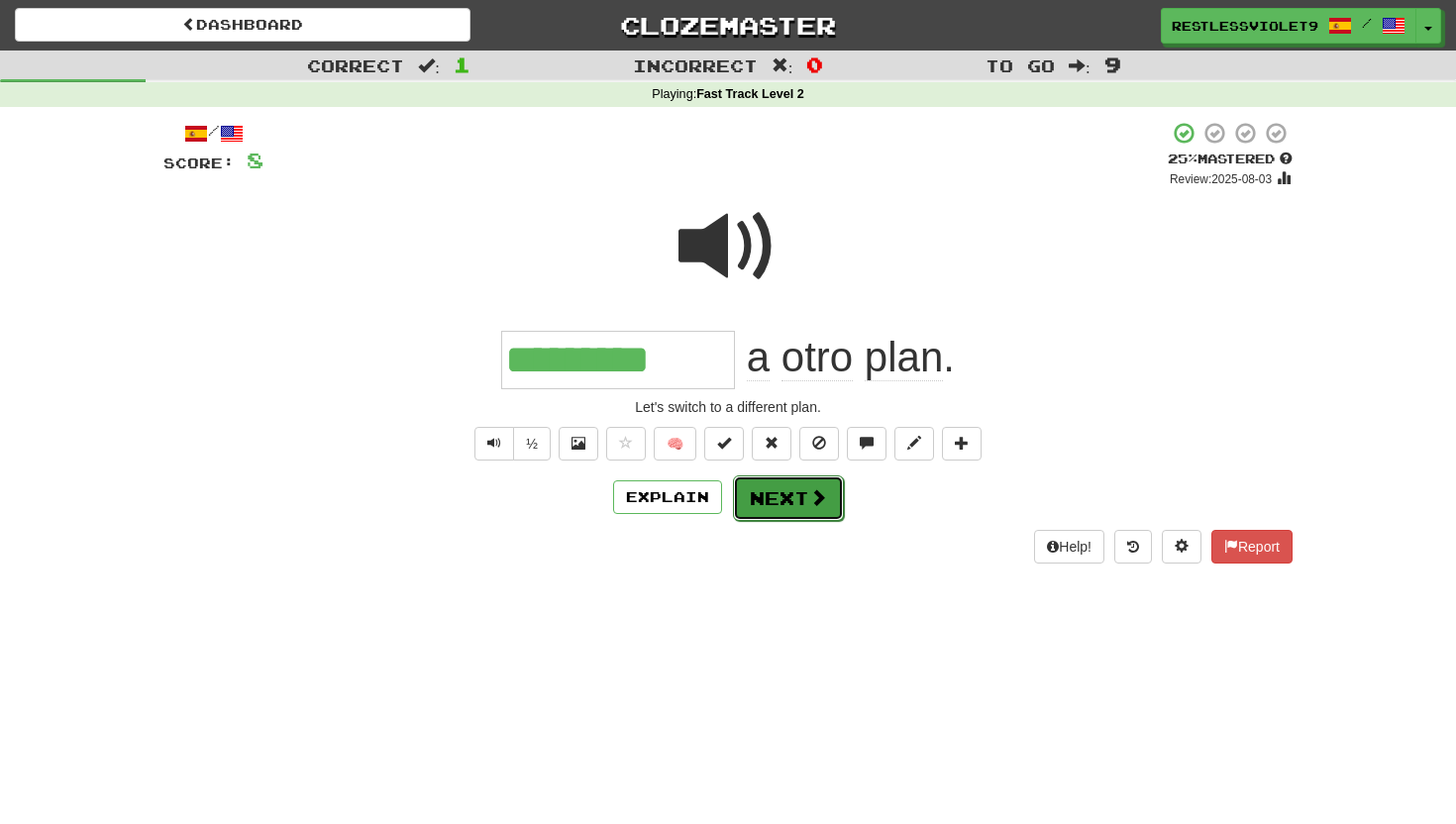 click on "Next" at bounding box center (788, 498) 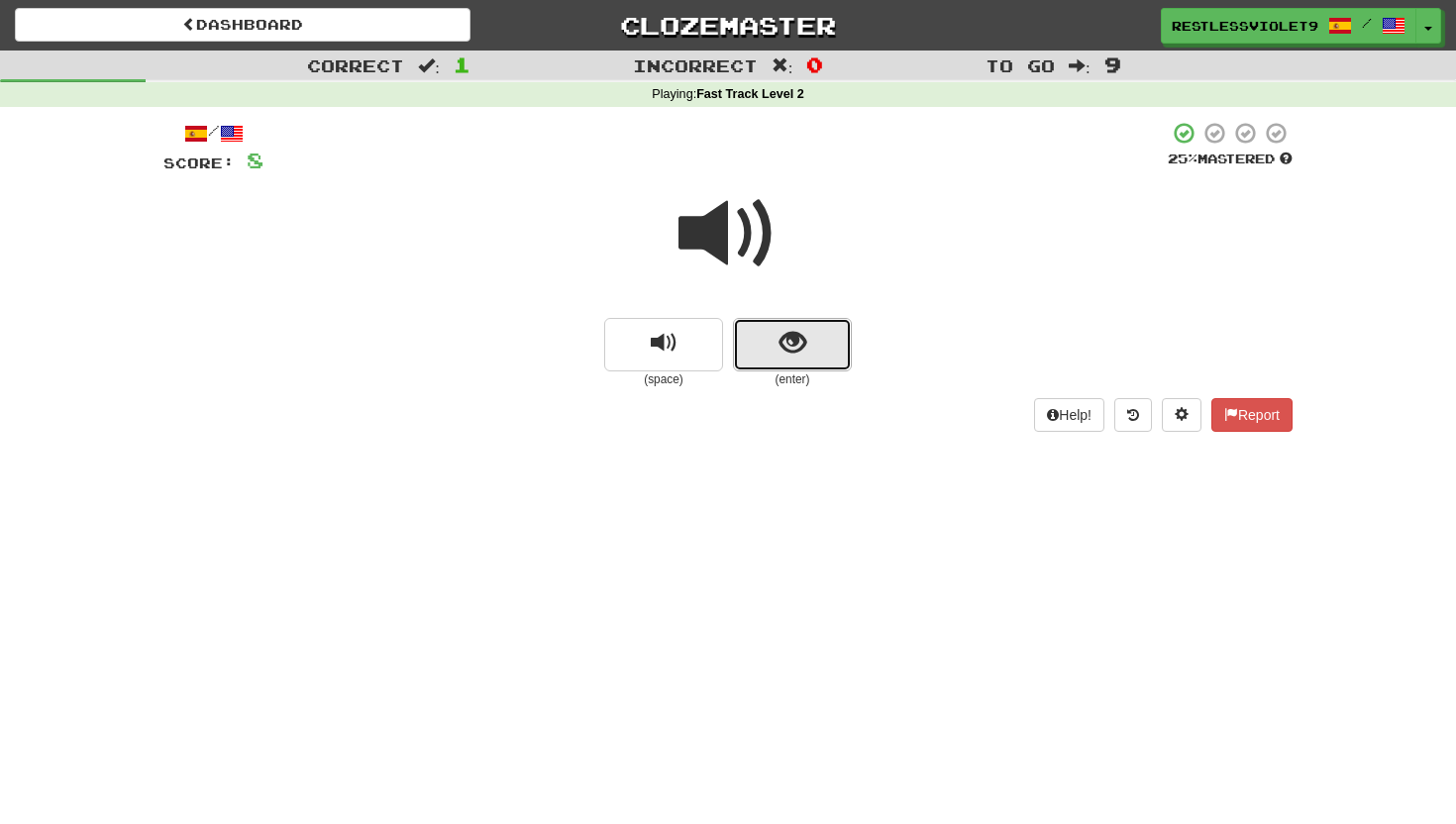 click at bounding box center (792, 343) 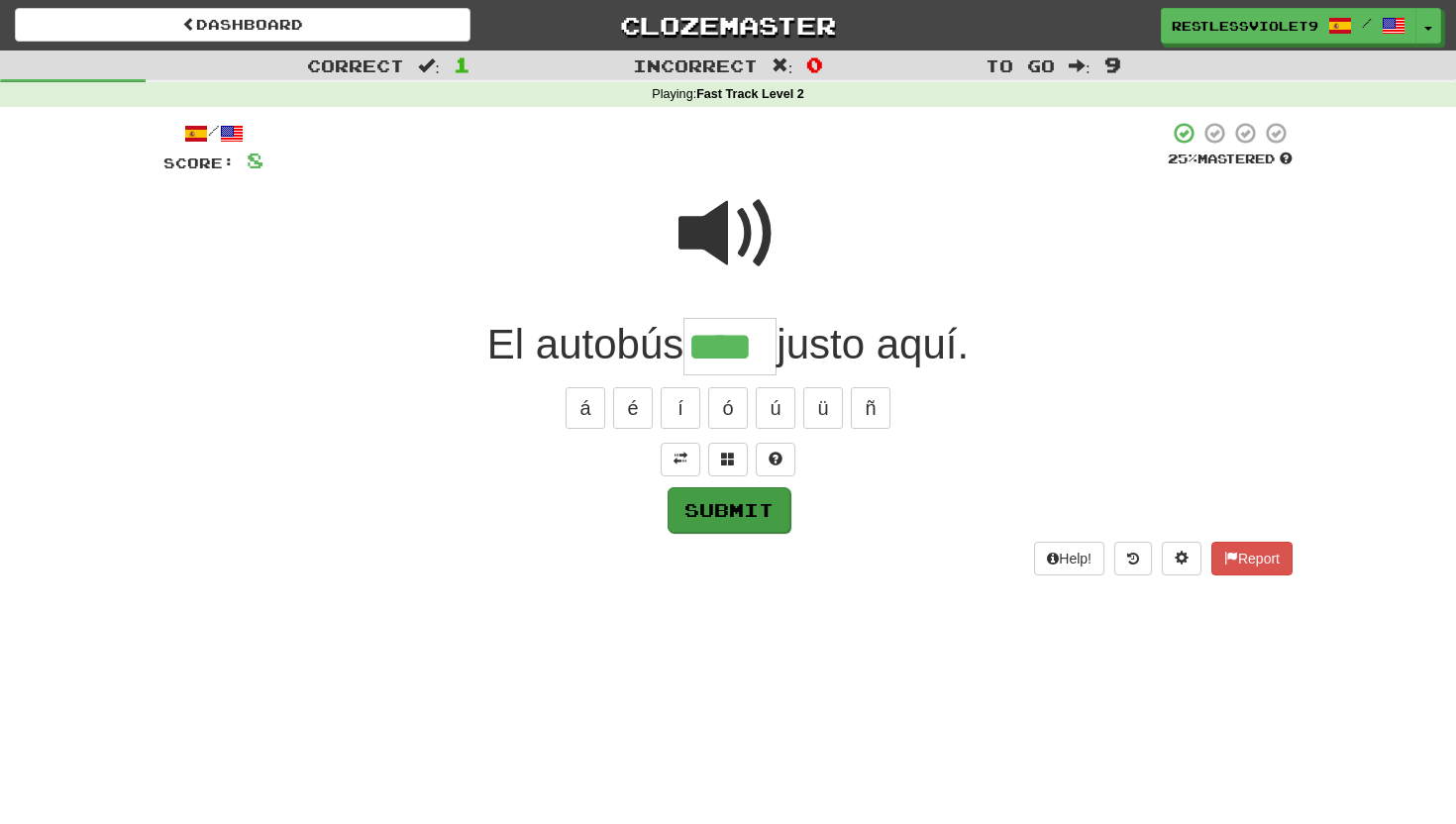 type on "****" 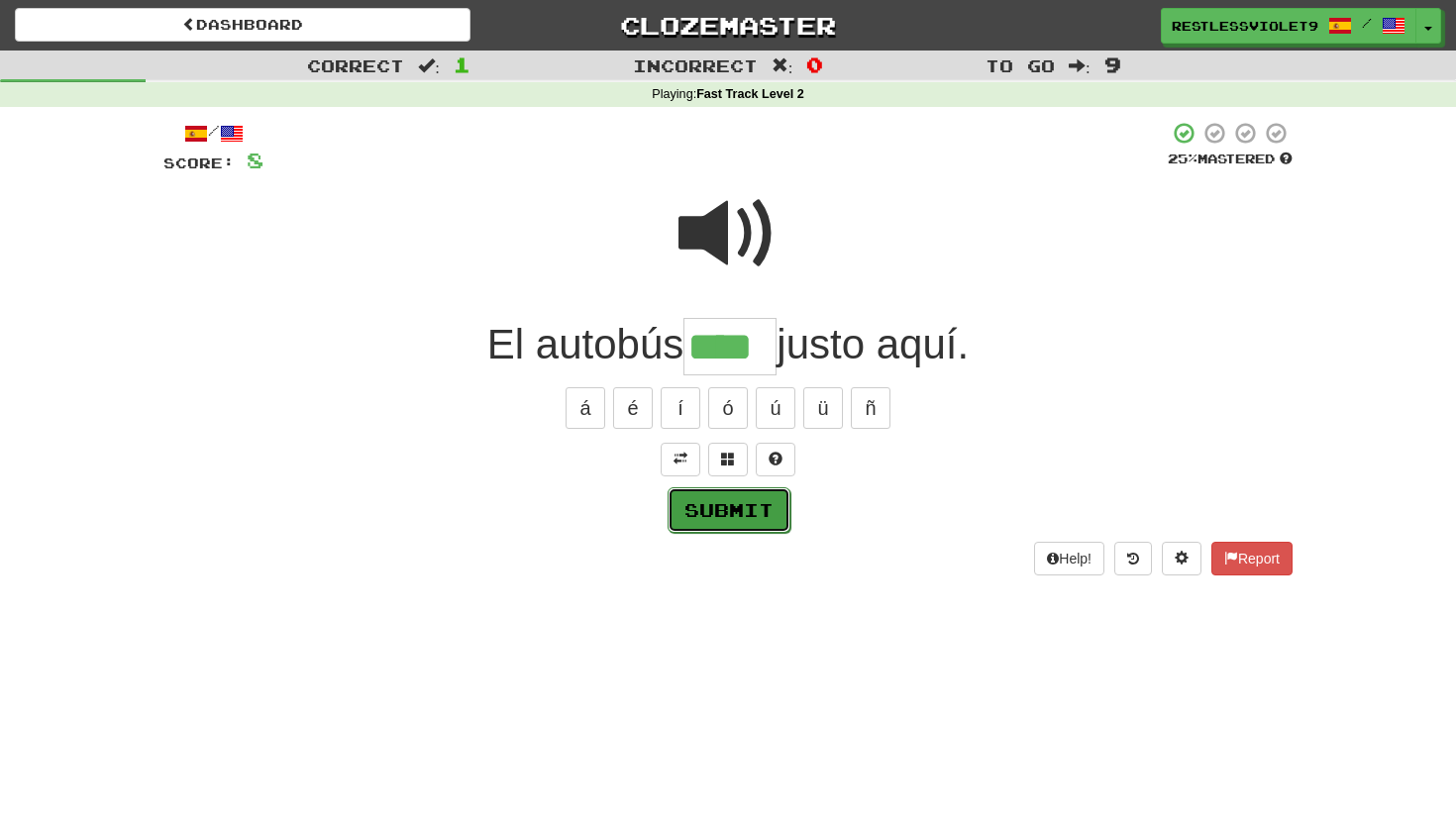 click on "Submit" at bounding box center (729, 510) 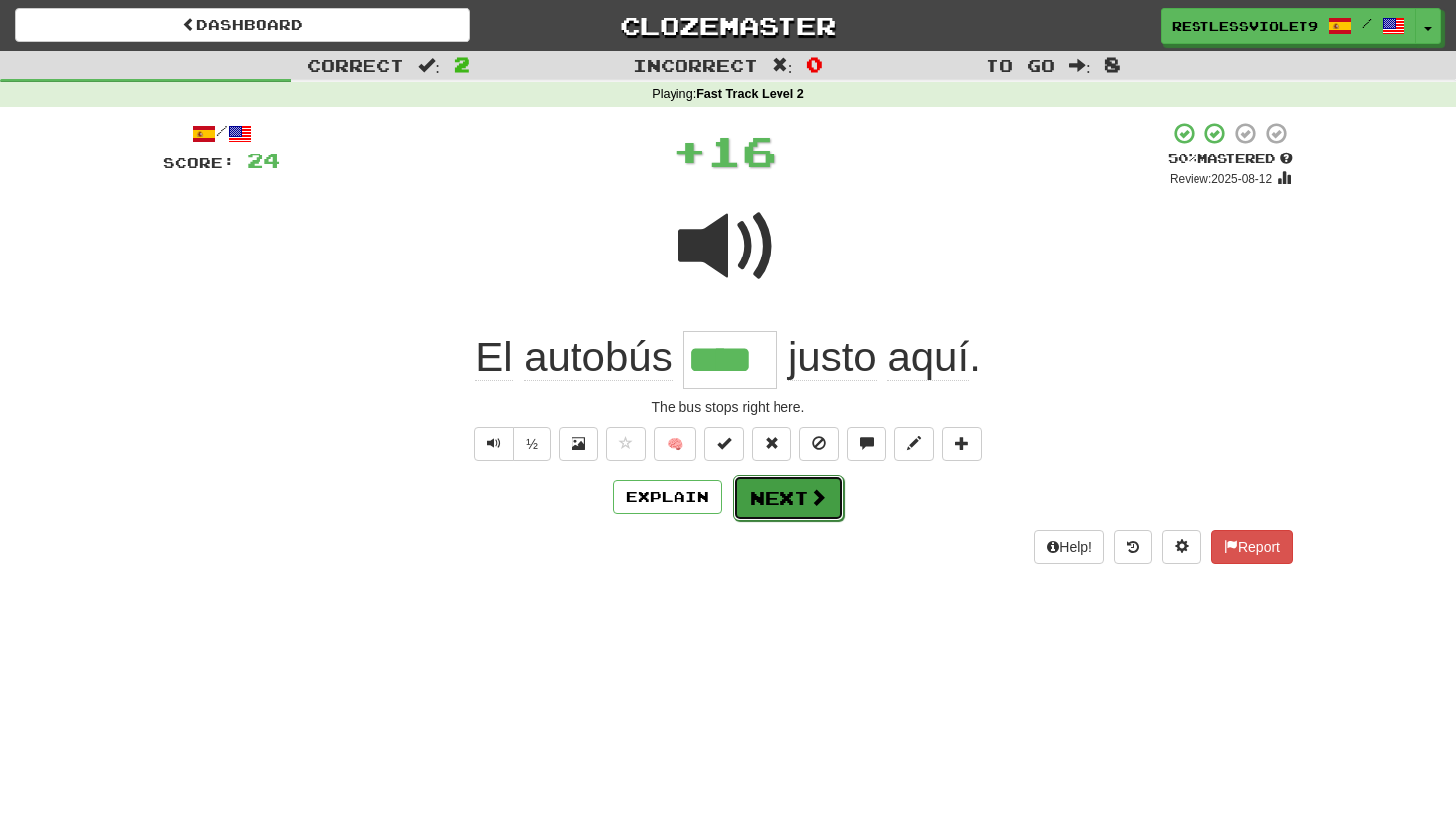 click on "Next" at bounding box center (788, 498) 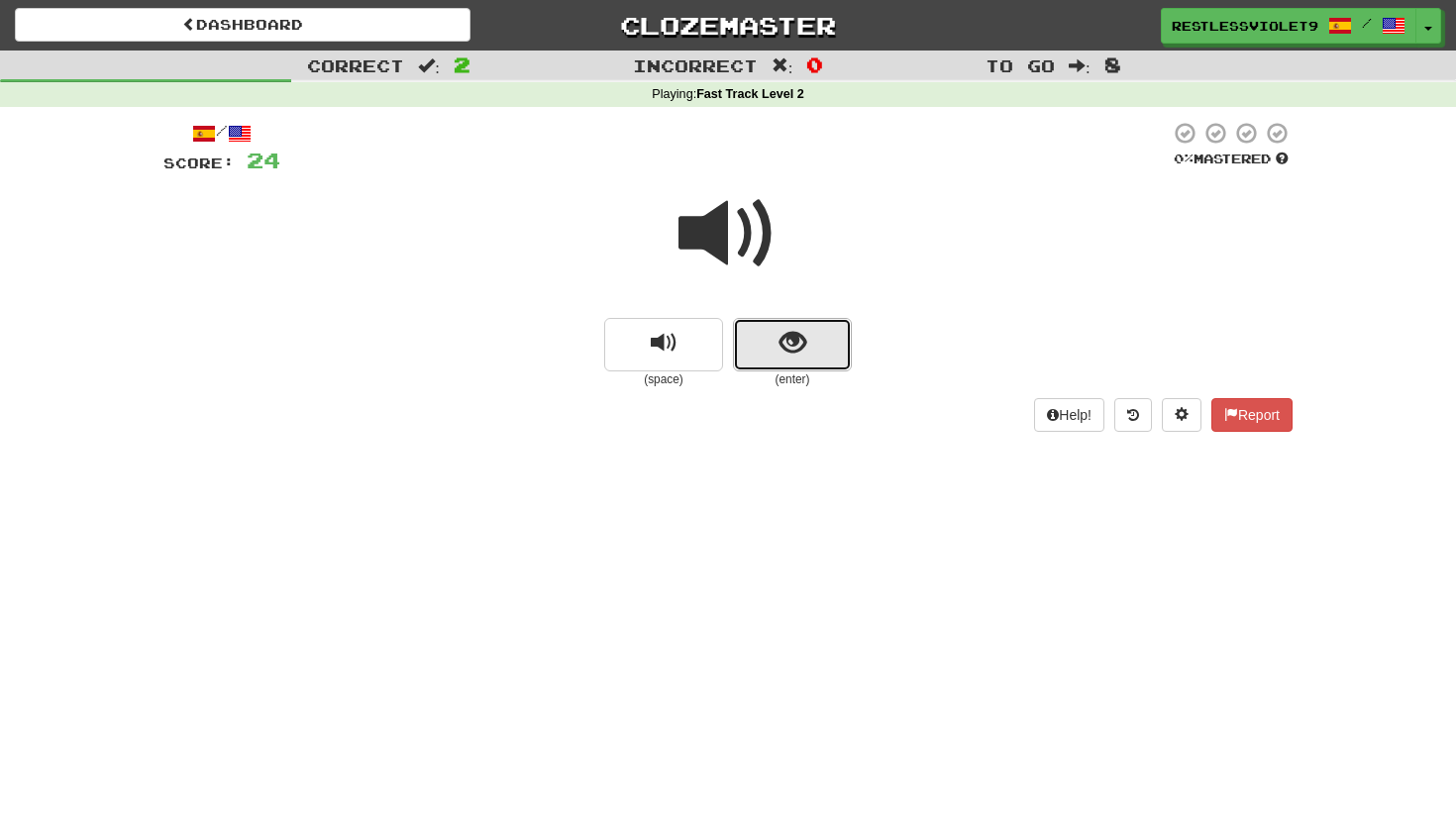 click at bounding box center [792, 345] 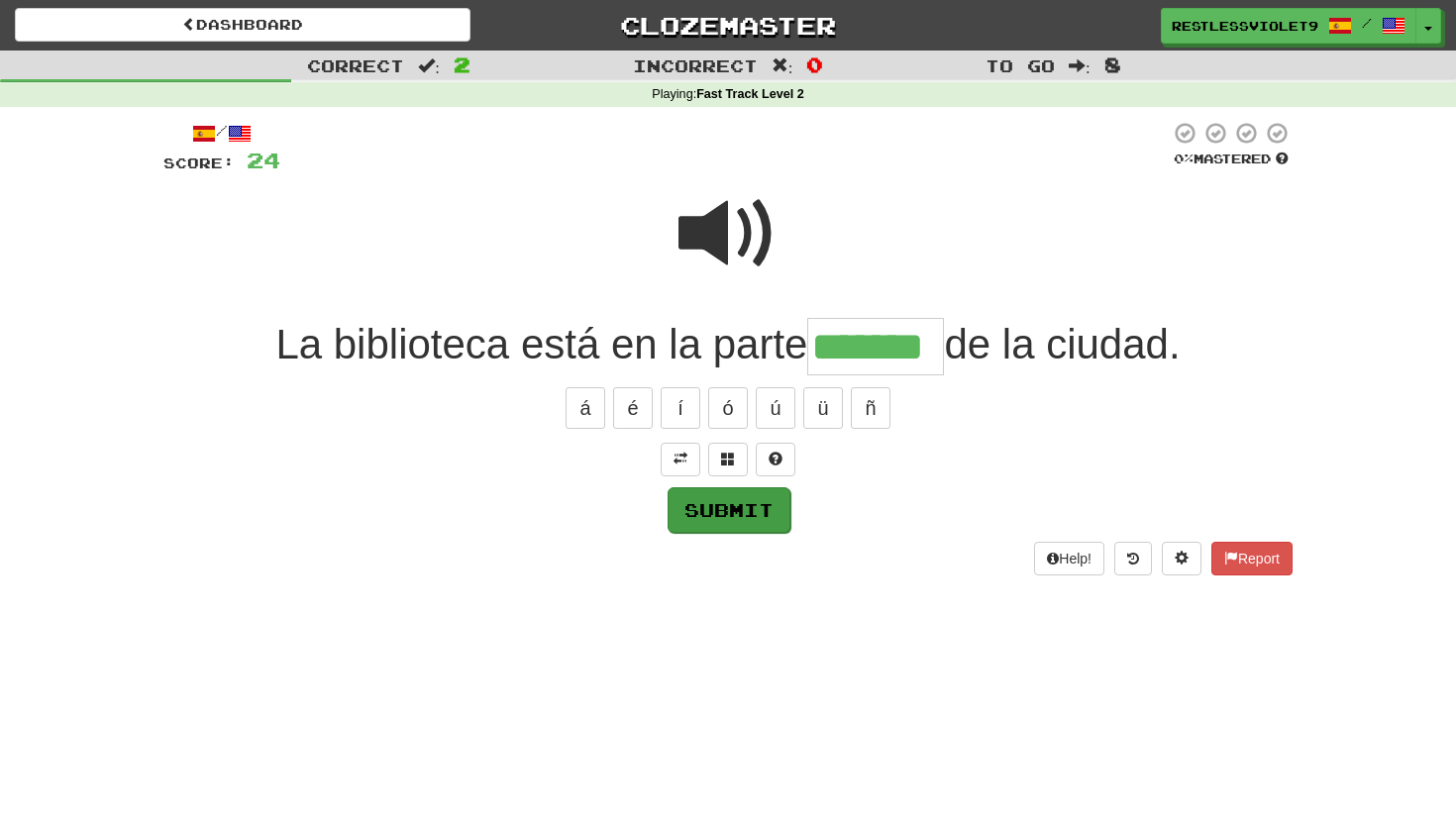 type on "*******" 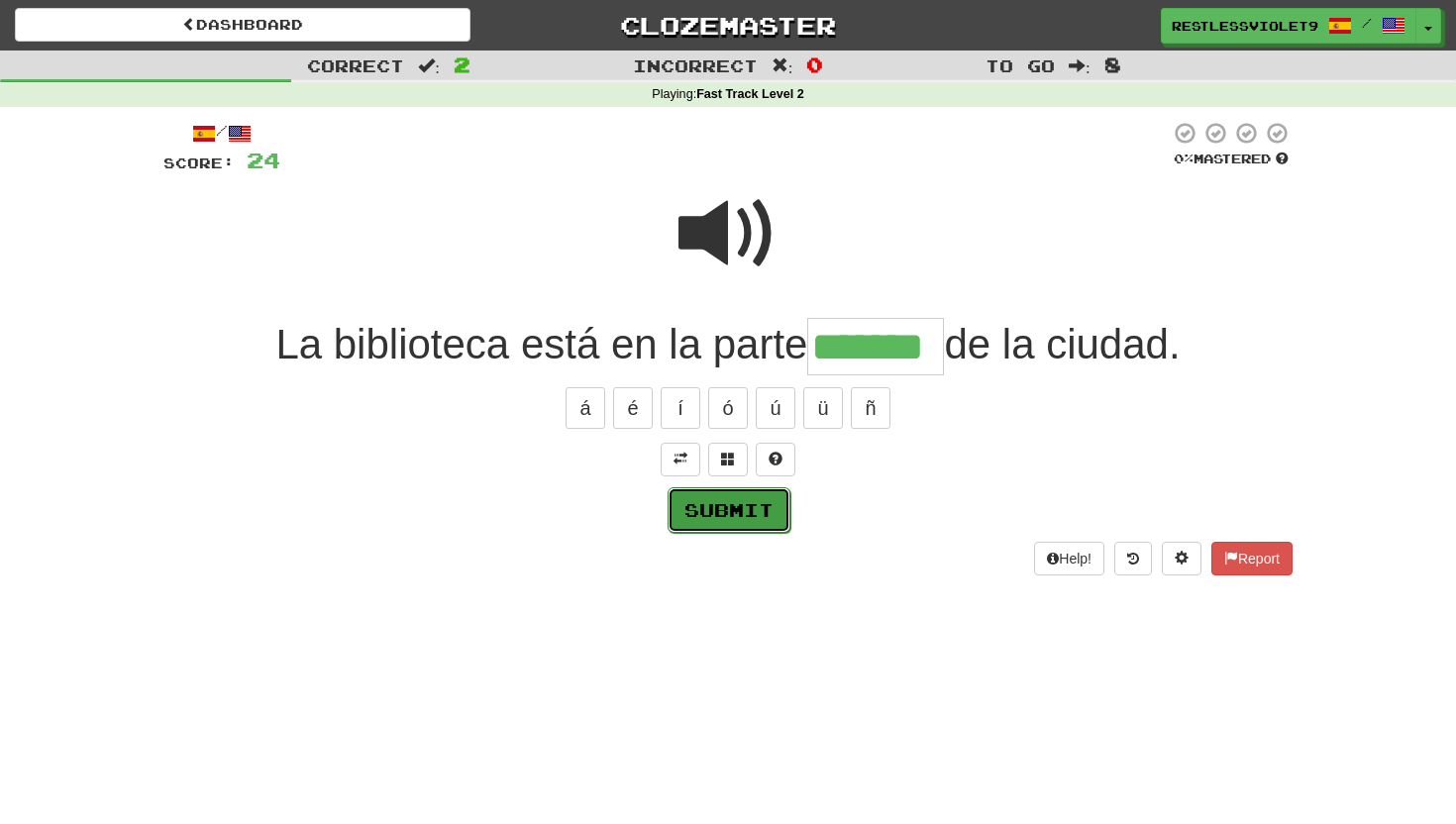 click on "Submit" at bounding box center (729, 510) 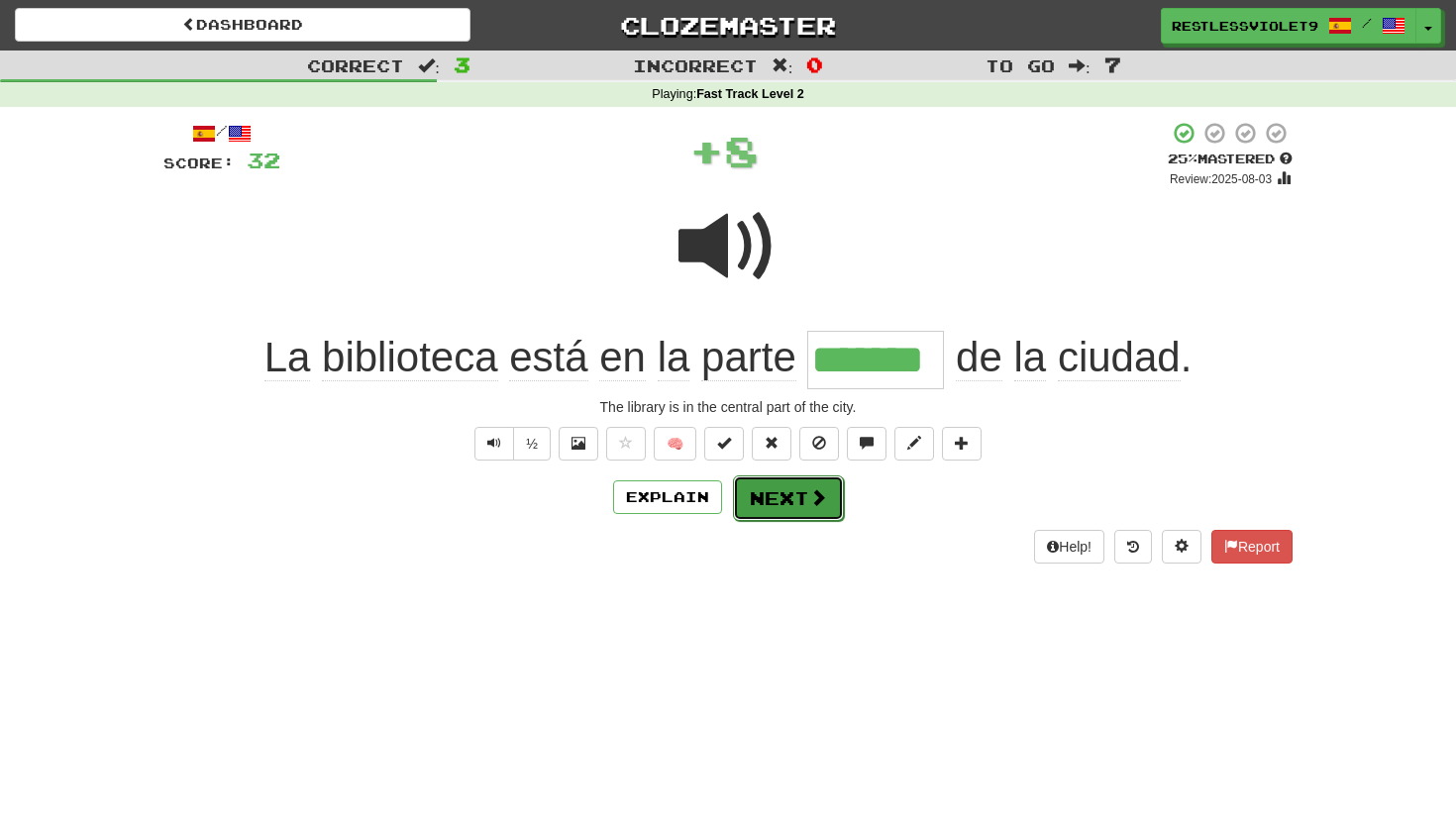 click on "Next" at bounding box center (788, 498) 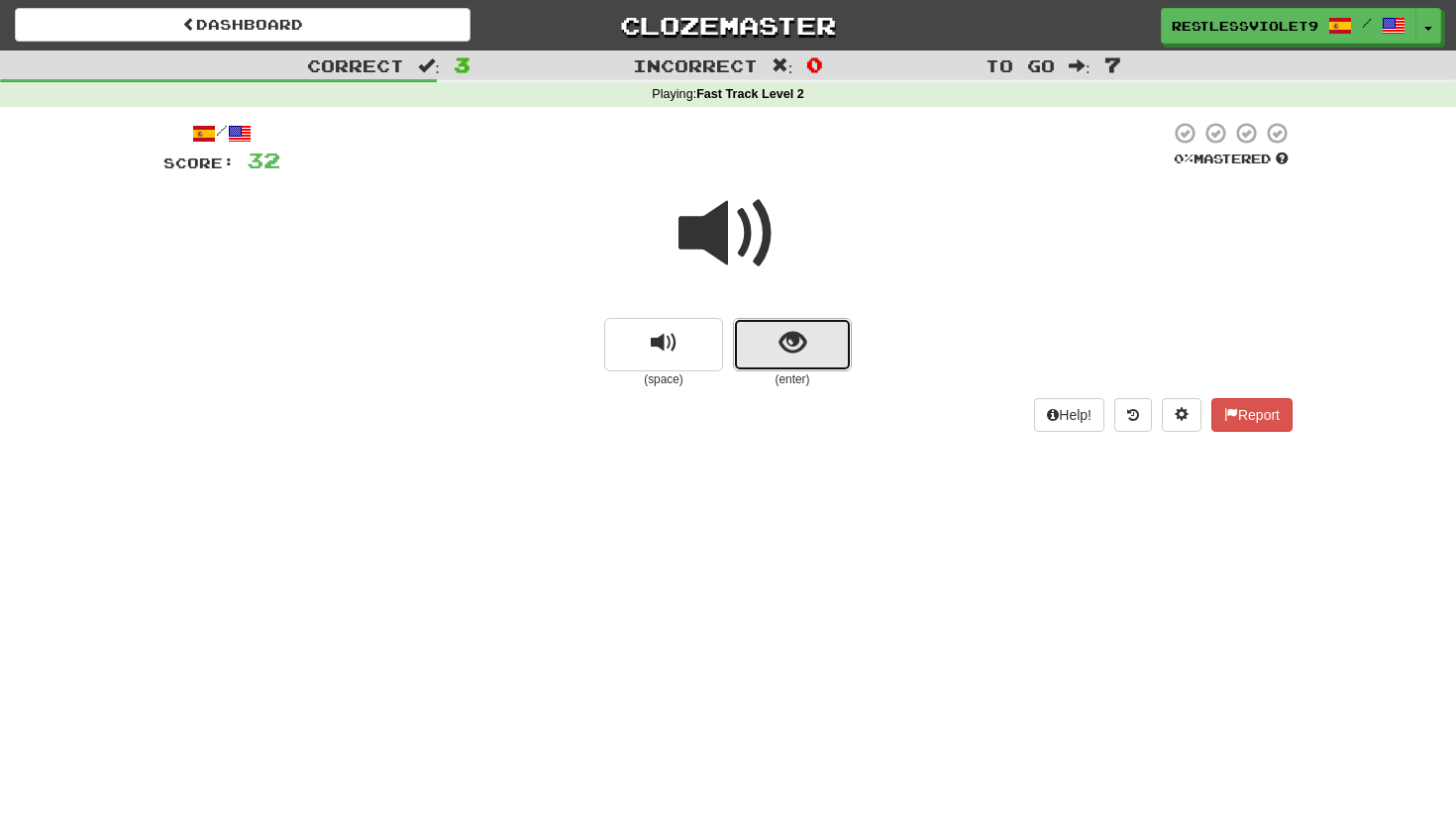 click at bounding box center (792, 345) 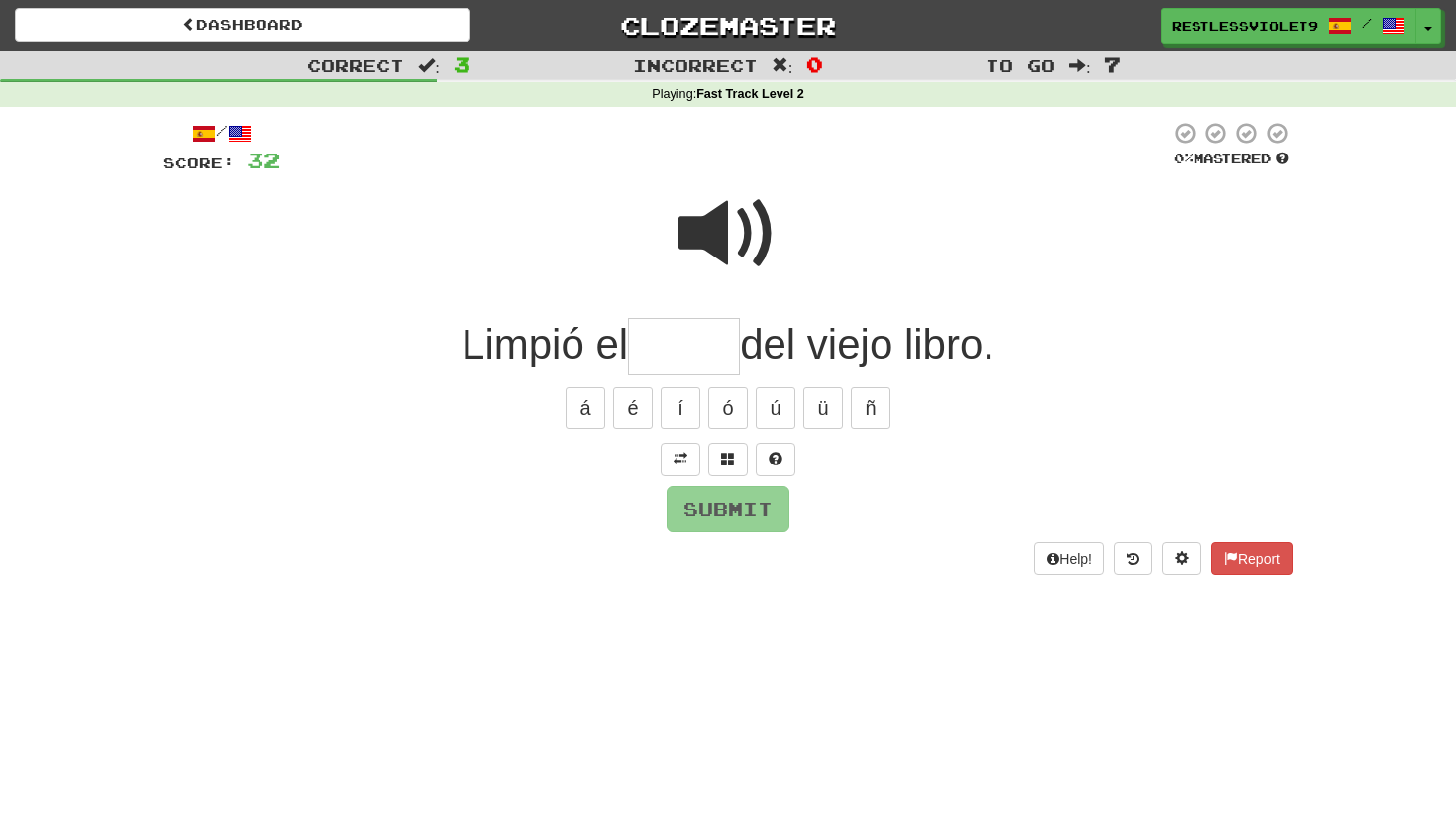 click at bounding box center (683, 347) 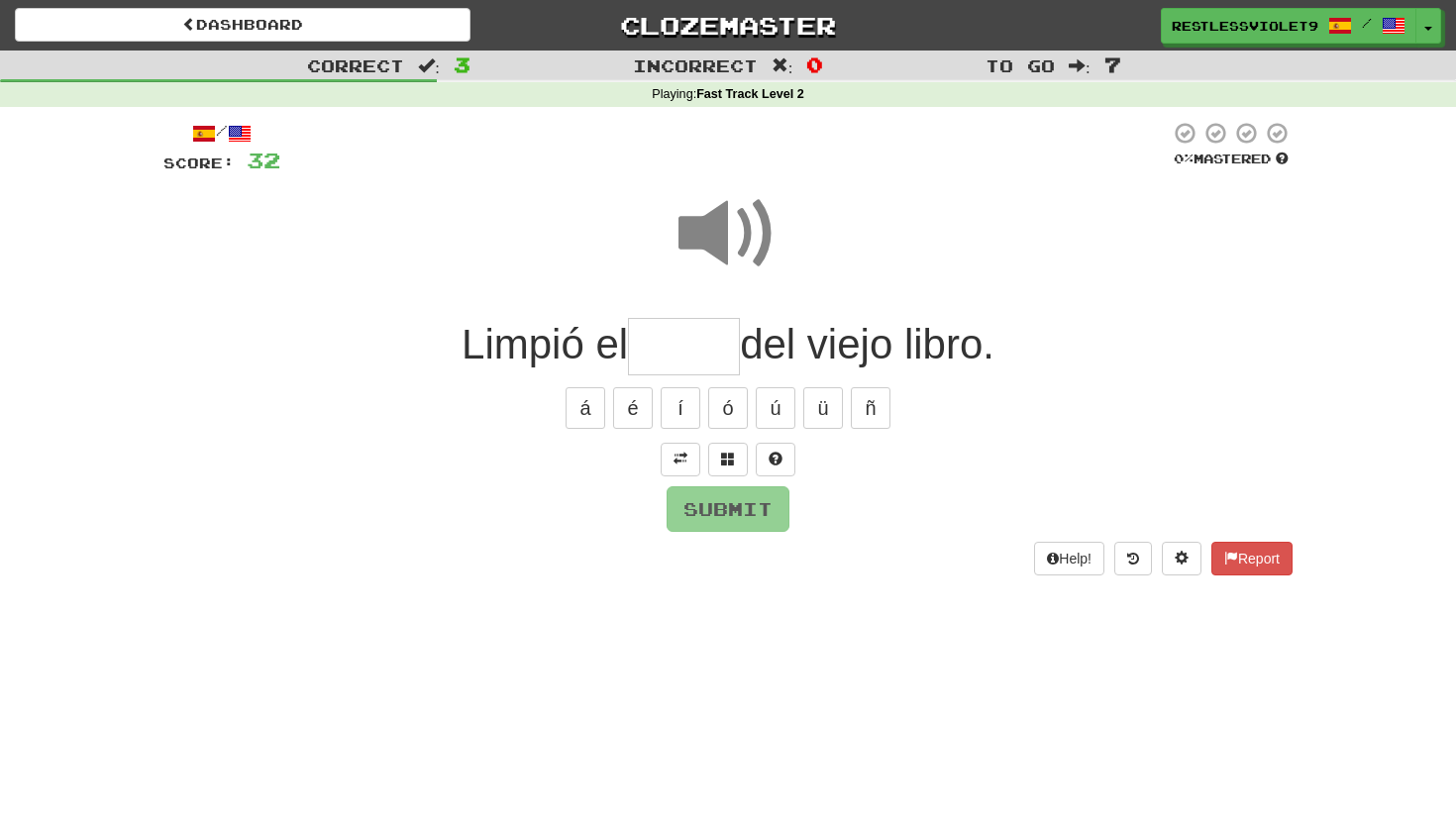 click at bounding box center [683, 347] 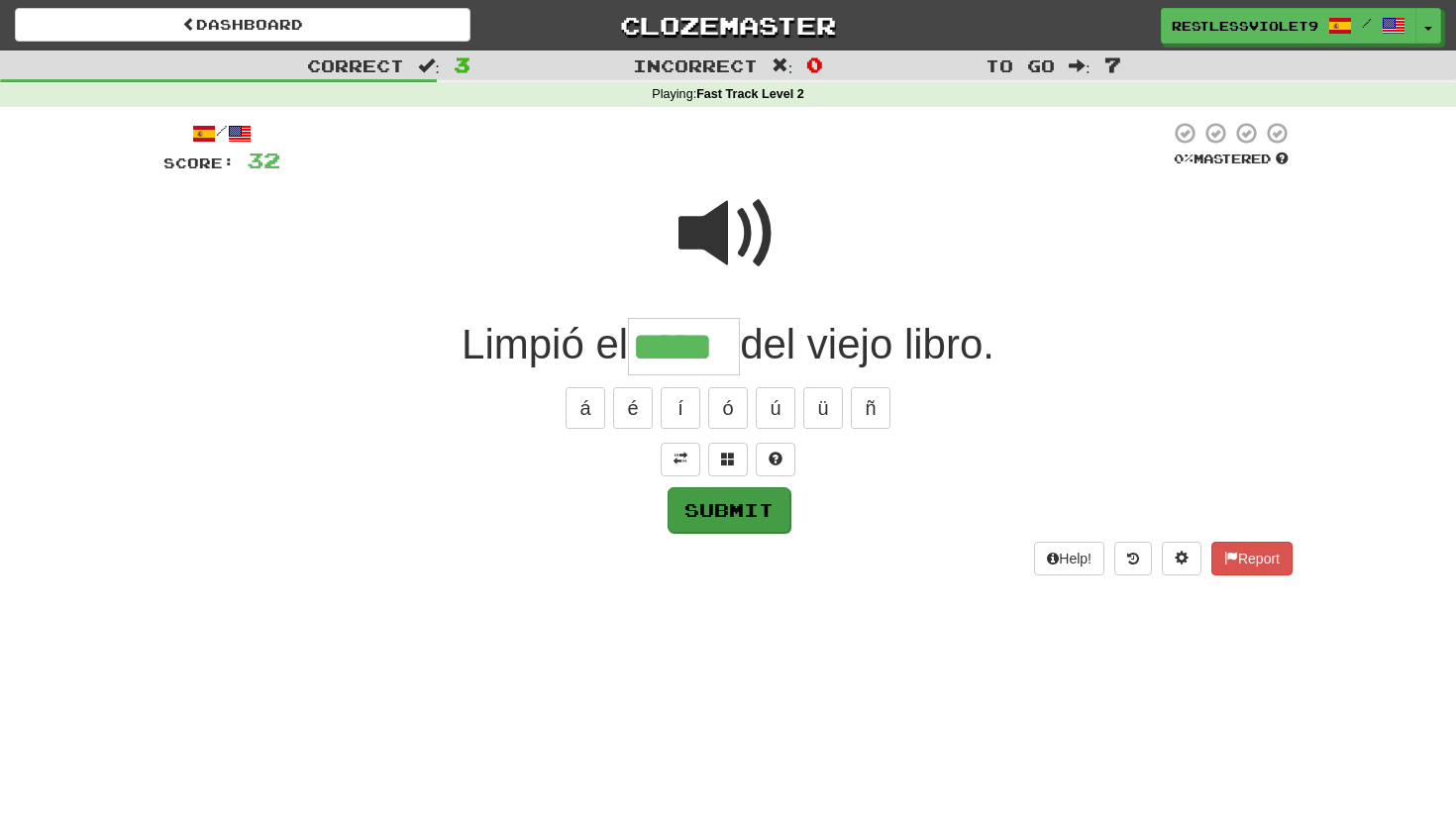 type on "*****" 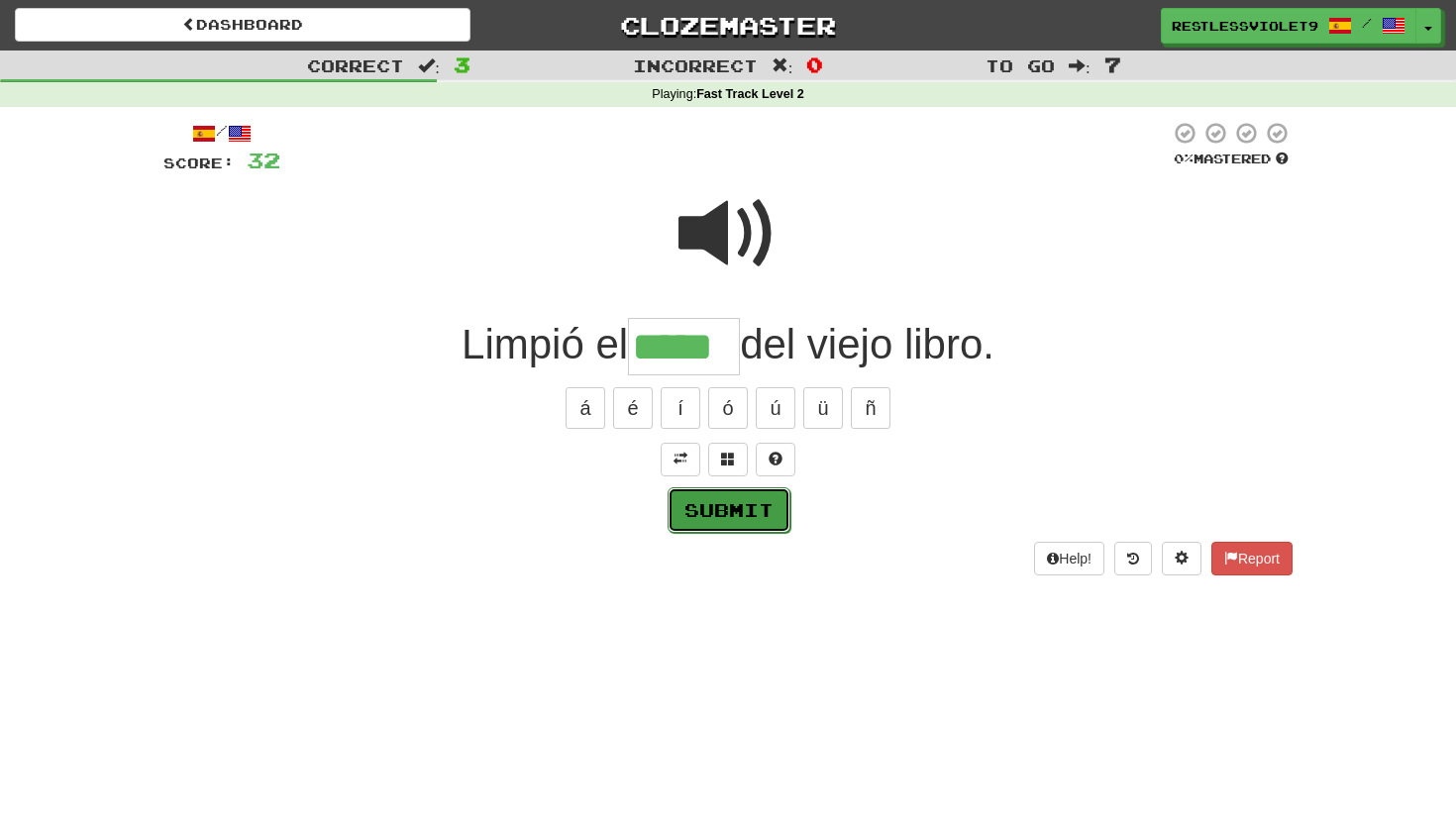 click on "Submit" at bounding box center [729, 510] 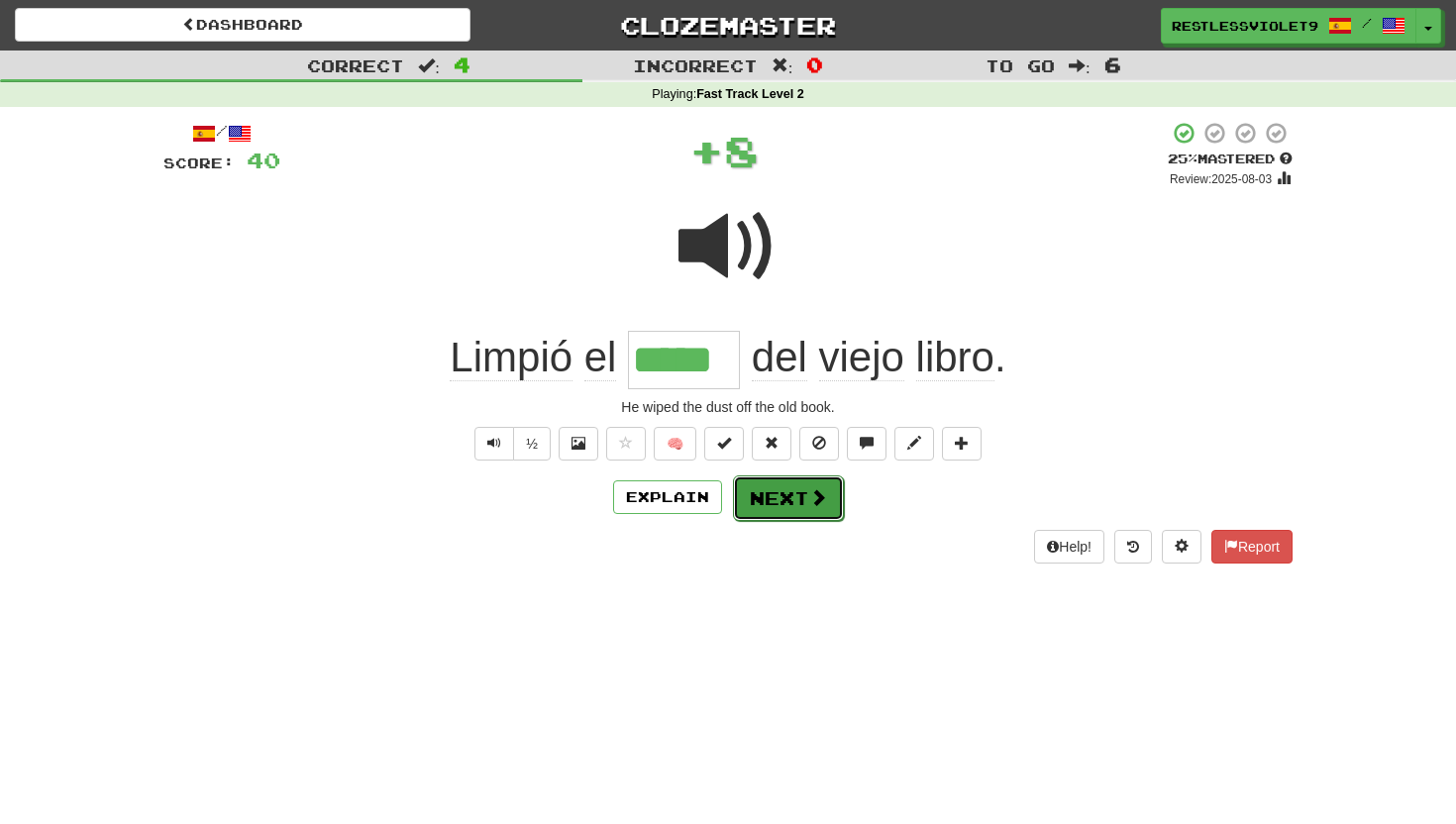 click on "Next" at bounding box center [788, 498] 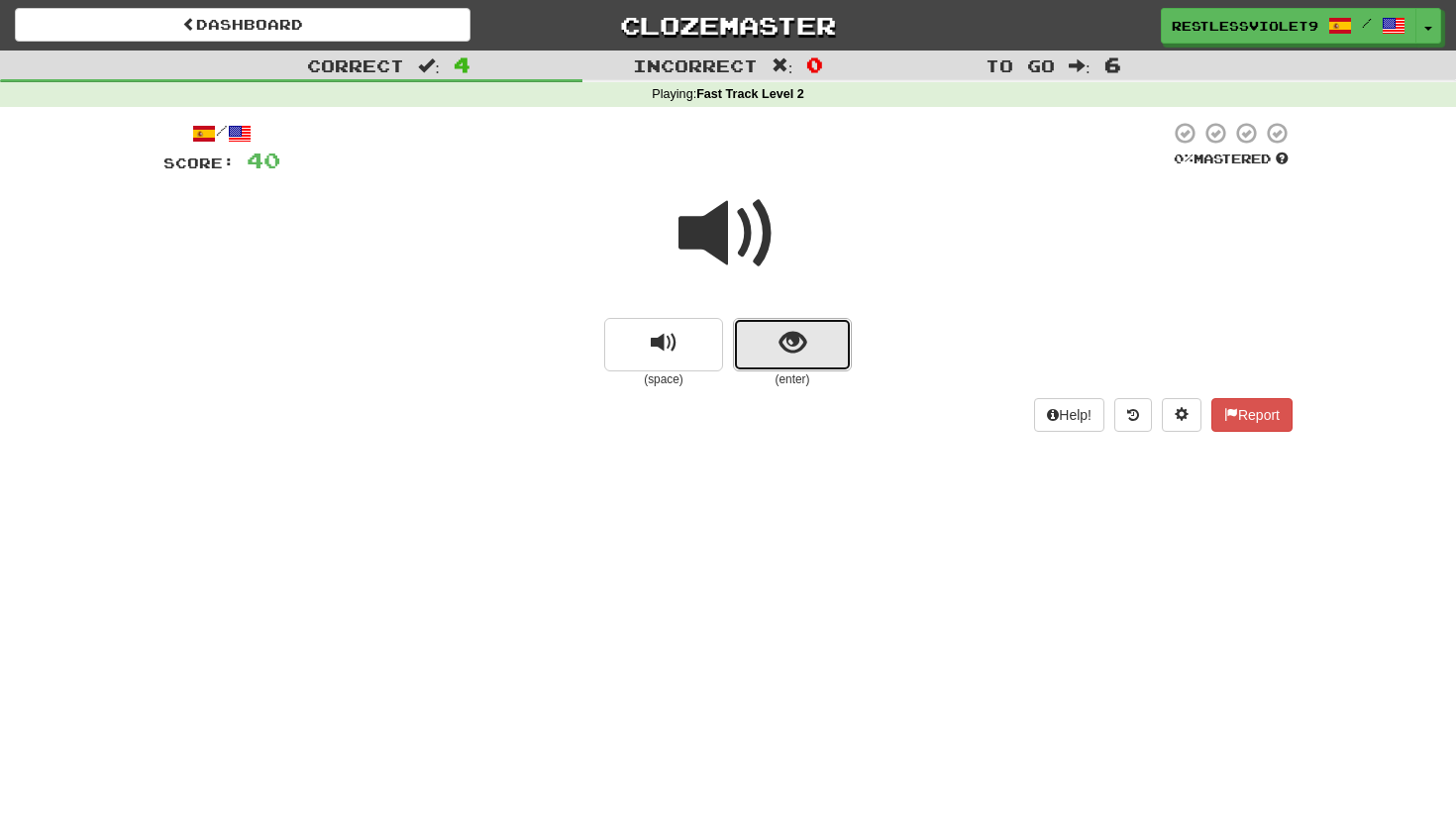 click at bounding box center (792, 345) 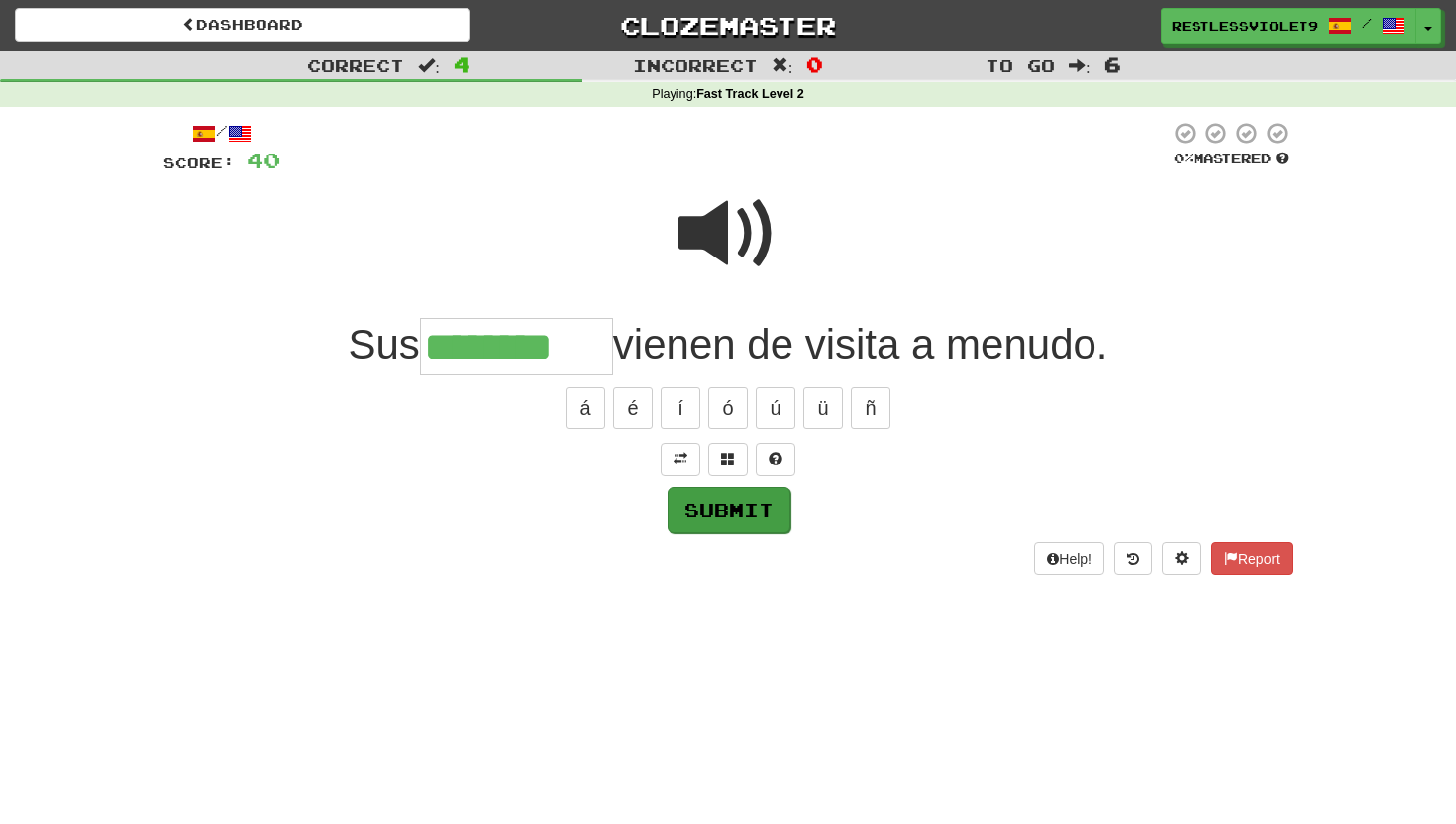 type on "********" 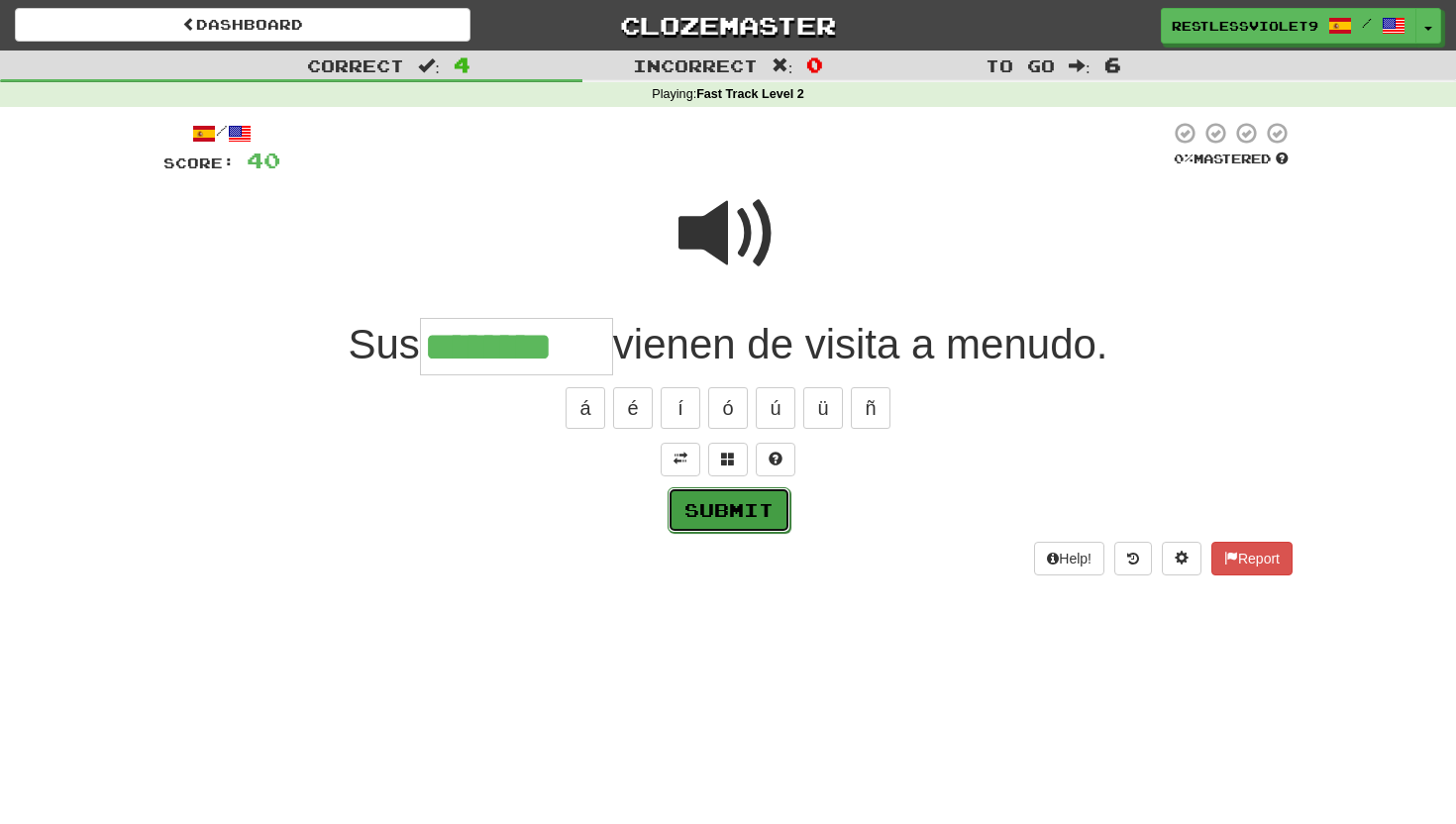 click on "Submit" at bounding box center [729, 510] 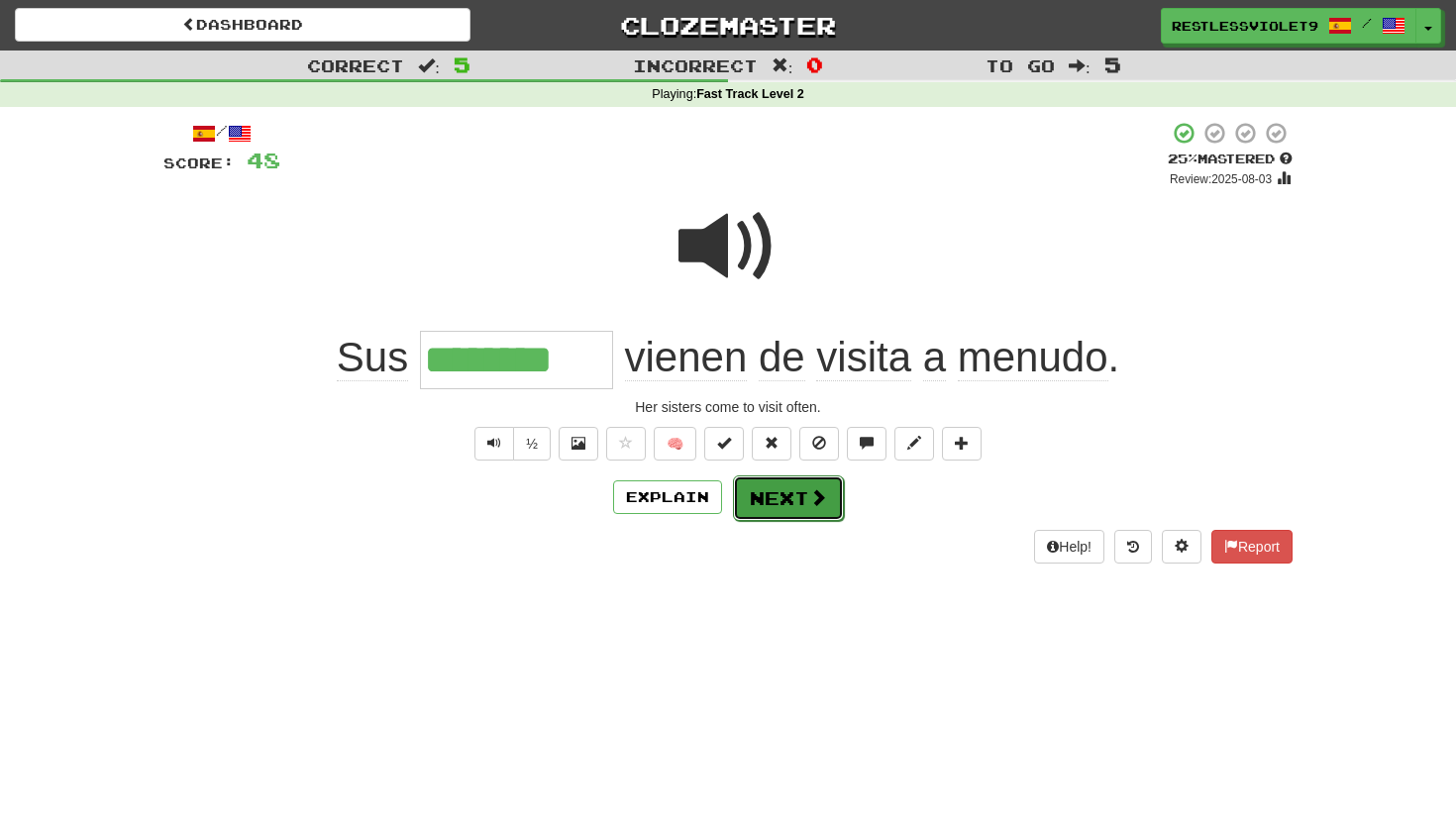 click on "Next" at bounding box center [788, 498] 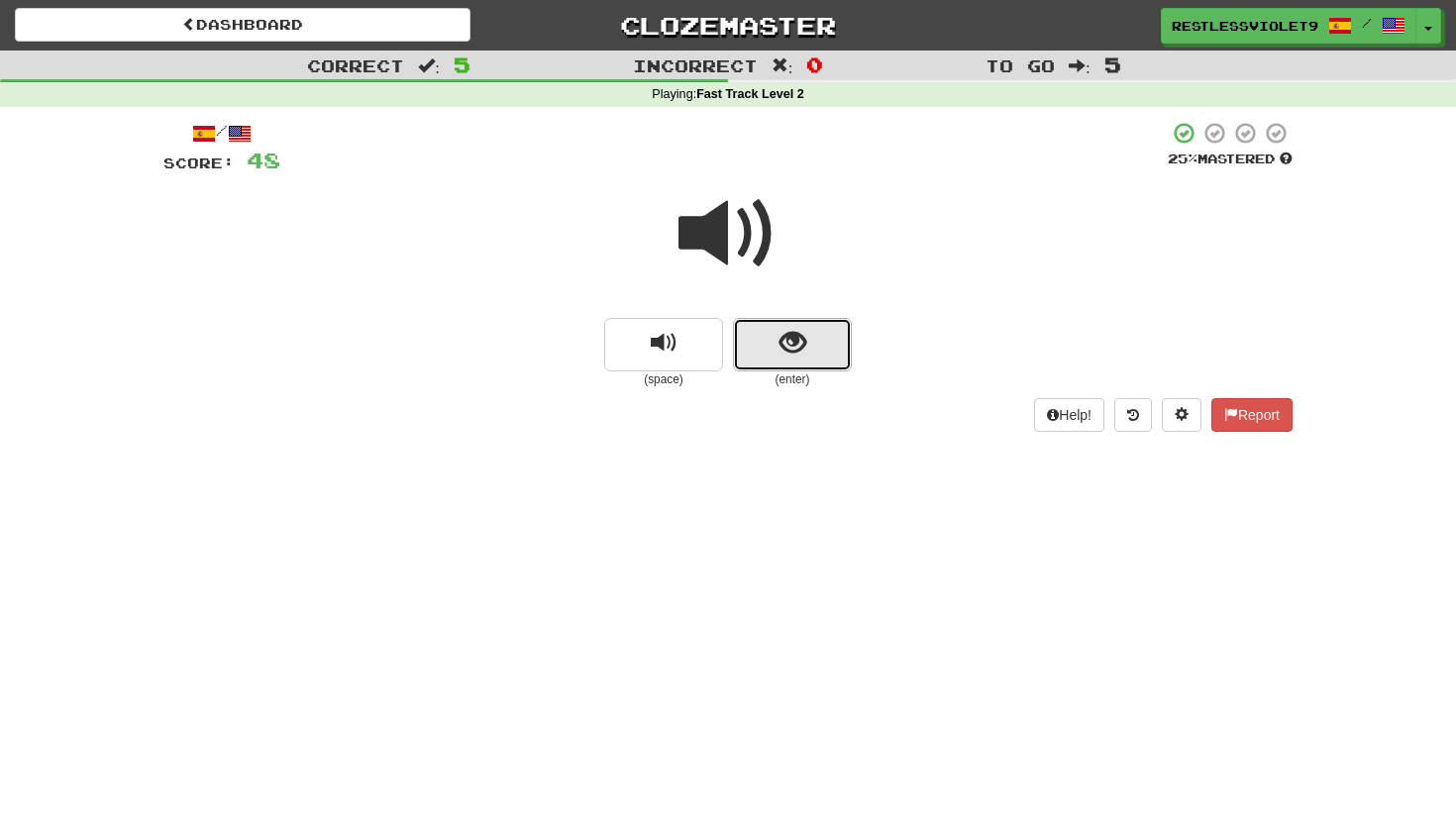 click at bounding box center [792, 343] 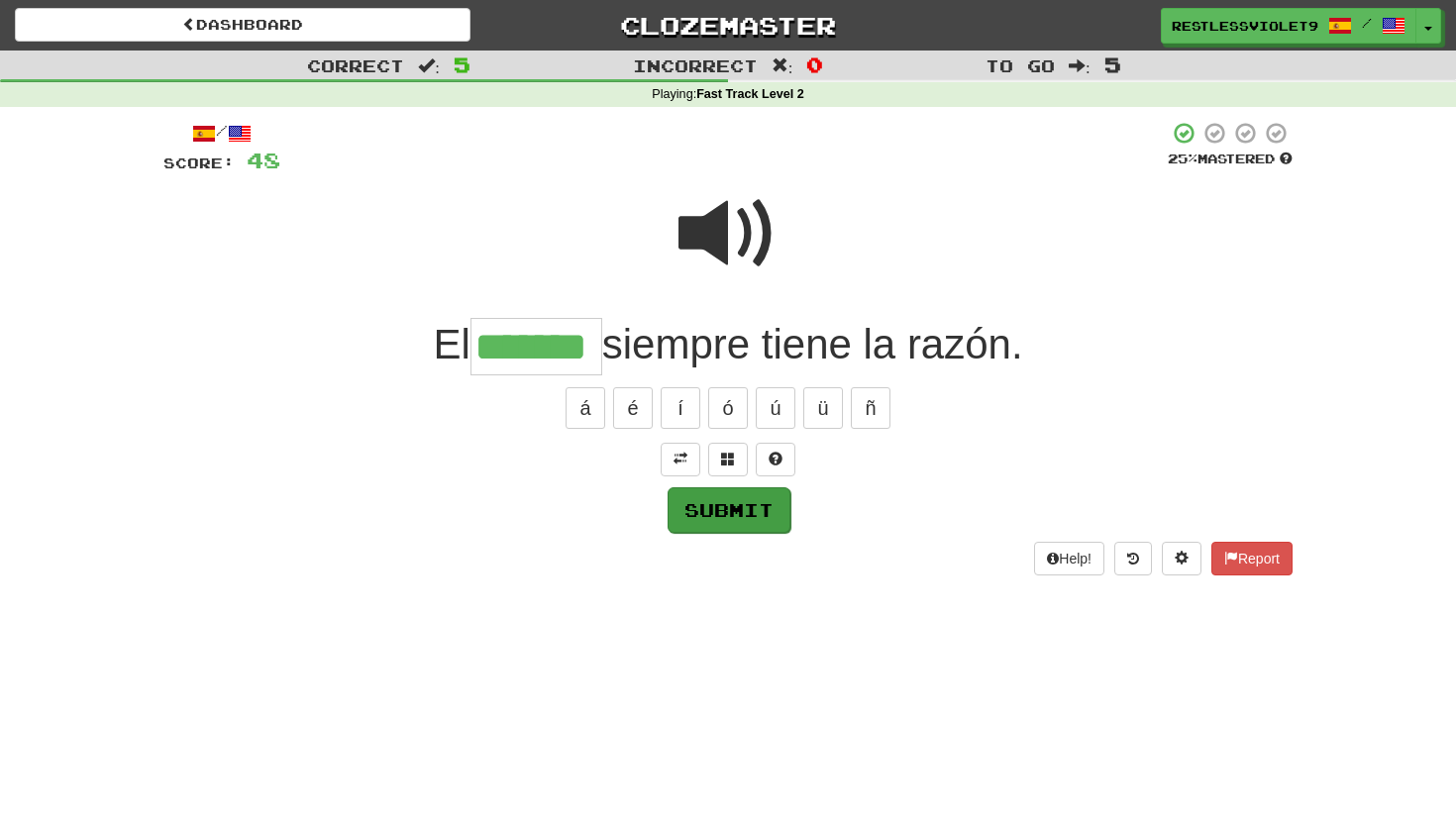 type on "*******" 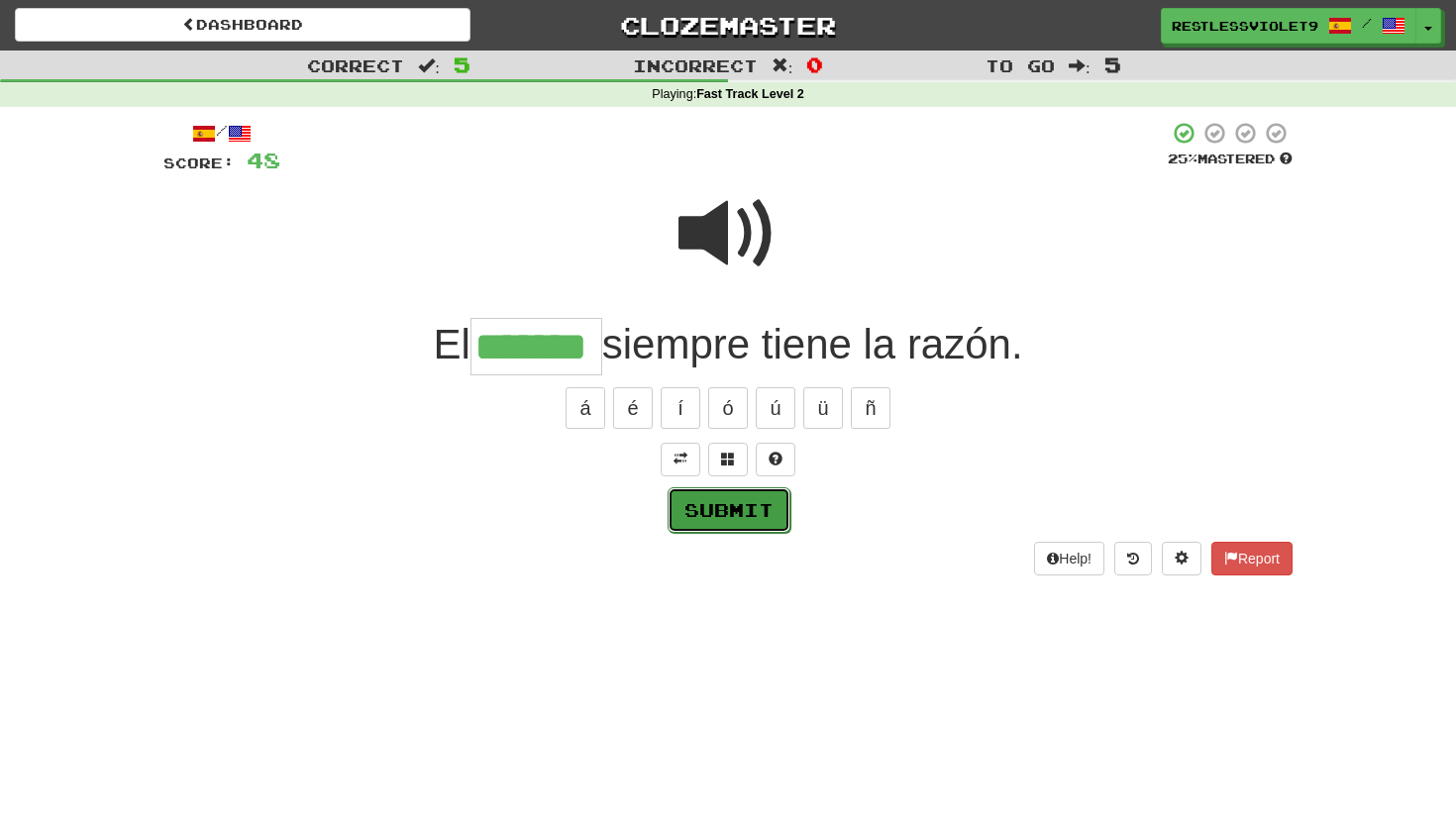 click on "Submit" at bounding box center [729, 510] 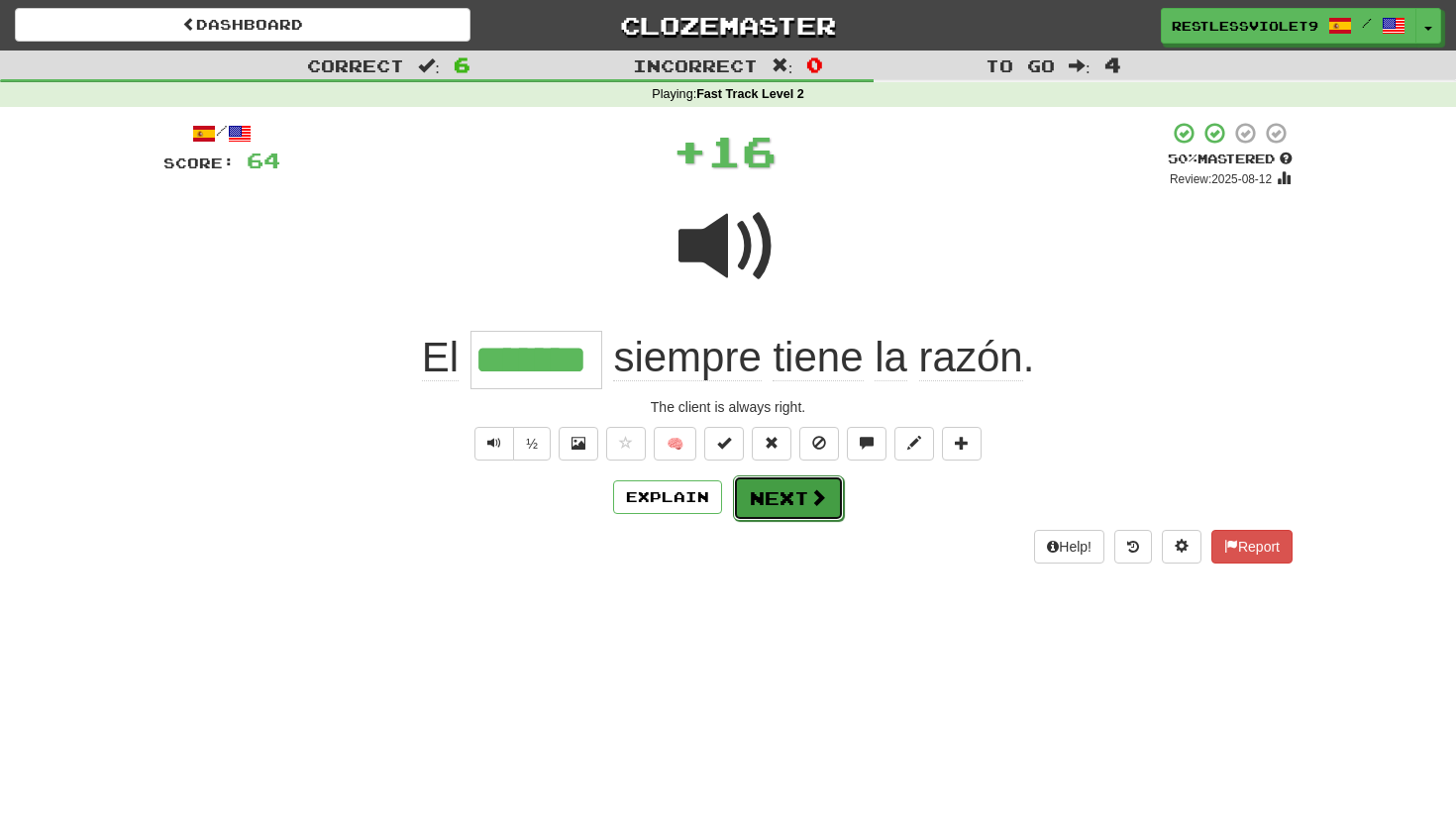 click on "Next" at bounding box center (788, 498) 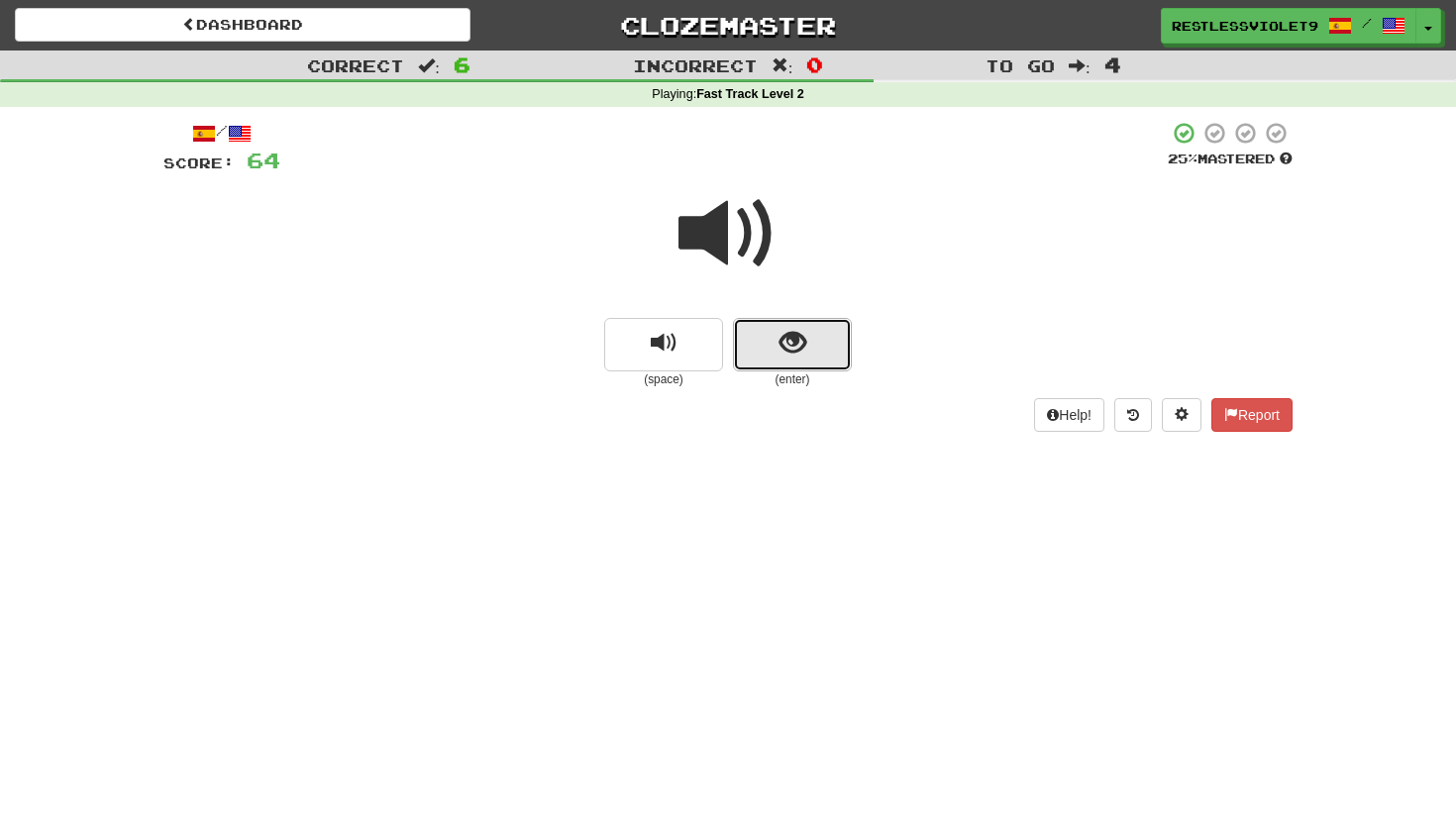 click at bounding box center (792, 343) 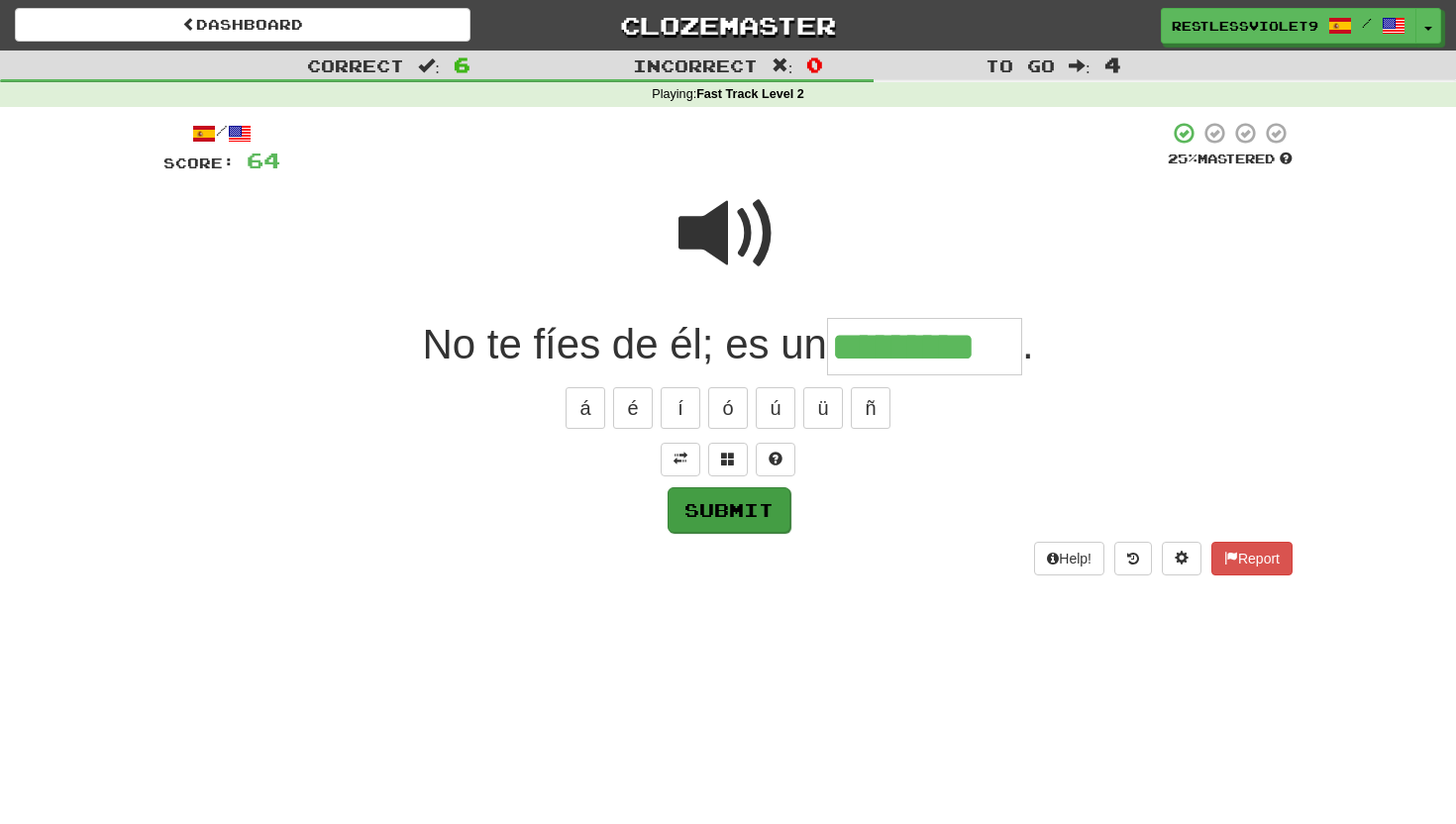type on "*********" 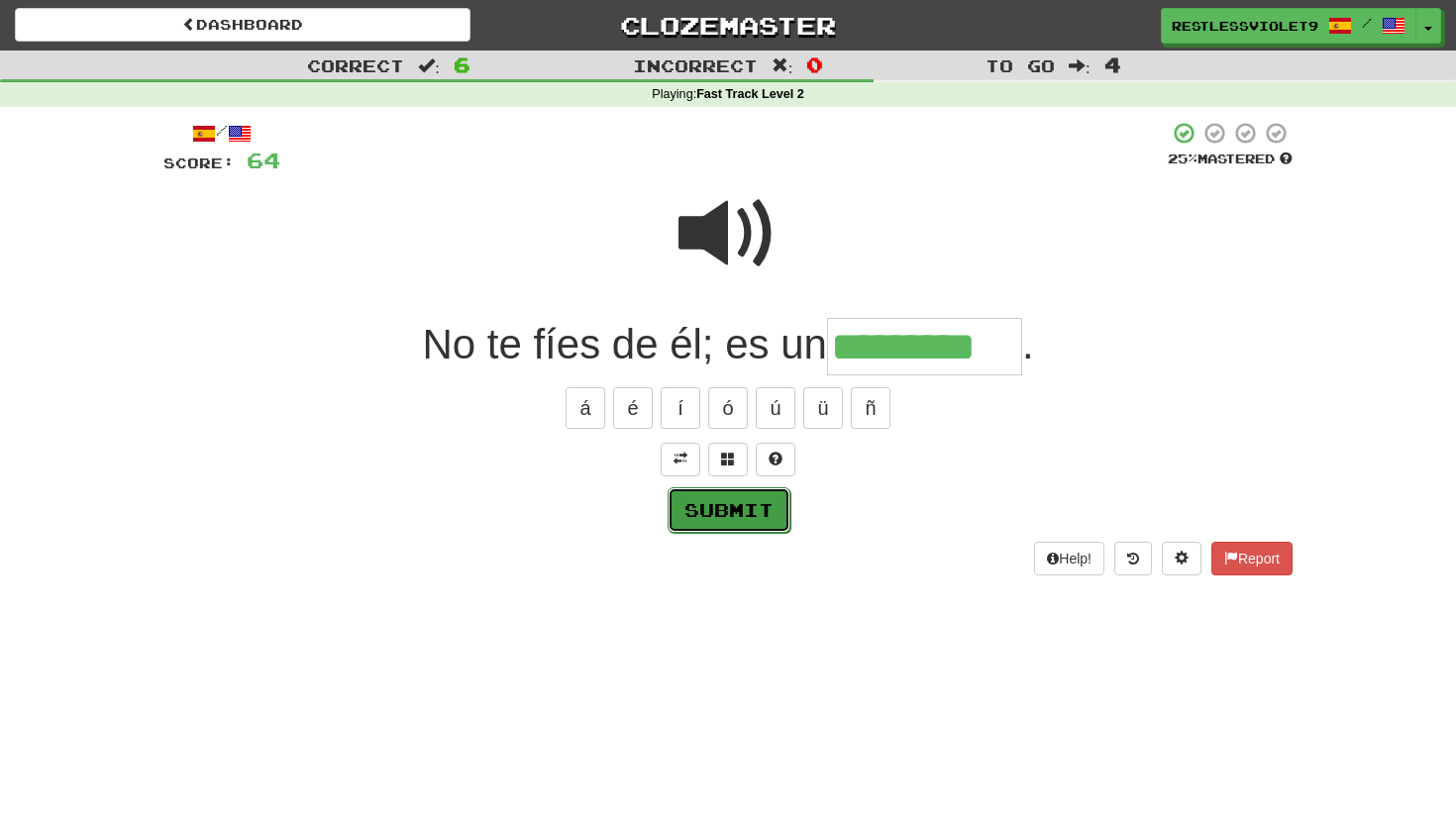 click on "Submit" at bounding box center [729, 510] 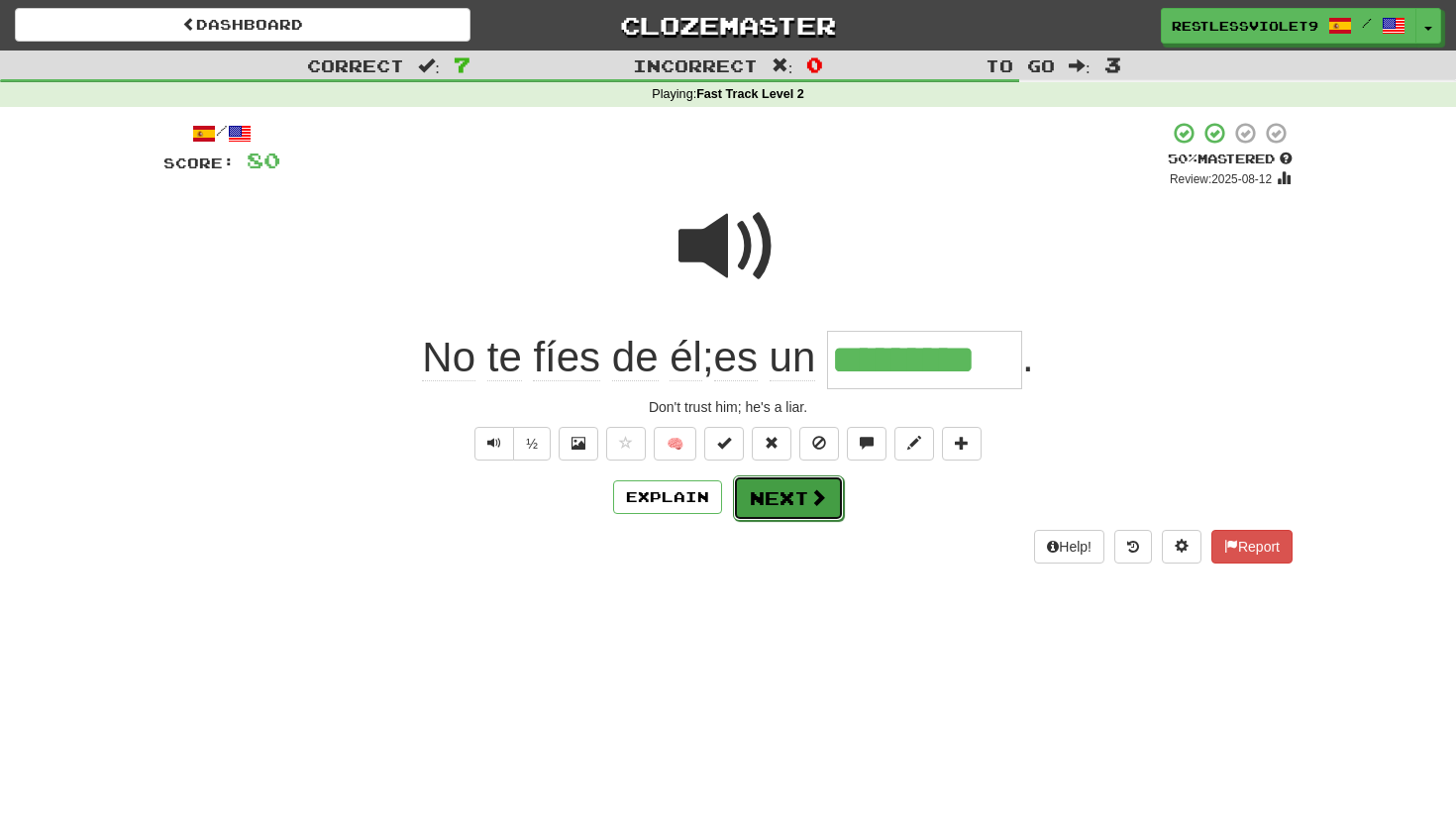 click on "Next" at bounding box center (788, 498) 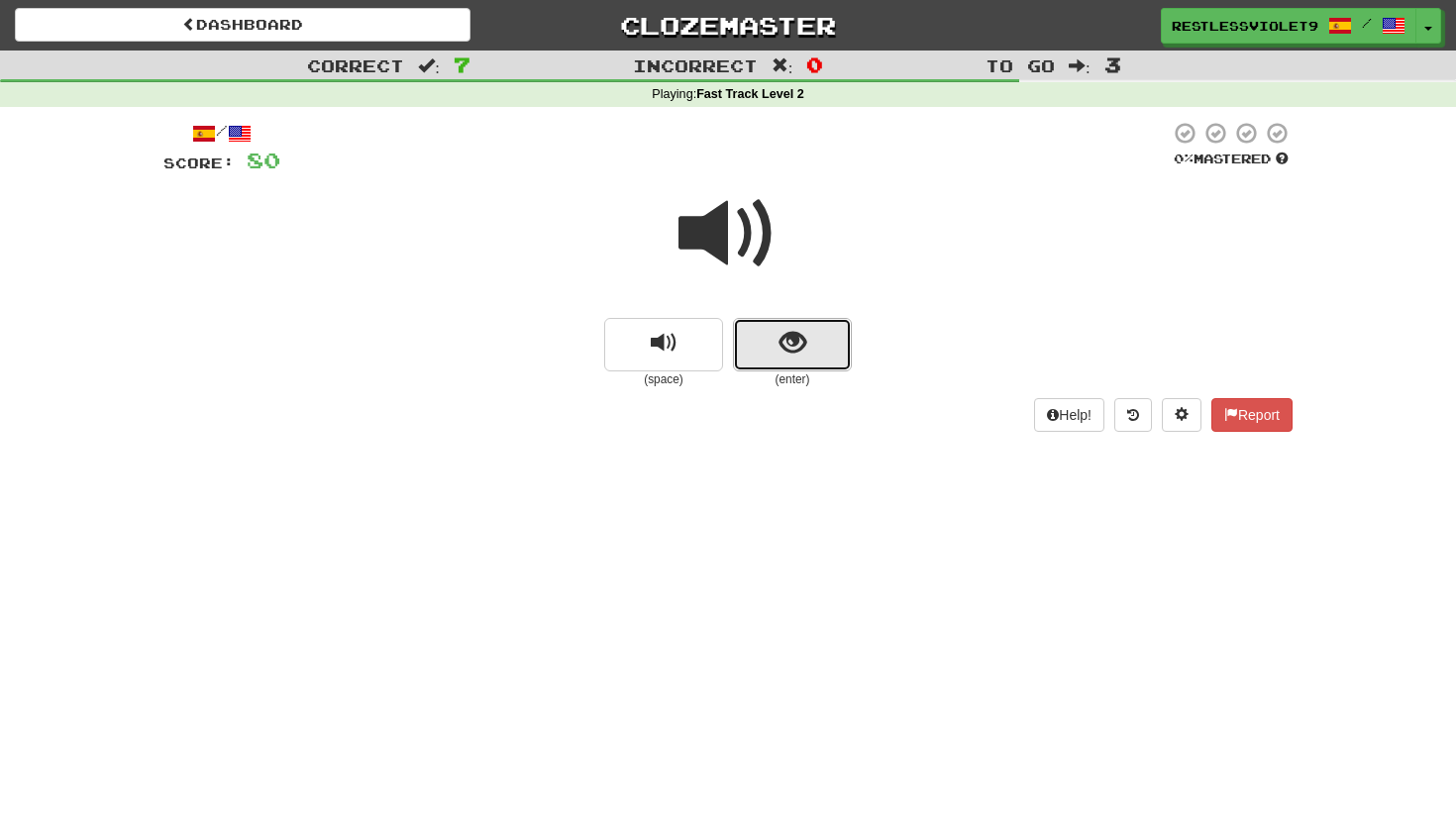 click at bounding box center [792, 343] 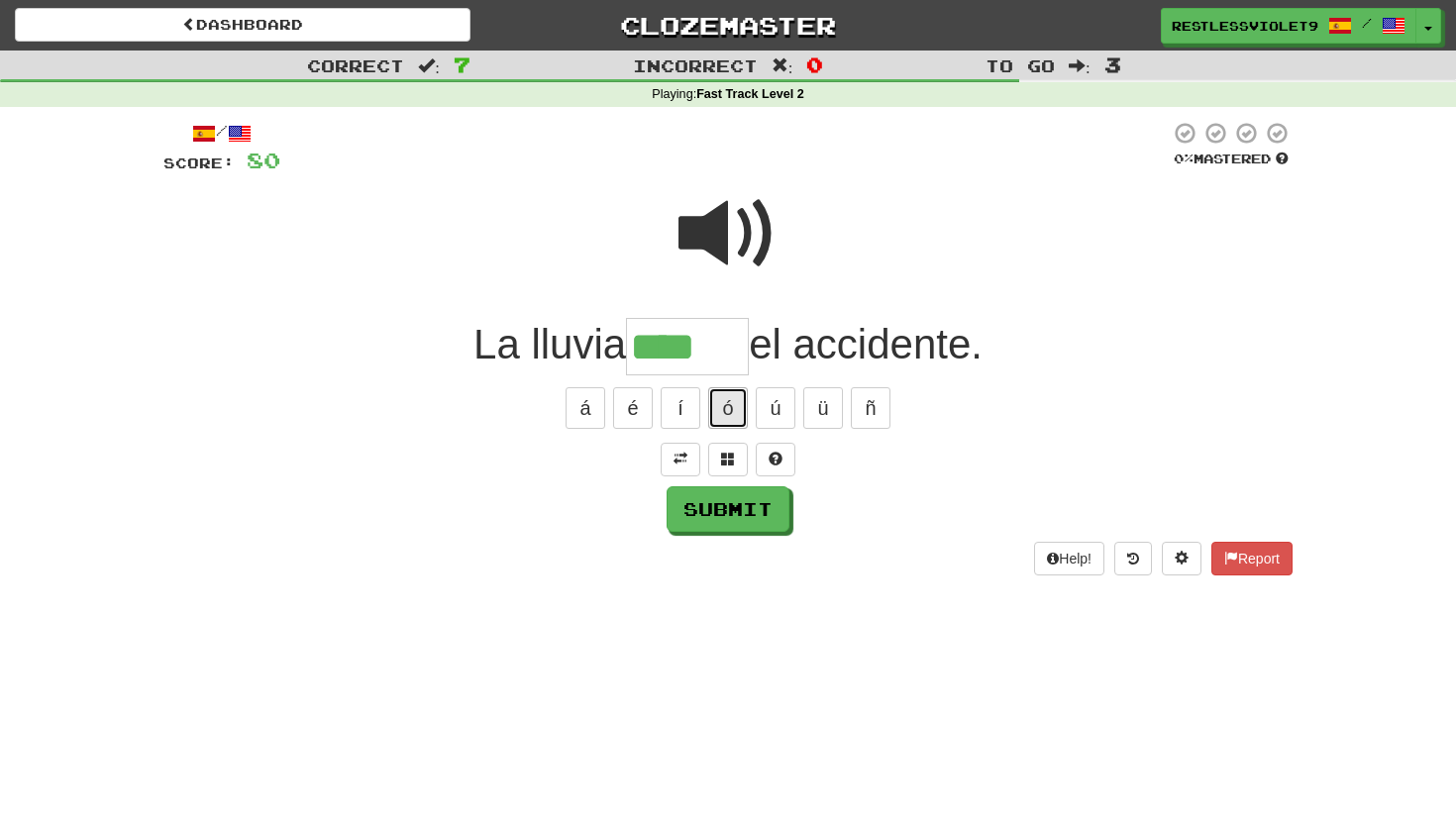 click on "ó" at bounding box center (728, 408) 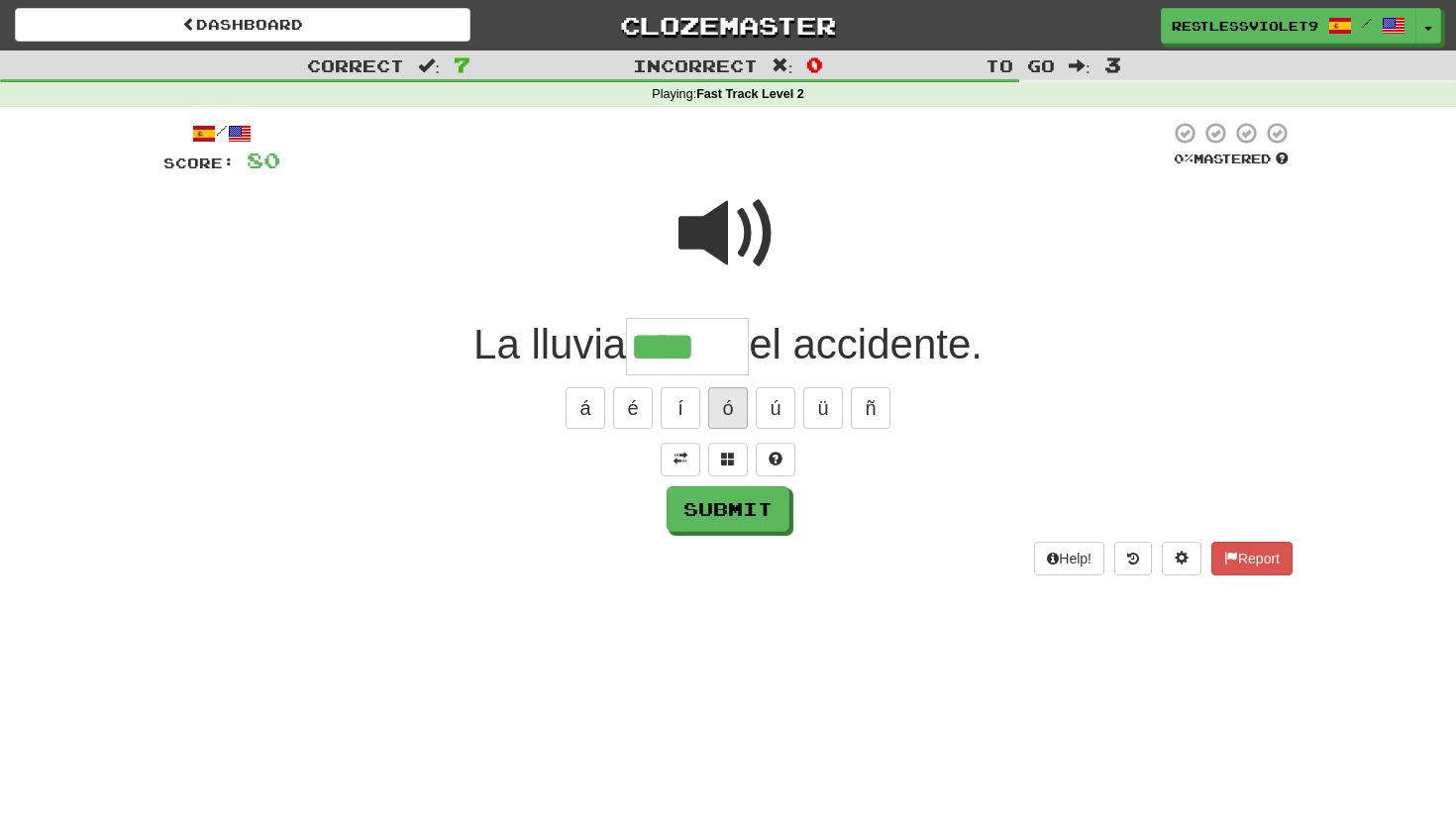 type on "*****" 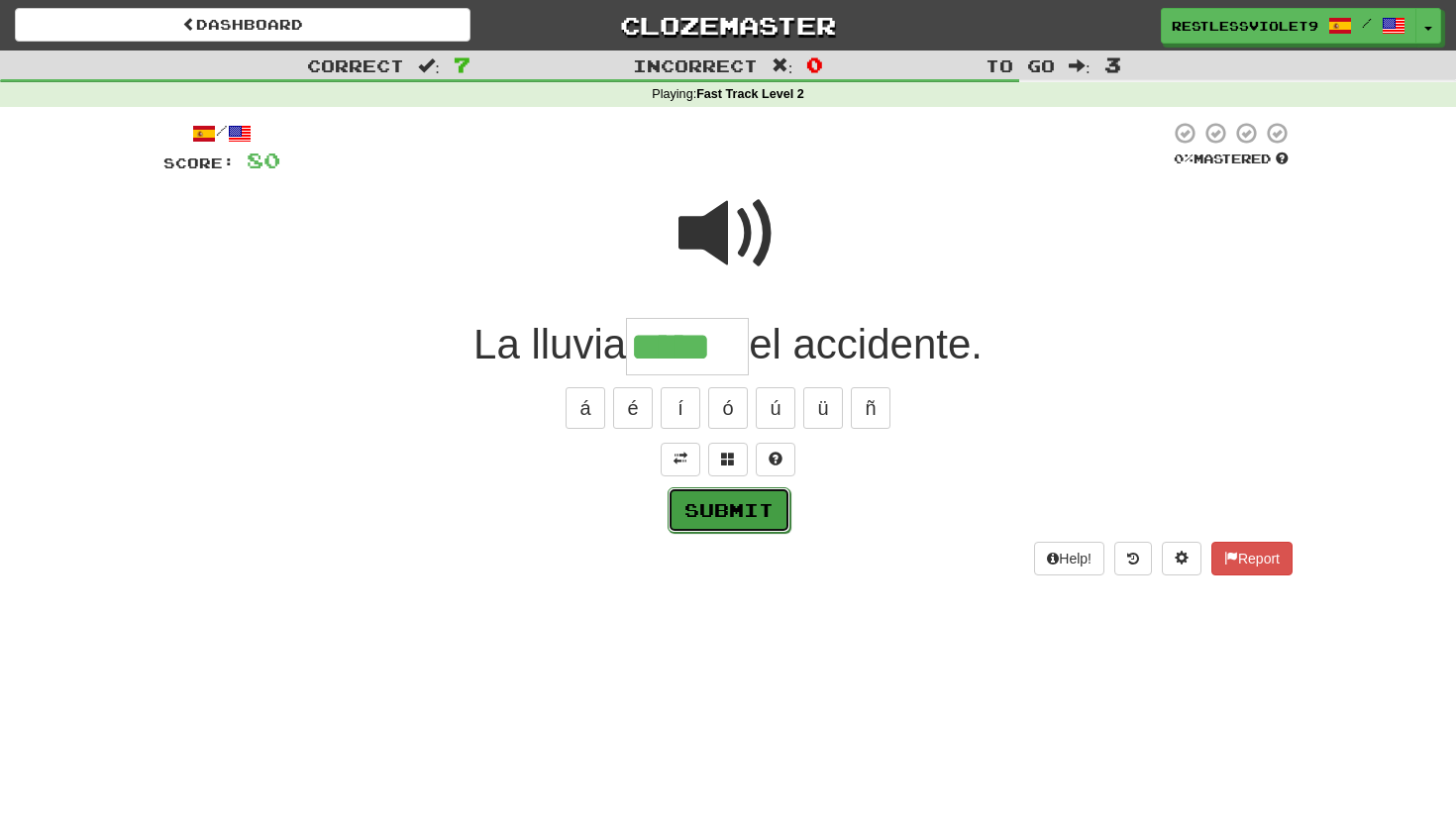 click on "Submit" at bounding box center (729, 510) 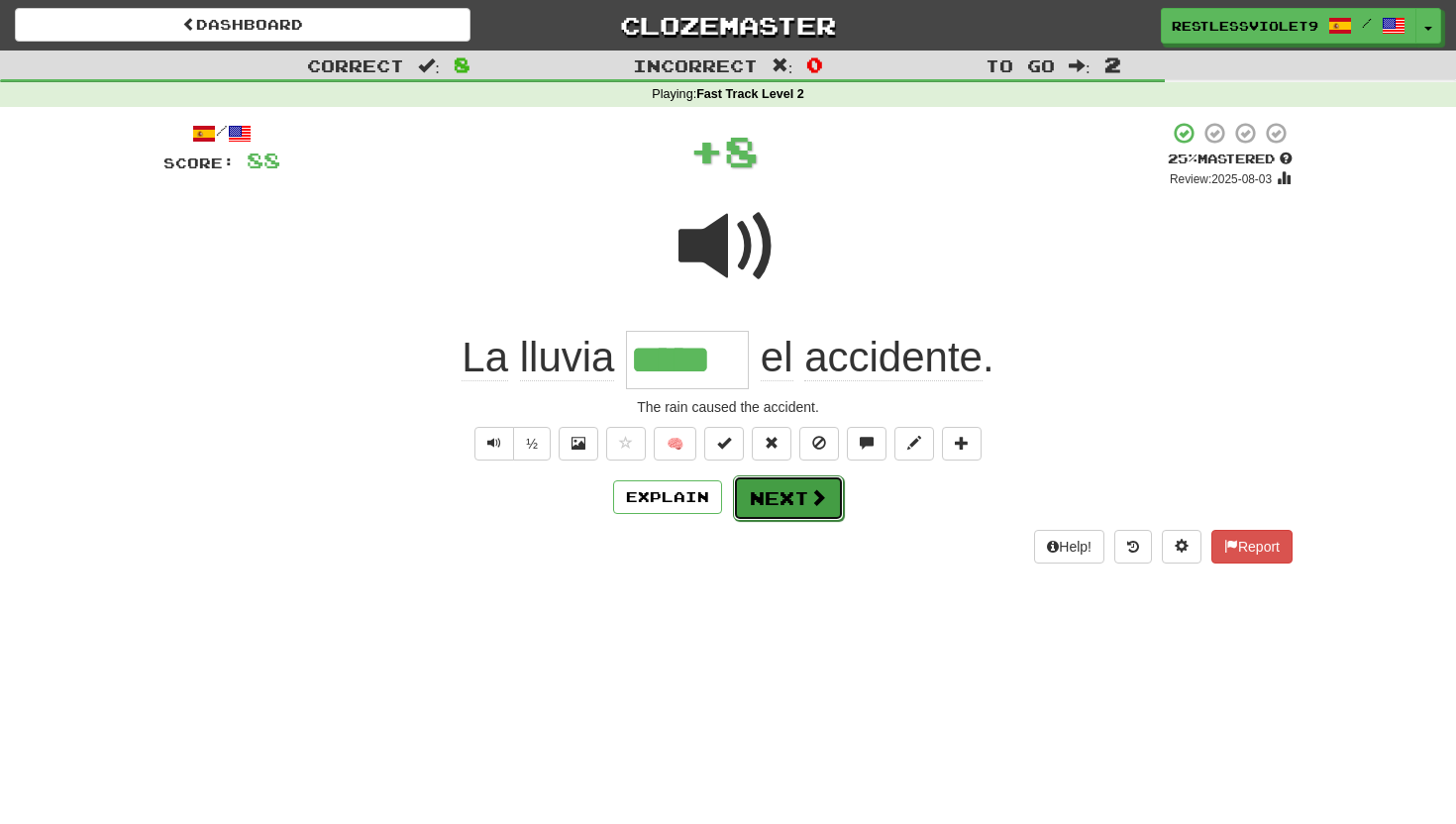 click on "Next" at bounding box center [788, 498] 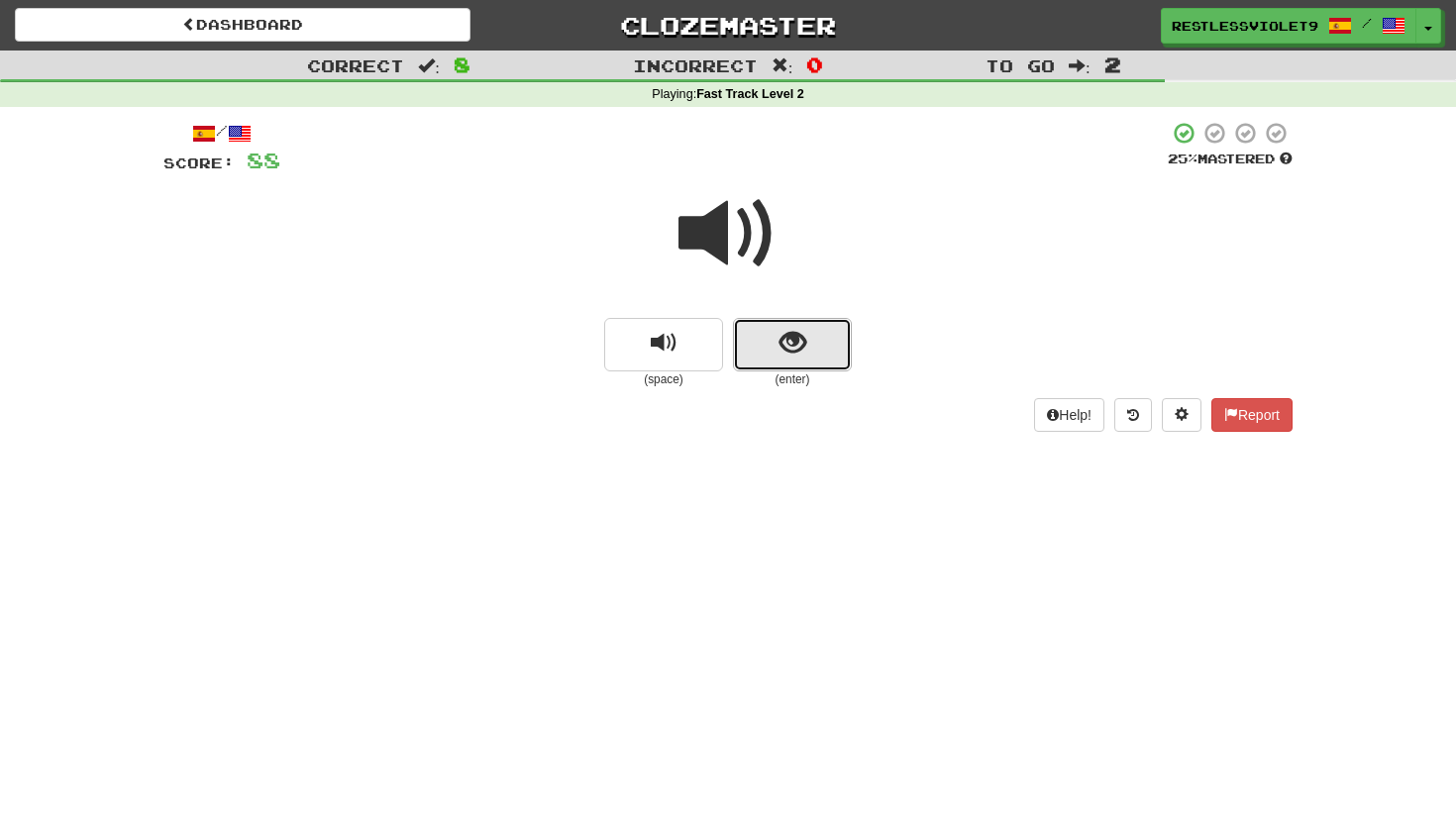 click at bounding box center (792, 343) 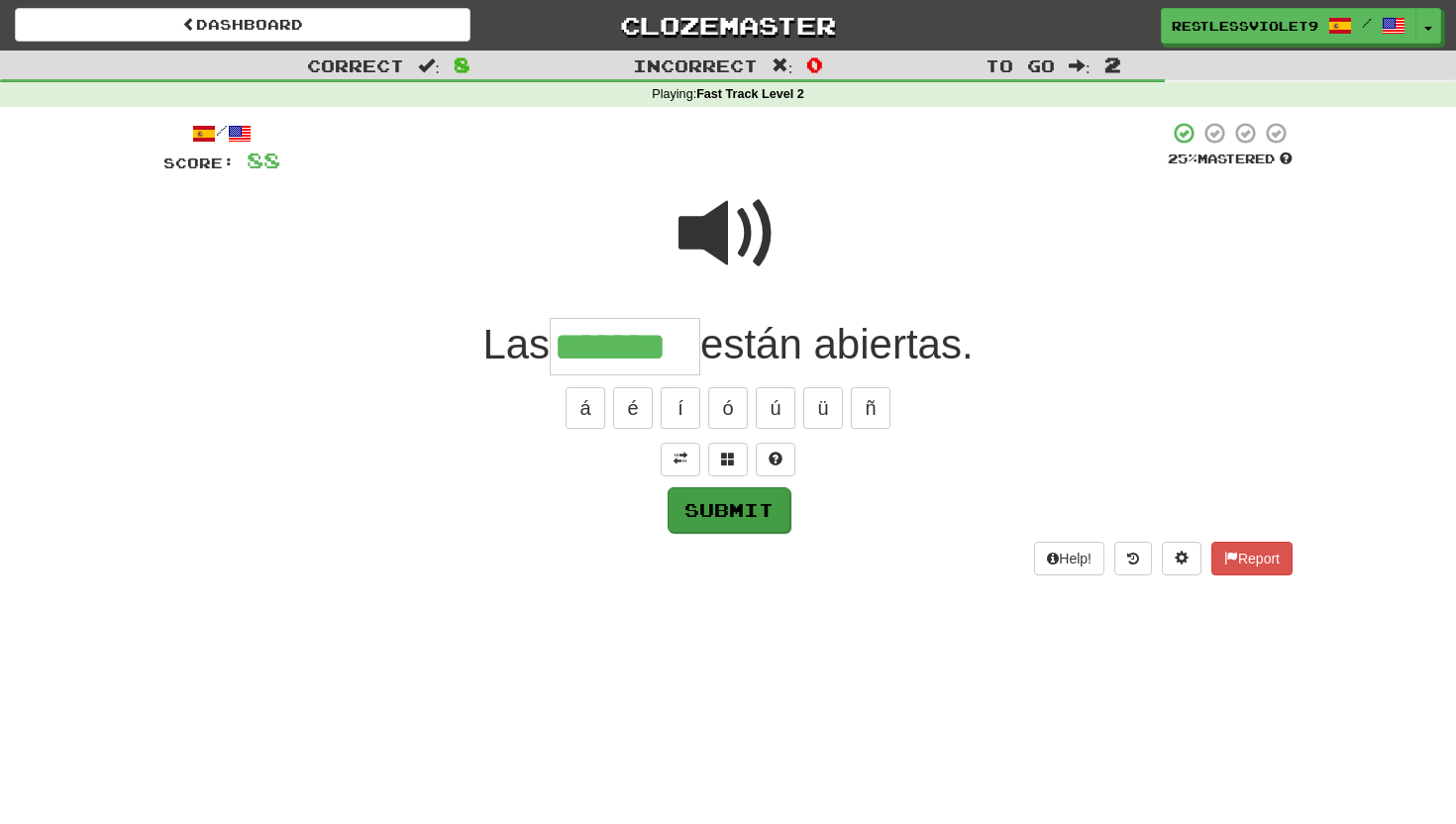type on "*******" 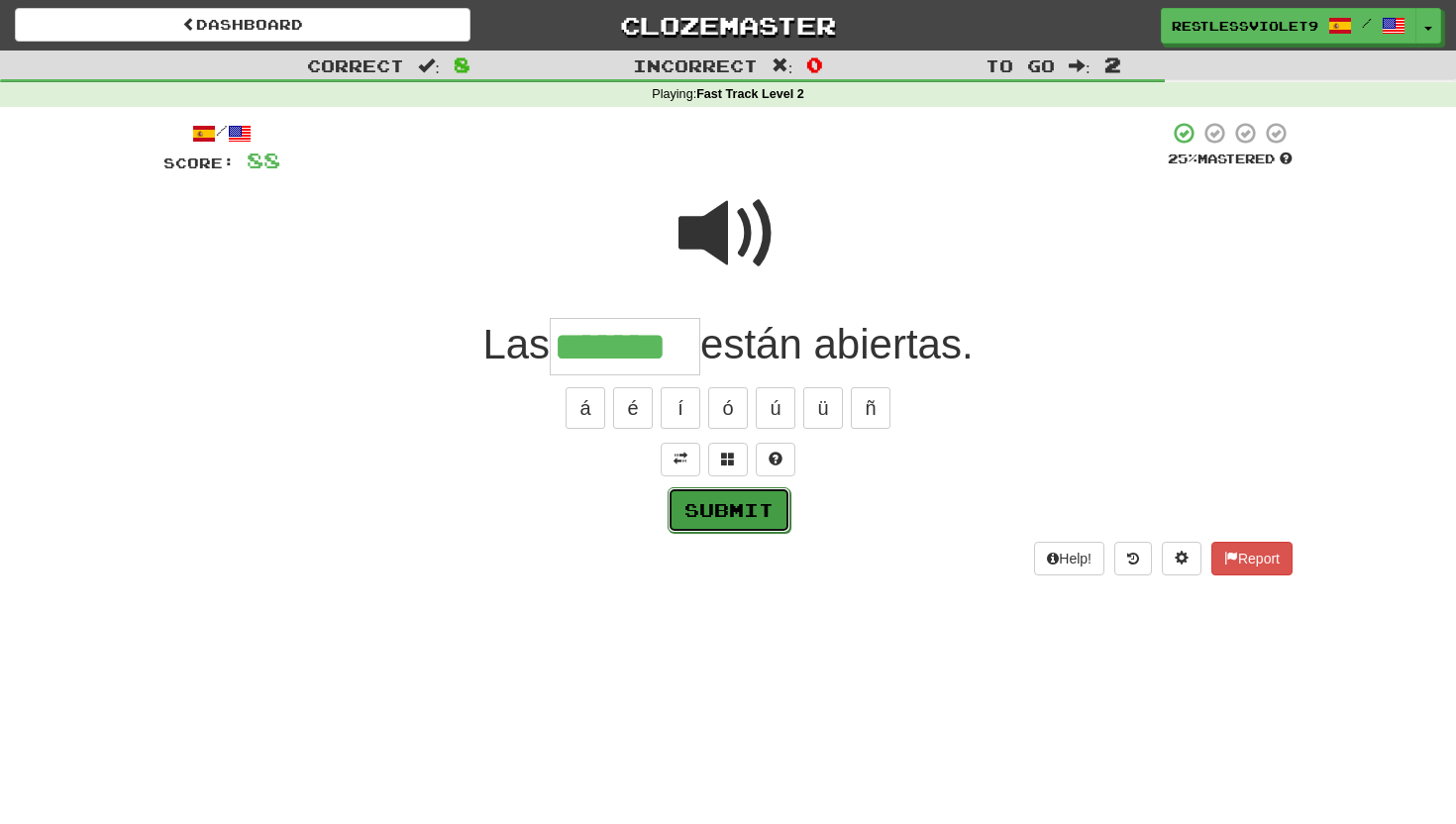 click on "Submit" at bounding box center (729, 510) 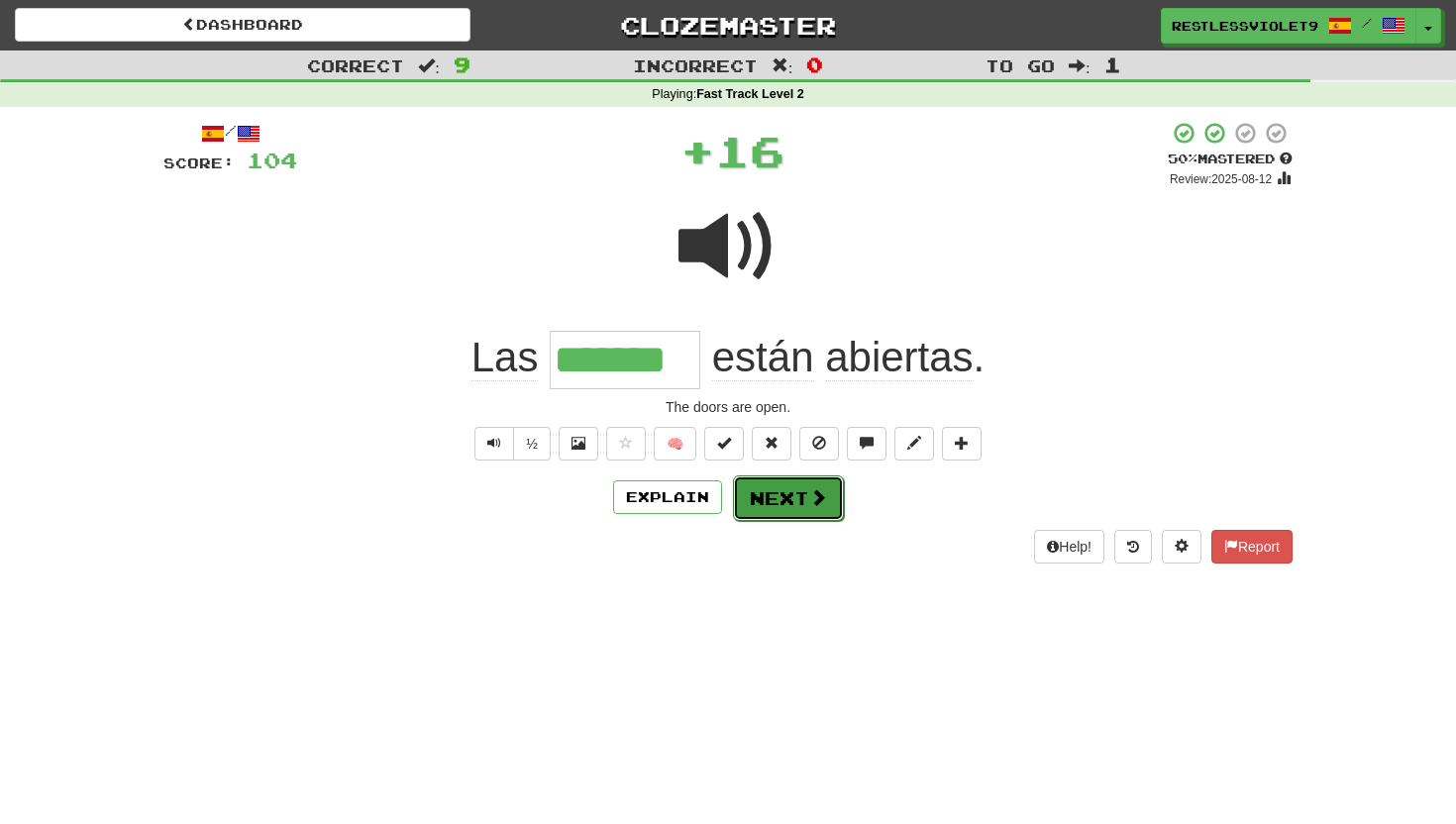 click on "Next" at bounding box center (788, 498) 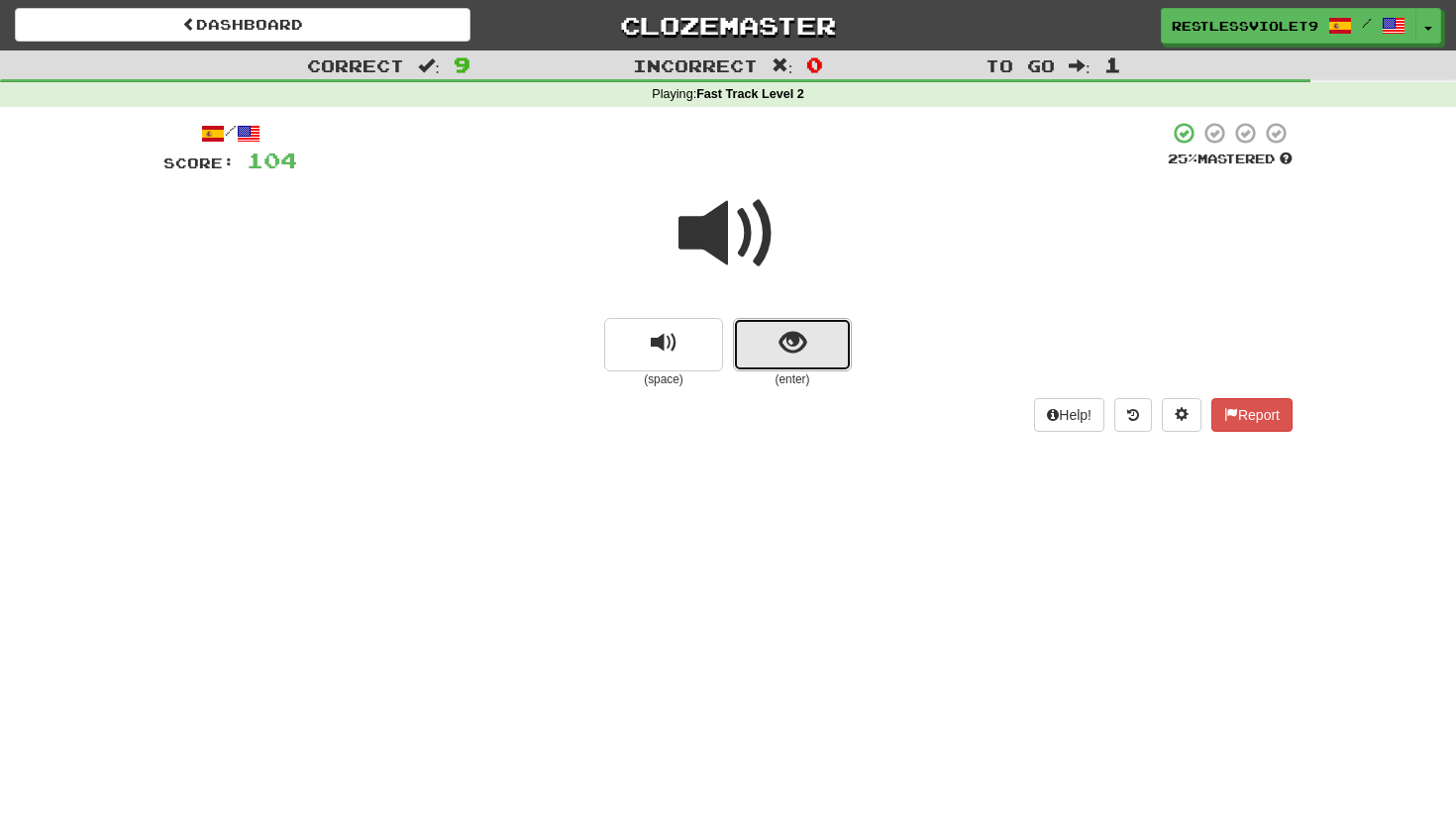 click at bounding box center (792, 343) 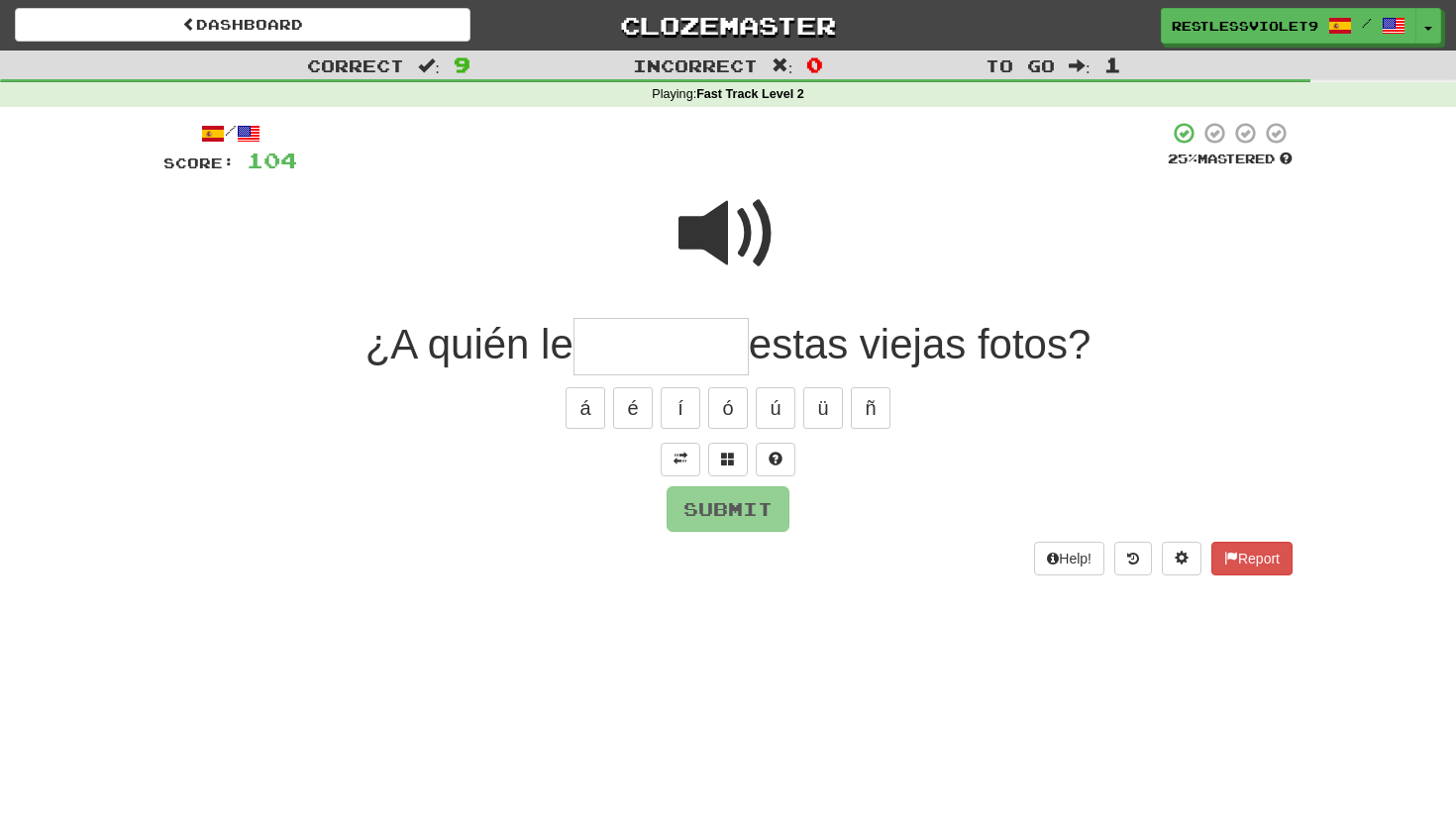 click at bounding box center (728, 234) 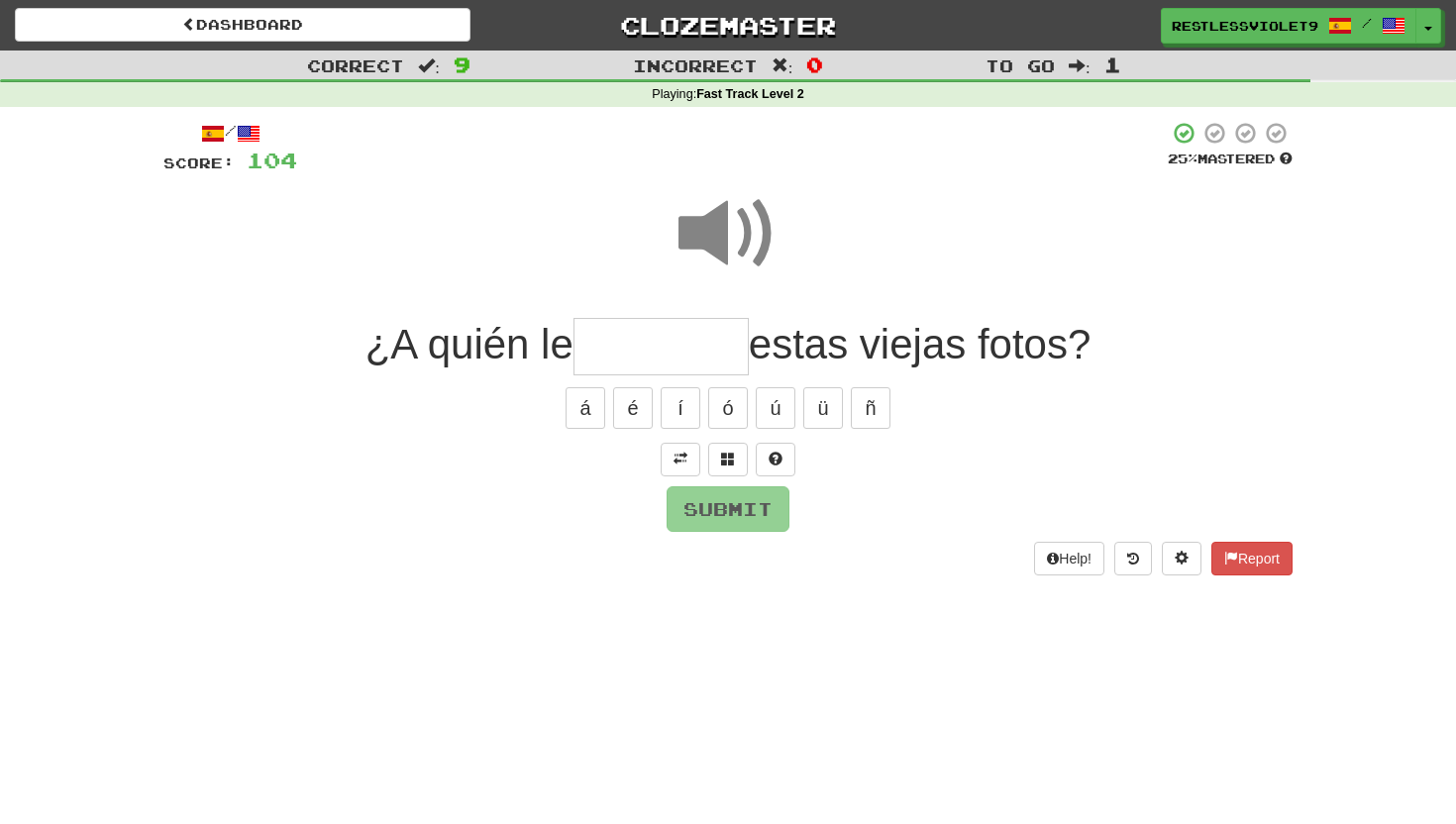 click at bounding box center [661, 347] 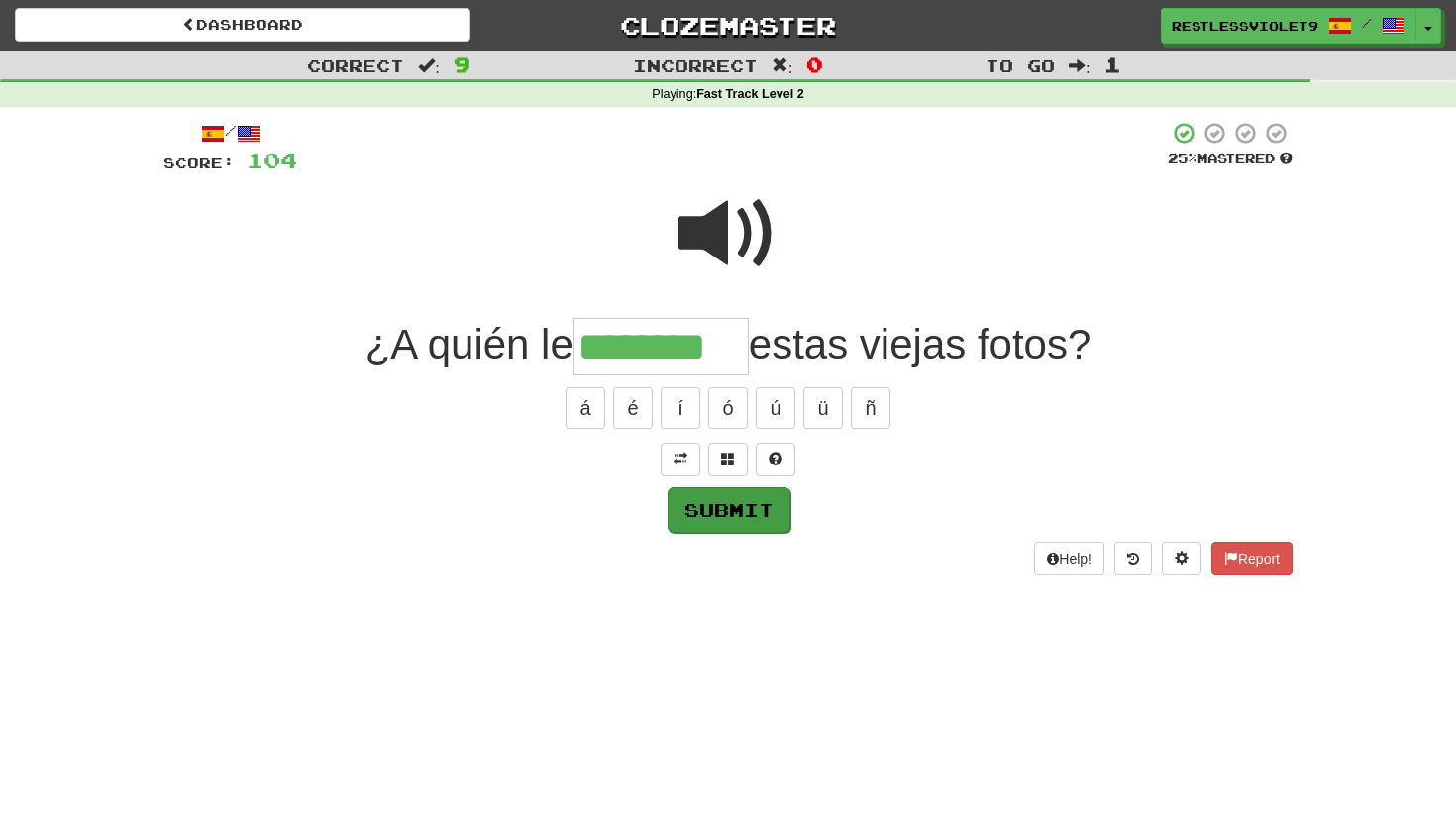 type on "********" 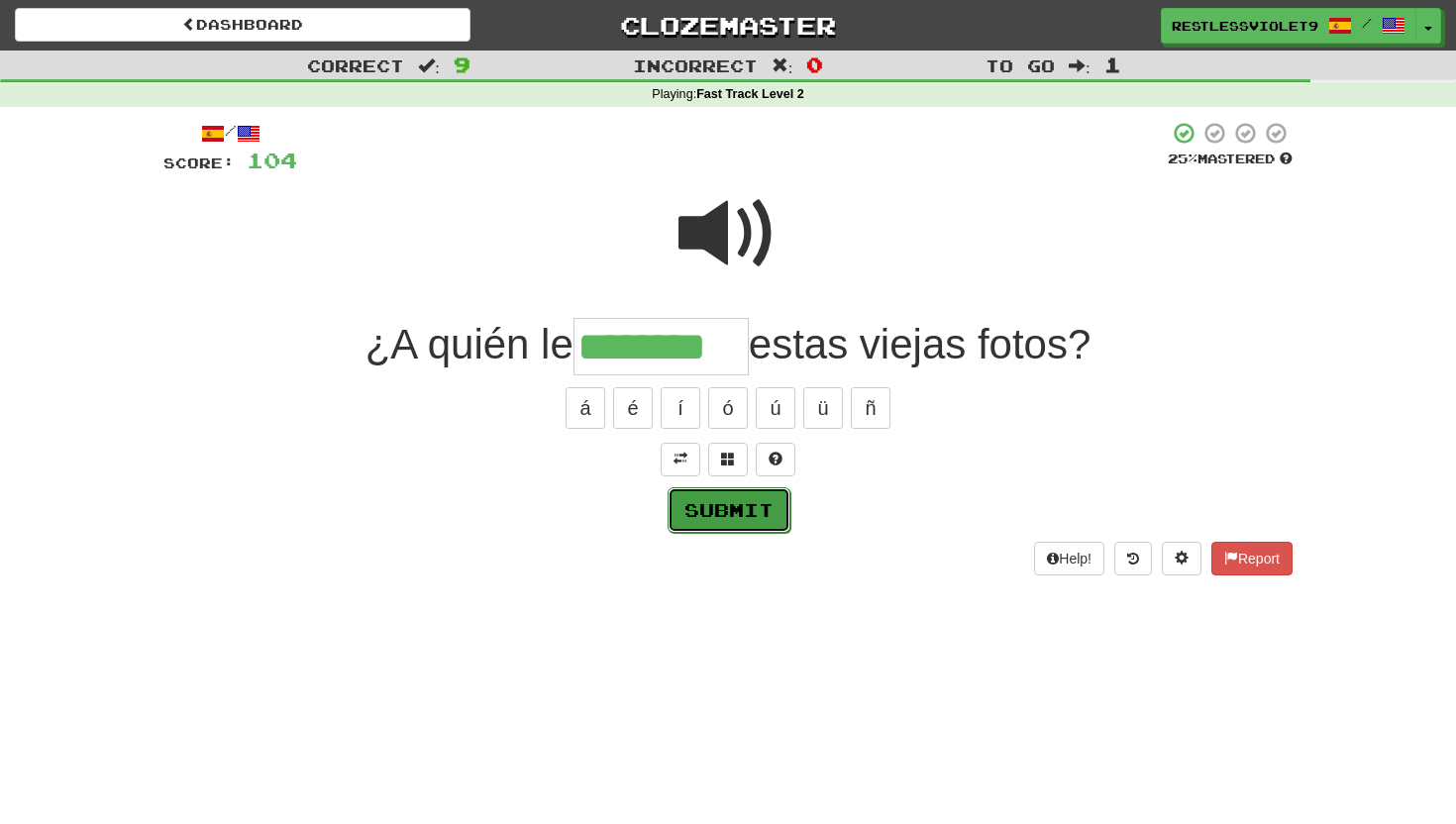 click on "Submit" at bounding box center (729, 510) 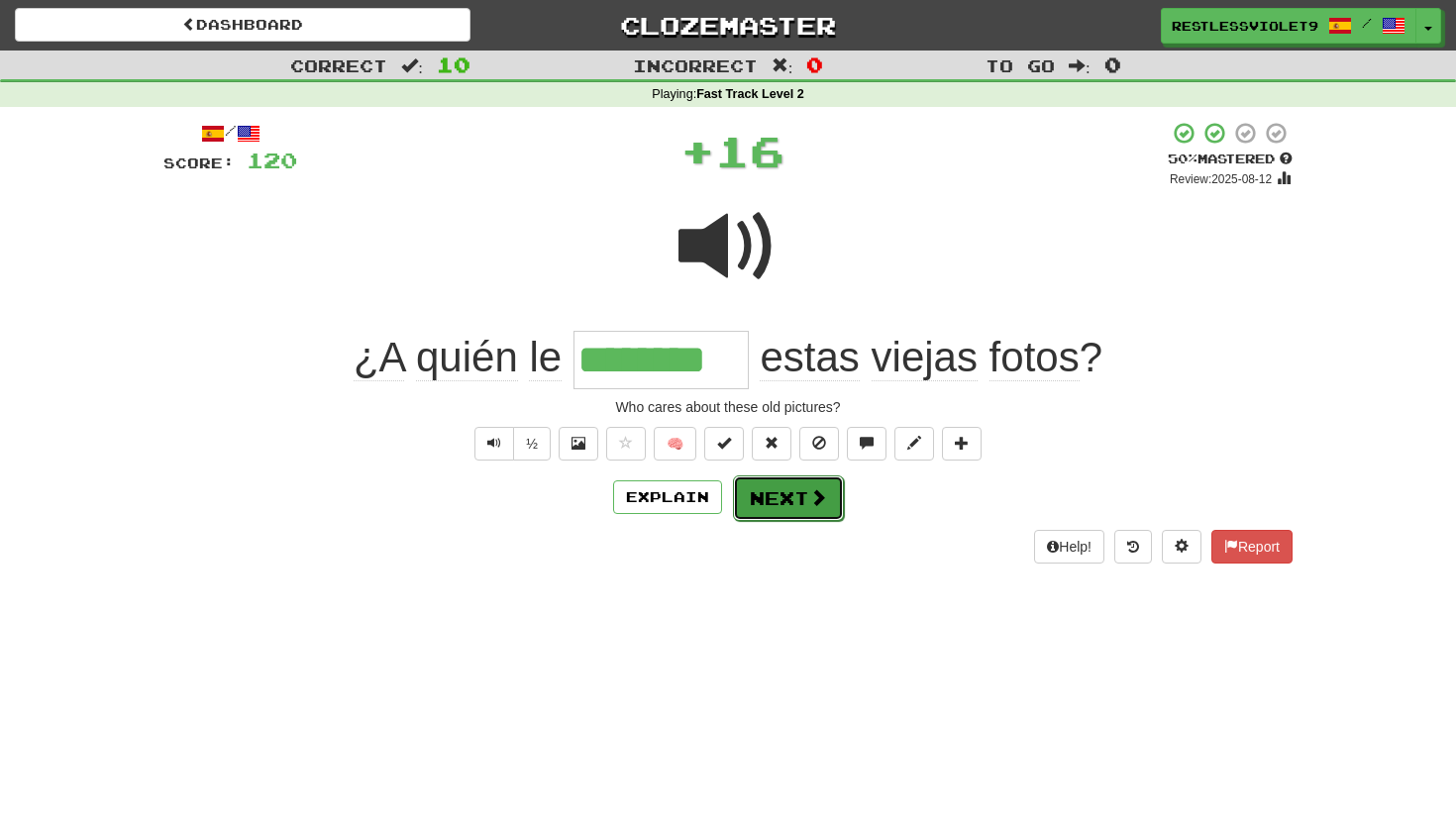 click on "Next" at bounding box center [788, 498] 